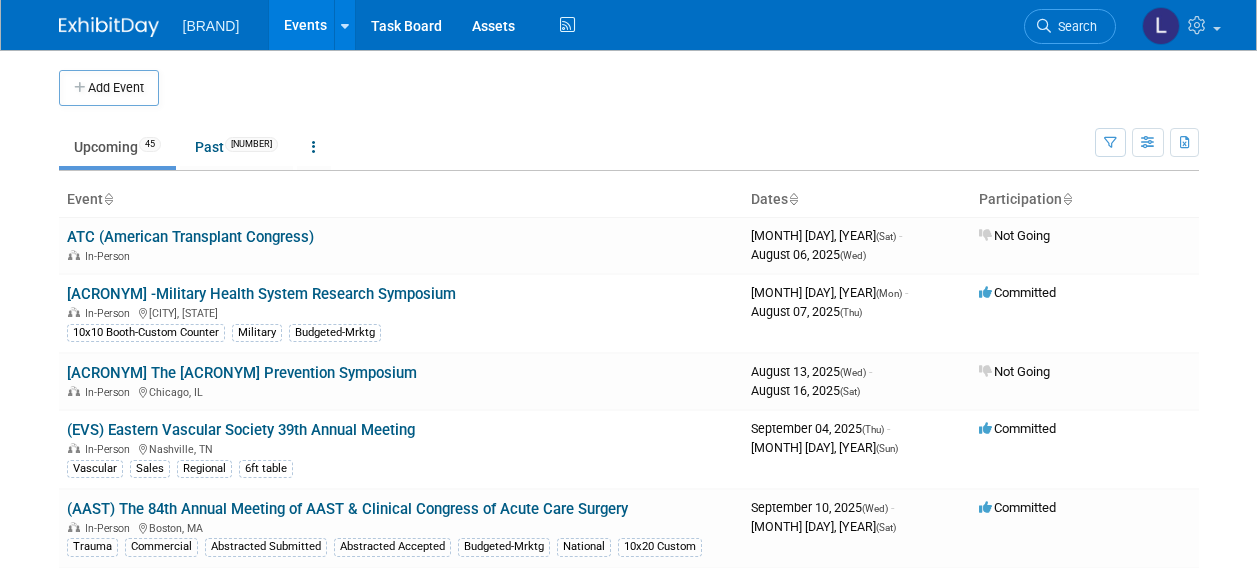 scroll, scrollTop: 0, scrollLeft: 0, axis: both 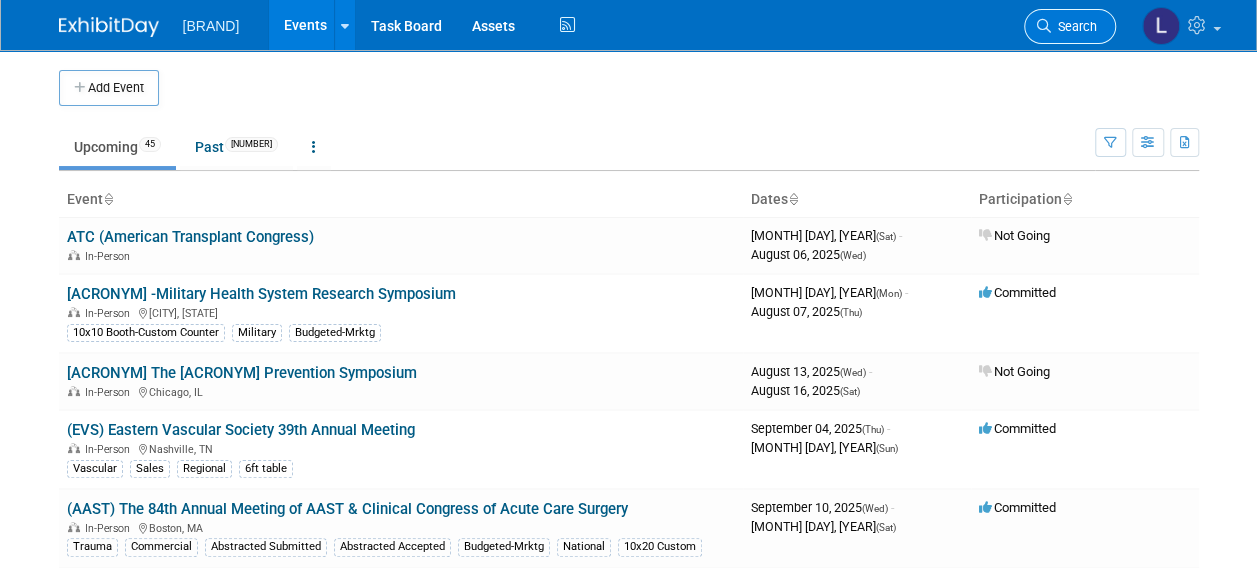 click on "Search" at bounding box center [1074, 26] 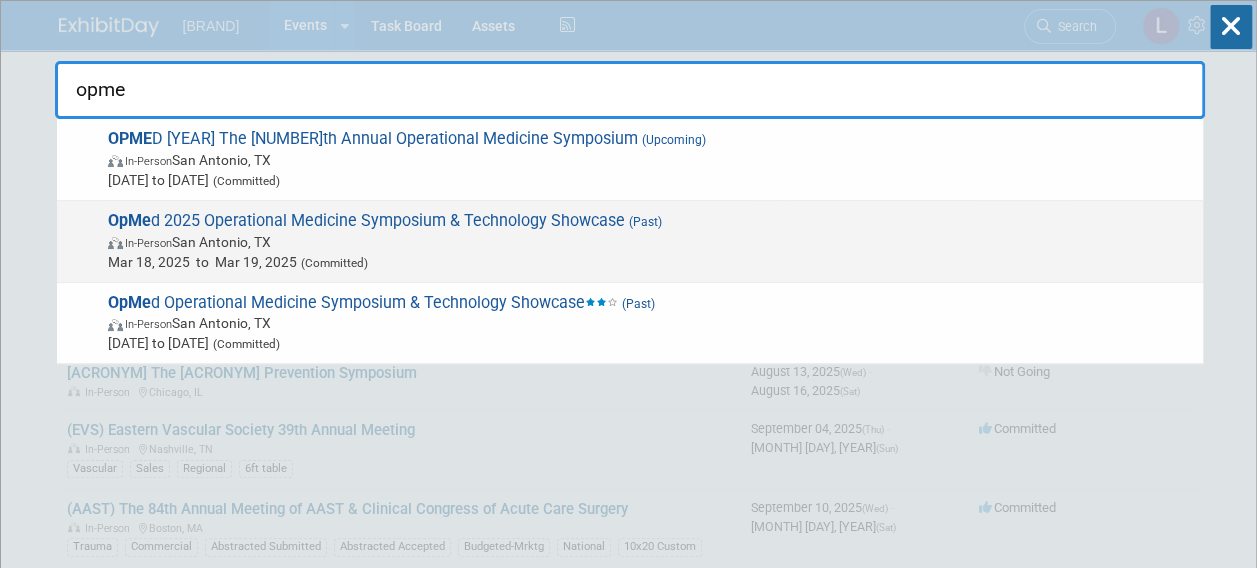 type on "opme" 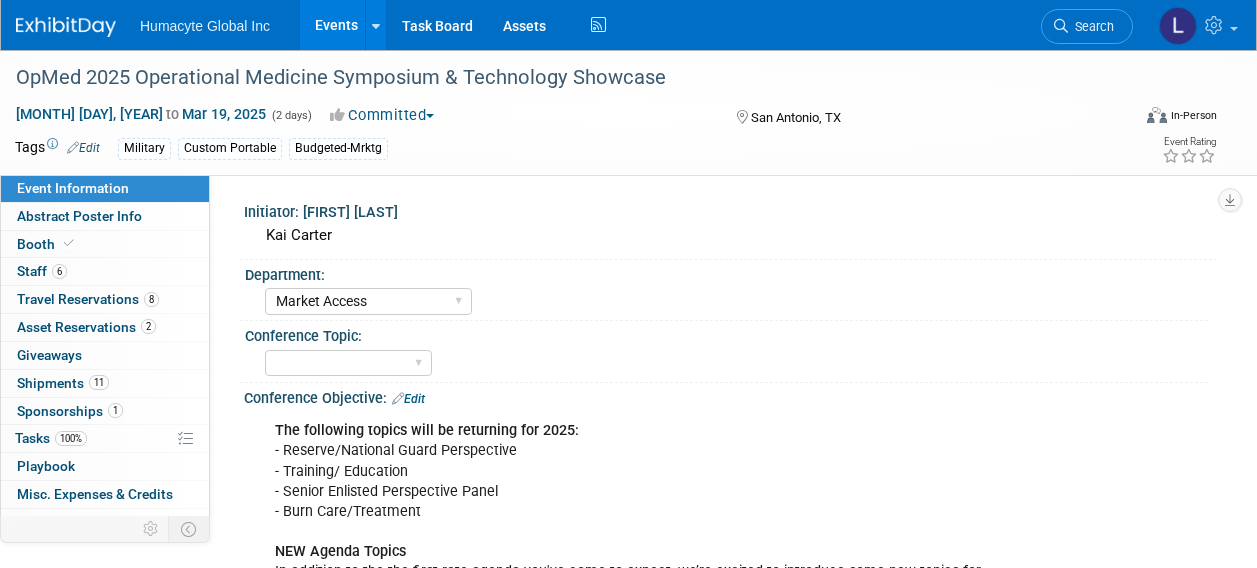 select on "Market Access" 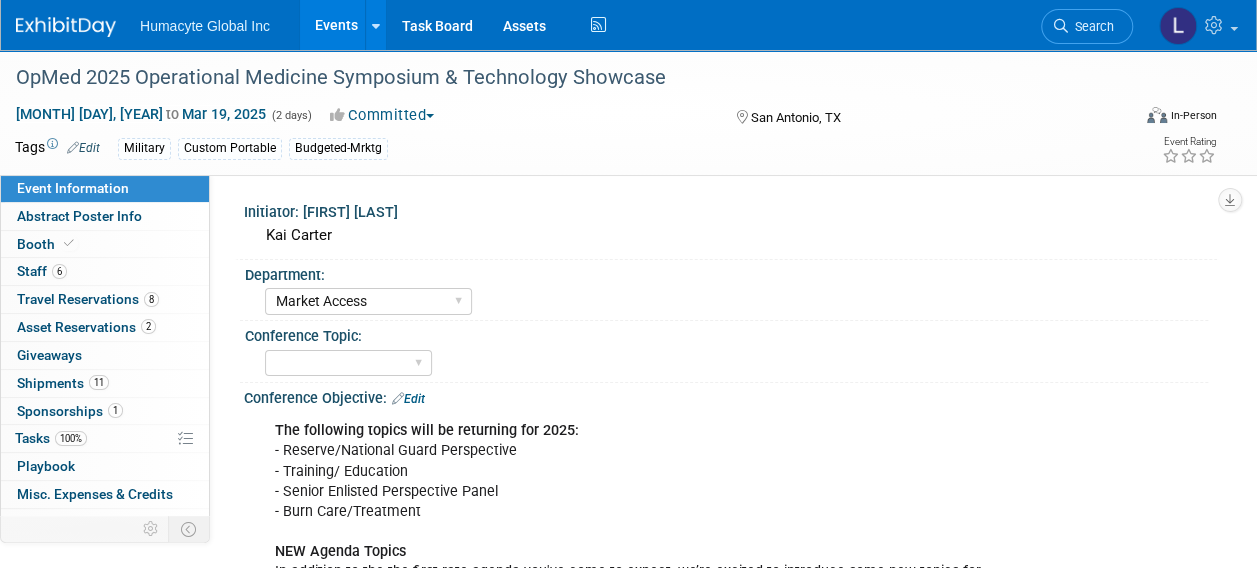 scroll, scrollTop: 0, scrollLeft: 0, axis: both 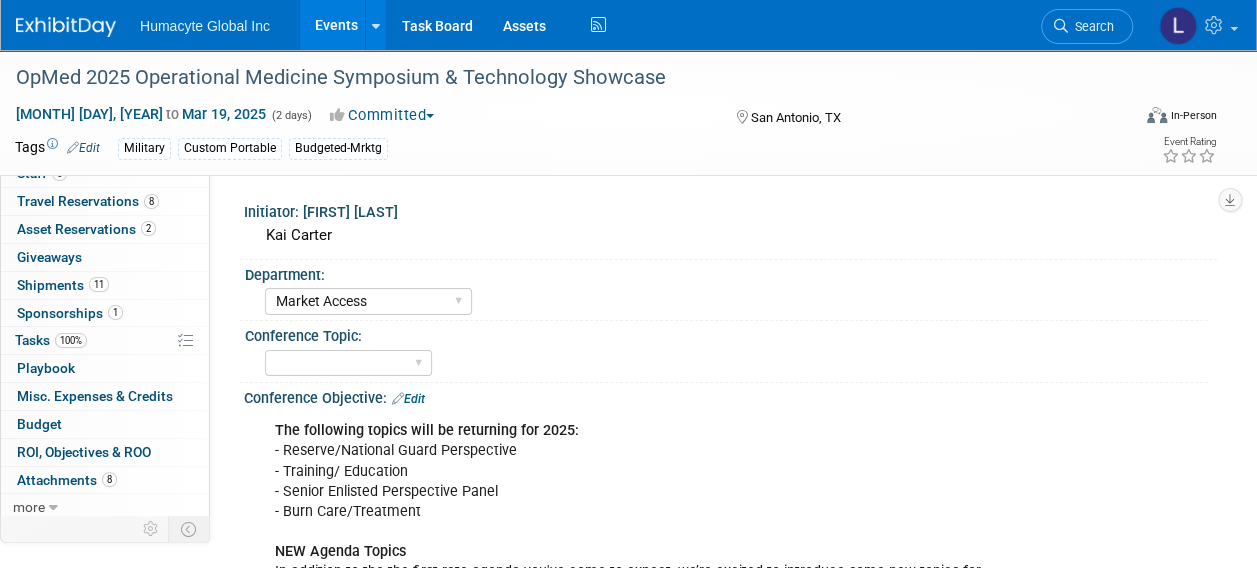 click on "Events" at bounding box center (336, 25) 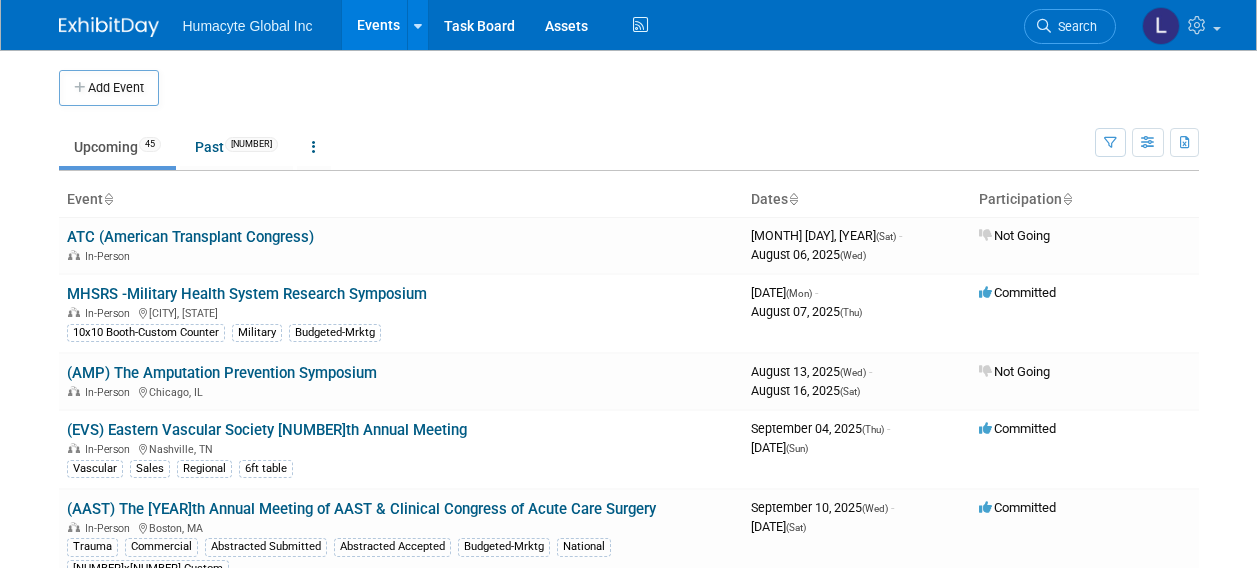 scroll, scrollTop: 0, scrollLeft: 0, axis: both 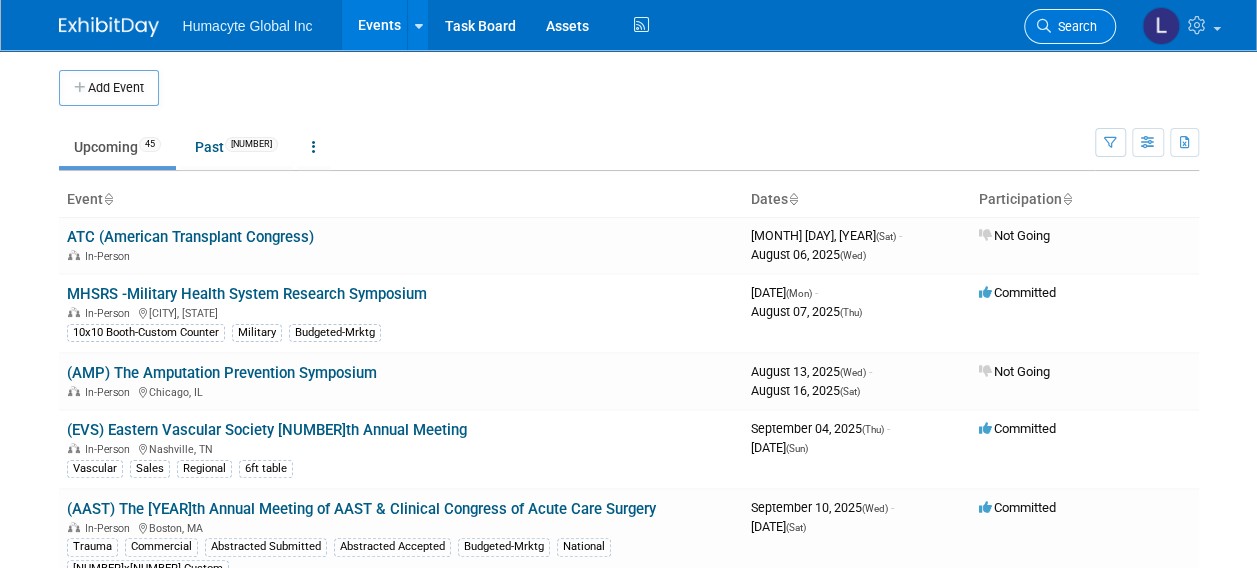 click on "Search" at bounding box center [1070, 26] 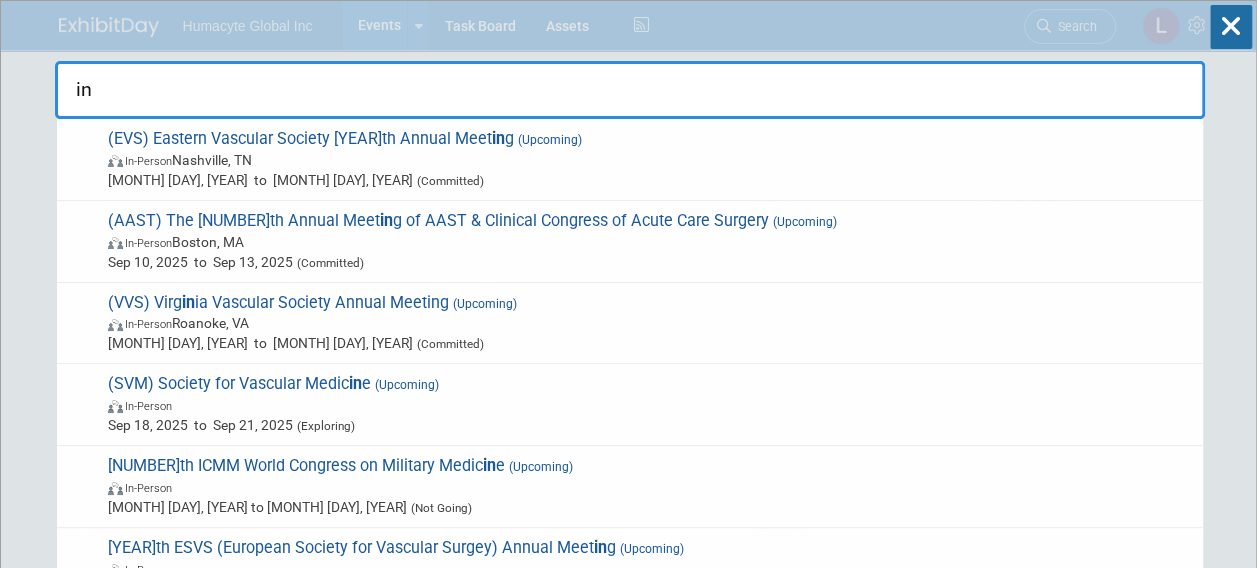 type on "i" 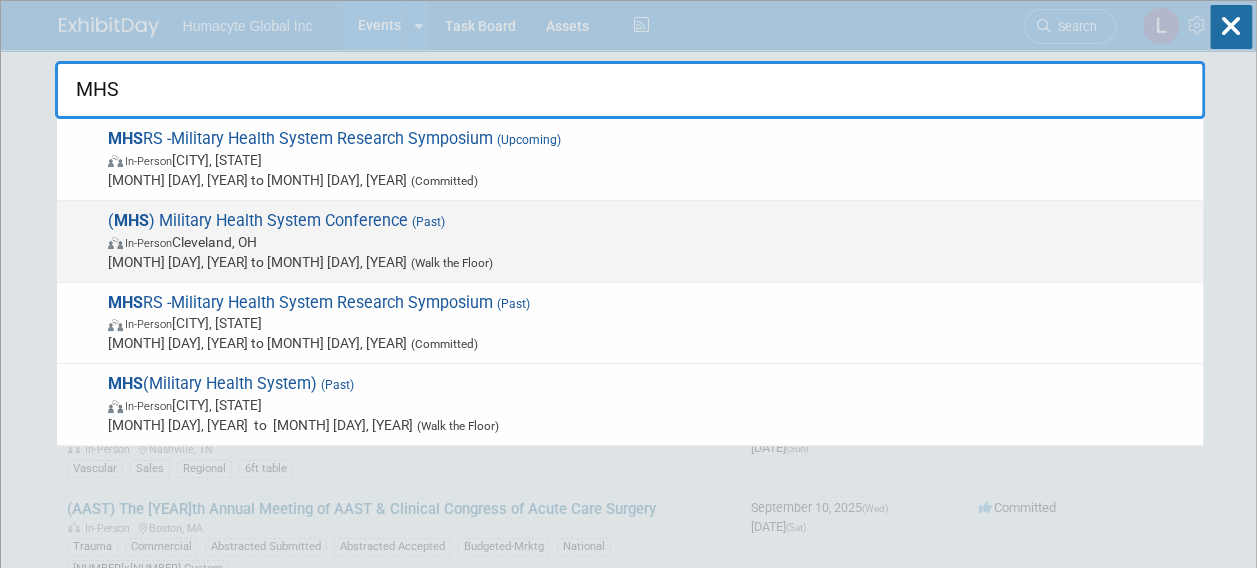 type on "MHS" 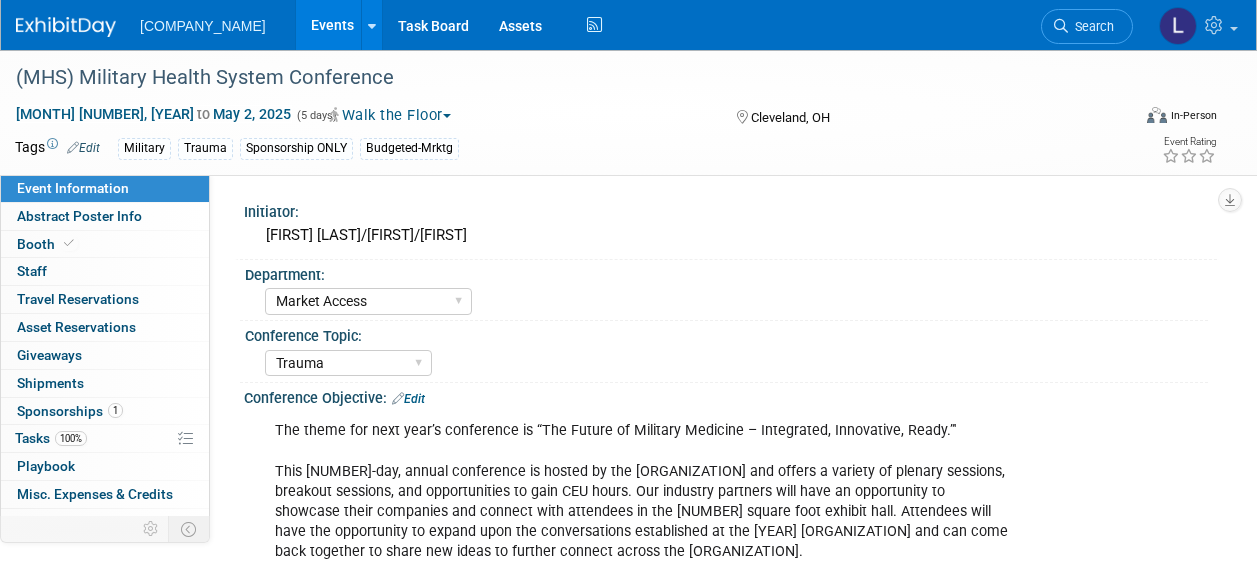 select on "Market Access" 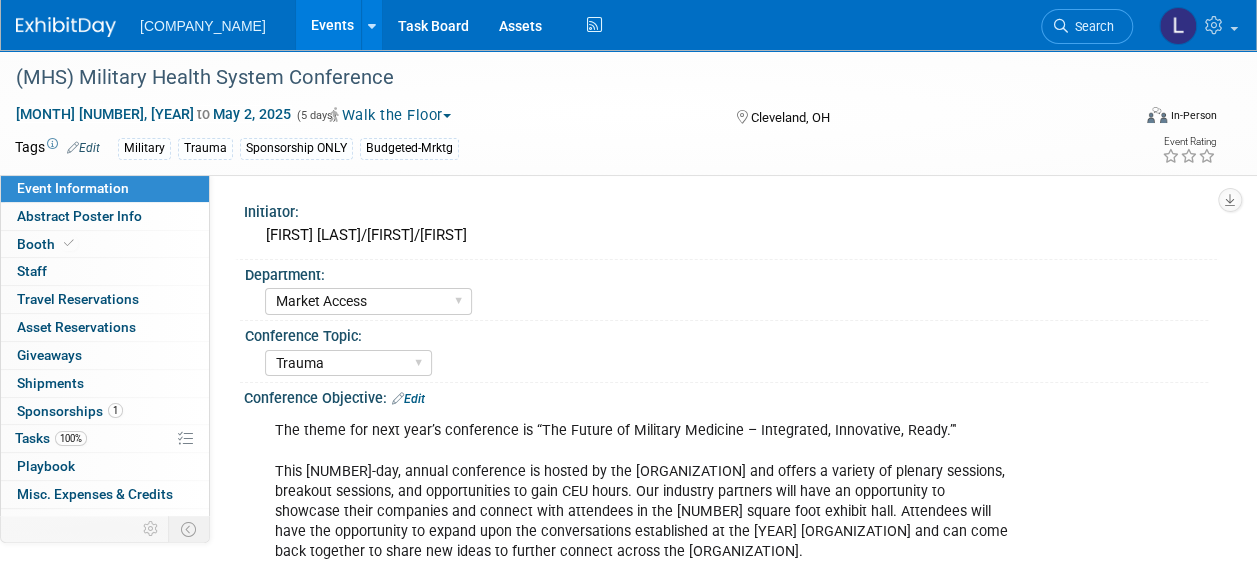 scroll, scrollTop: 0, scrollLeft: 0, axis: both 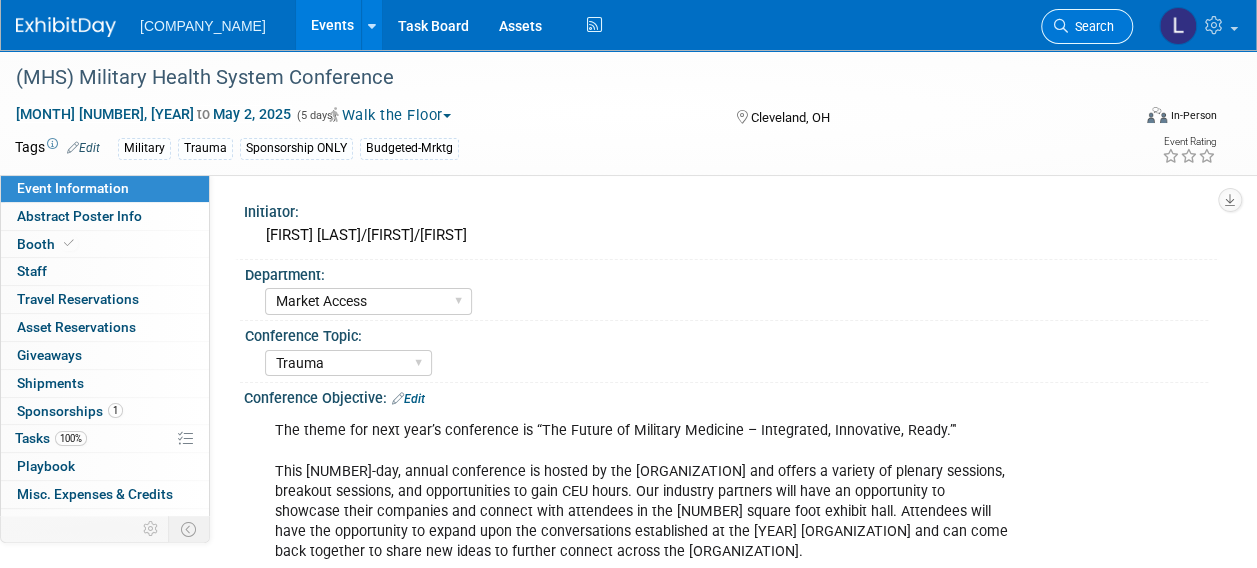 click on "Search" at bounding box center [1091, 26] 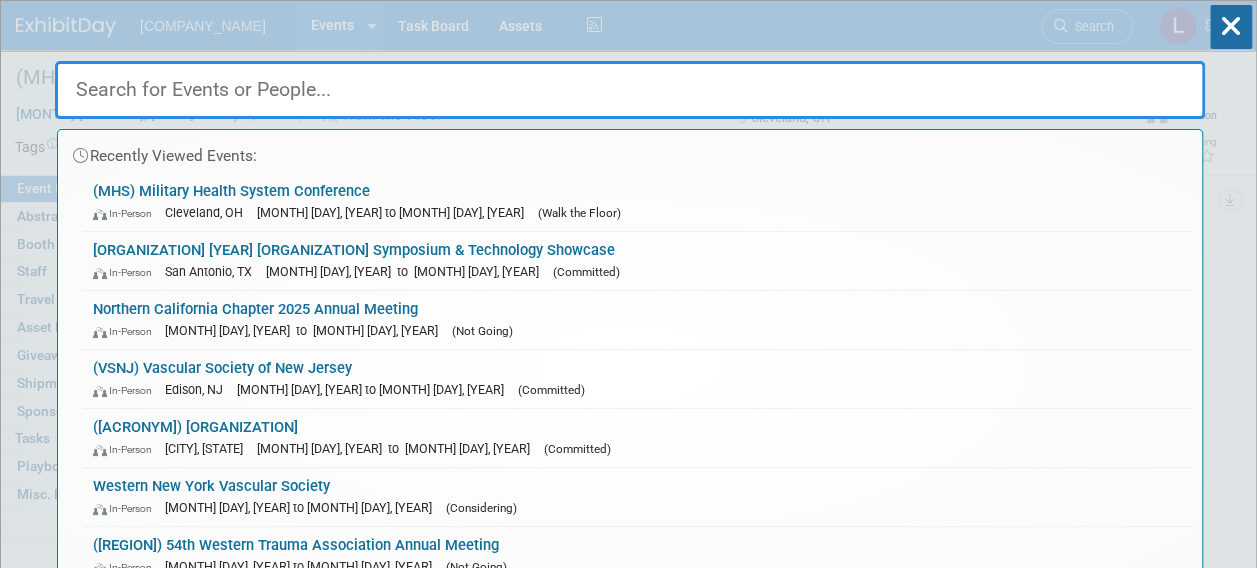 click on "Recently Viewed Events:
(MHS) Military Health System Conference
In-Person
Cleveland, OH
Apr 28, 2025  to  May 2, 2025
(Walk the Floor)
OpMed 2025 Operational Medicine Symposium & Technology Showcase
In-Person
San Antonio, TX
Mar 18, 2025  to  Mar 19, 2025
(Committed)
Northern California Chapter 2025 Annual Meeting
In-Person
Mar 14, 2025  to  Mar 15, 2025
(Not Going)
(VSNJ) Vascular Society of New Jersey
In-Person
Edison, NJ
Mar 6, 2025  to  Mar 6, 2025
(Committed)
(SET) Sanctuary of Endovascular Therapies
In-Person
Kiawah Island, SC
Feb 21, 2025  to  Feb 23, 2025
(Committed)
Western New York Vascular Society
In-Person
Mar 7, 2026  to  Mar 7, 2026
(Considering)
(WEST) 54th Western Trauma Association Annual Meeting
In-Person
Mar 2, 2025  to  Mar 7, 2025
(Not Going)" at bounding box center (630, 301) 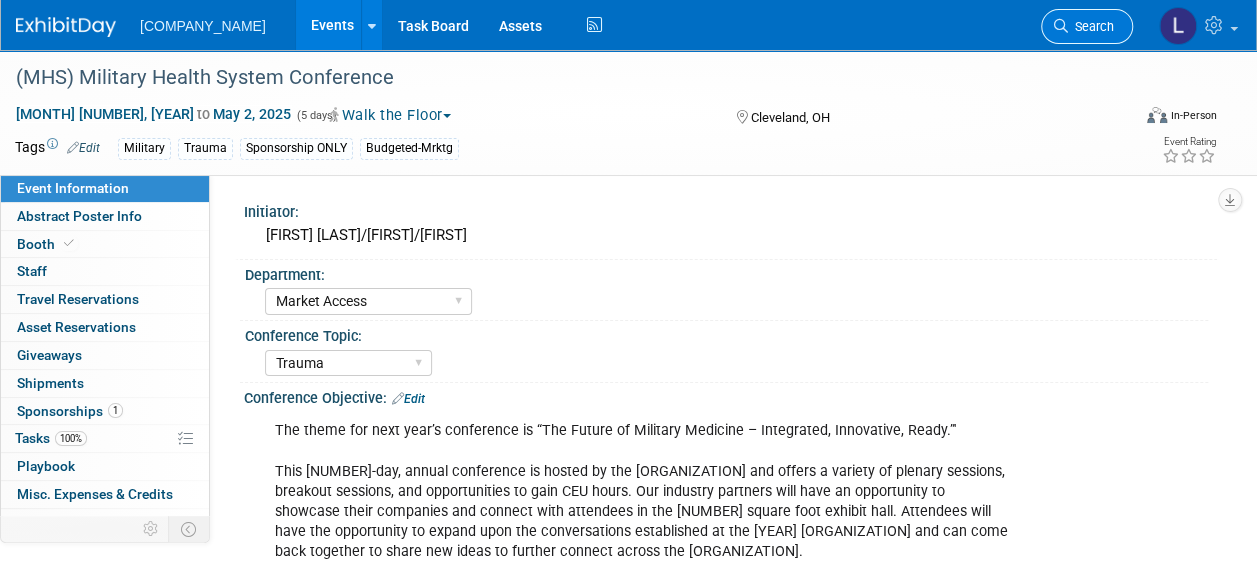 click on "Search" at bounding box center (1091, 26) 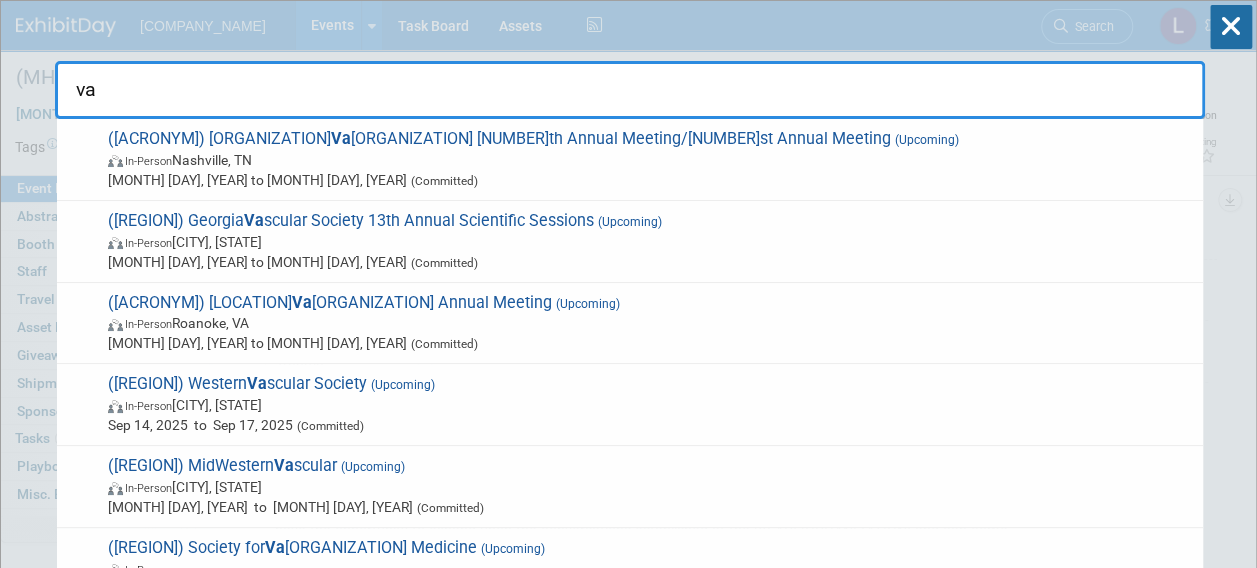 type on "v" 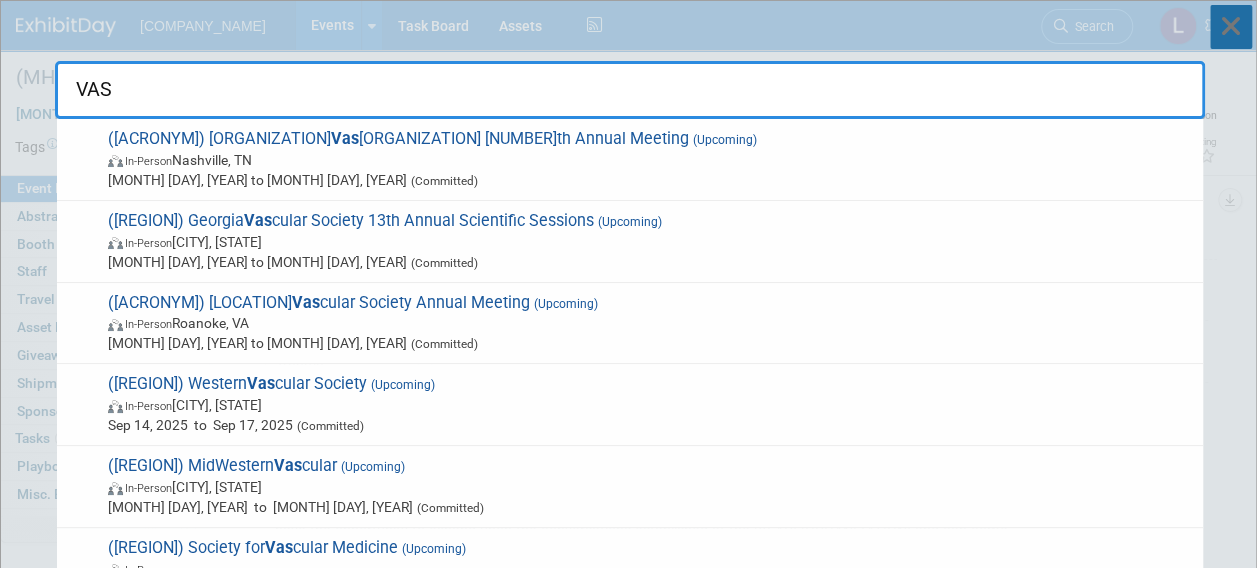 click at bounding box center [1231, 27] 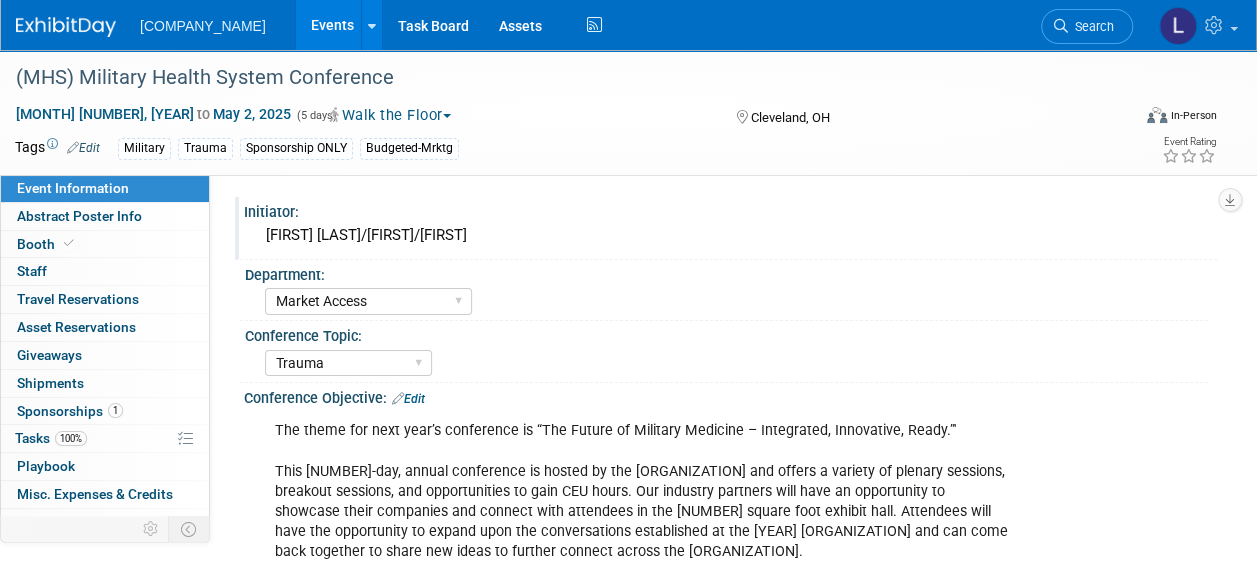 click on "Kai Carter/Shamik/Mauricio" at bounding box center (730, 235) 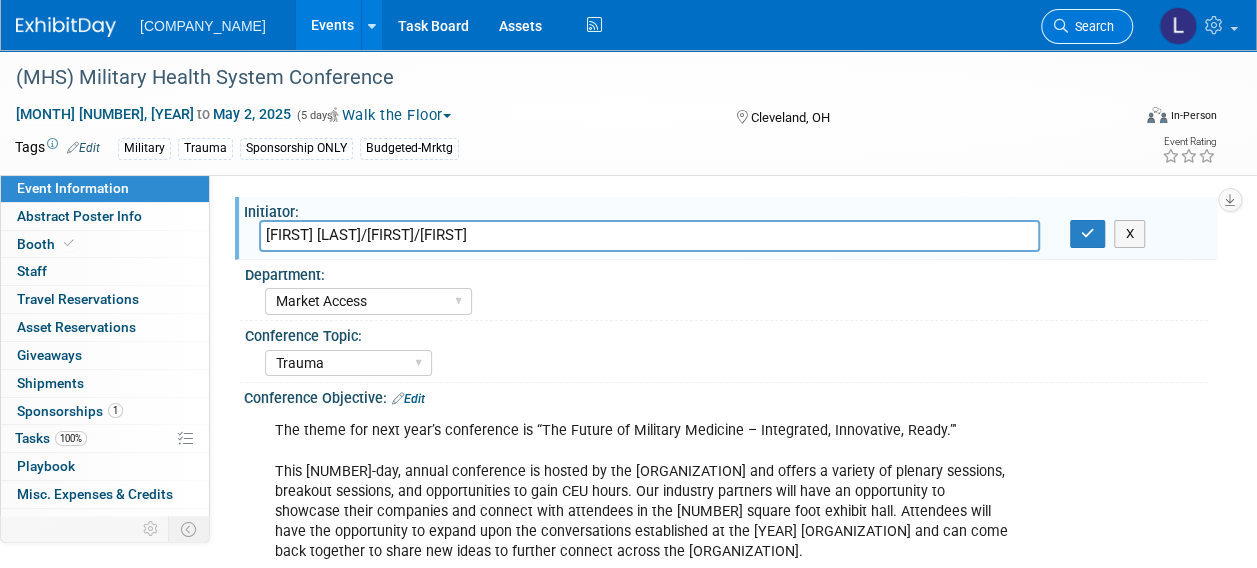 click on "Search" at bounding box center [1087, 26] 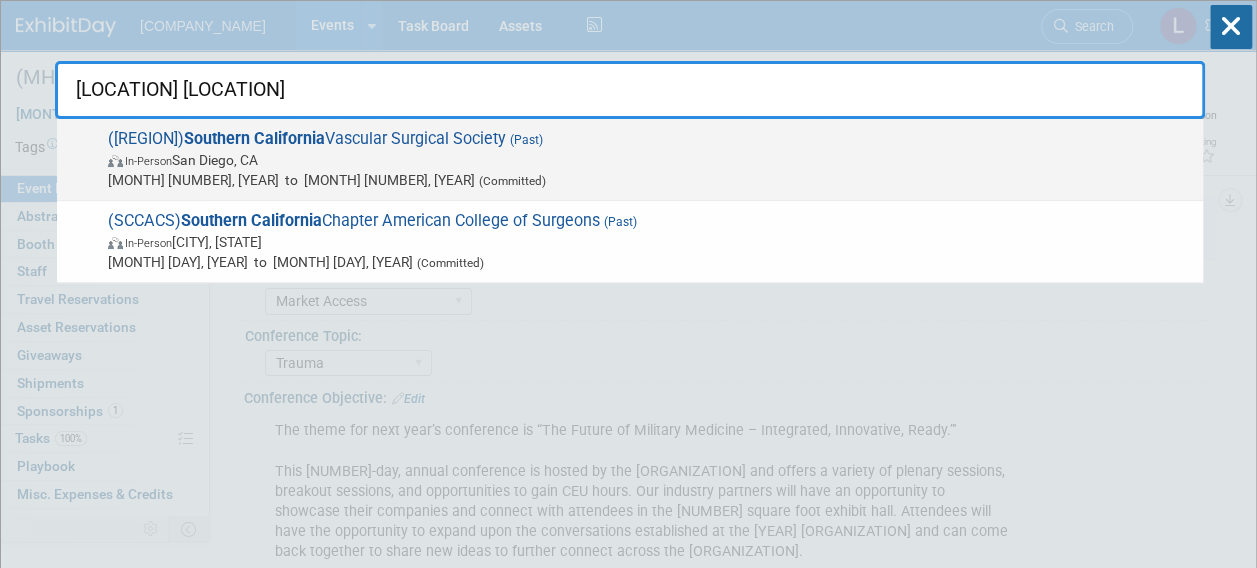 type on "southern California" 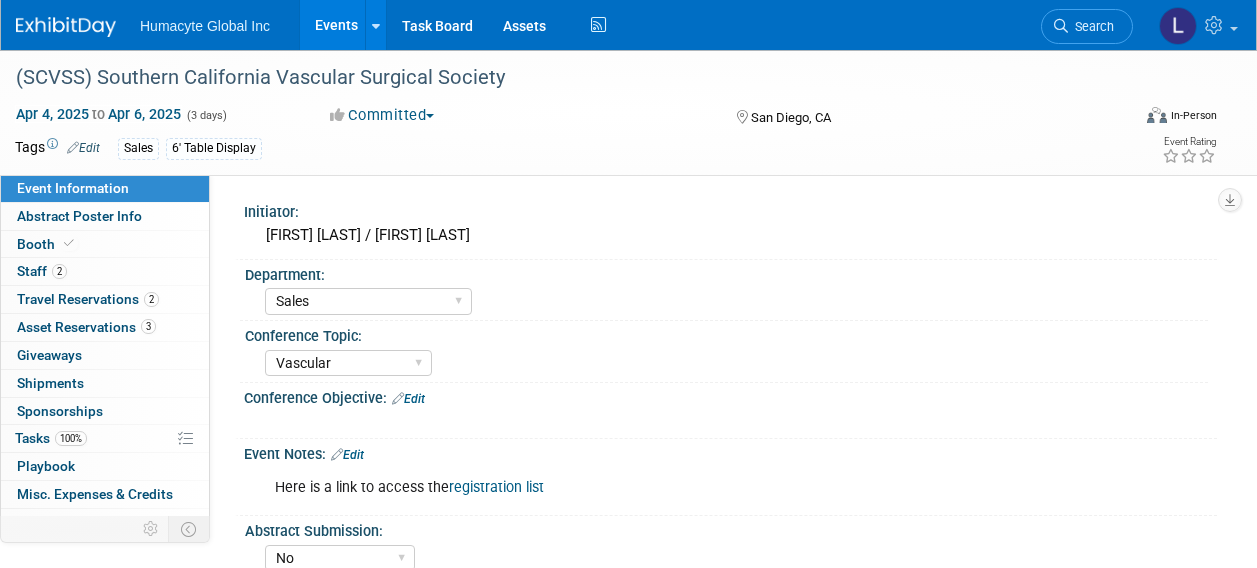 select on "Sales" 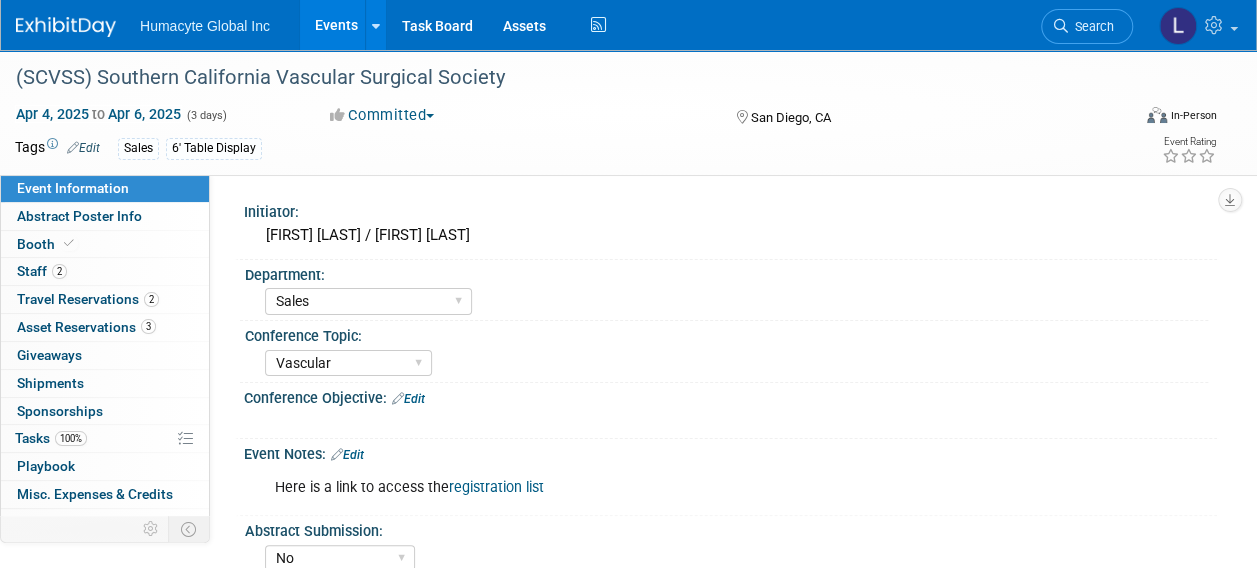 scroll, scrollTop: 0, scrollLeft: 0, axis: both 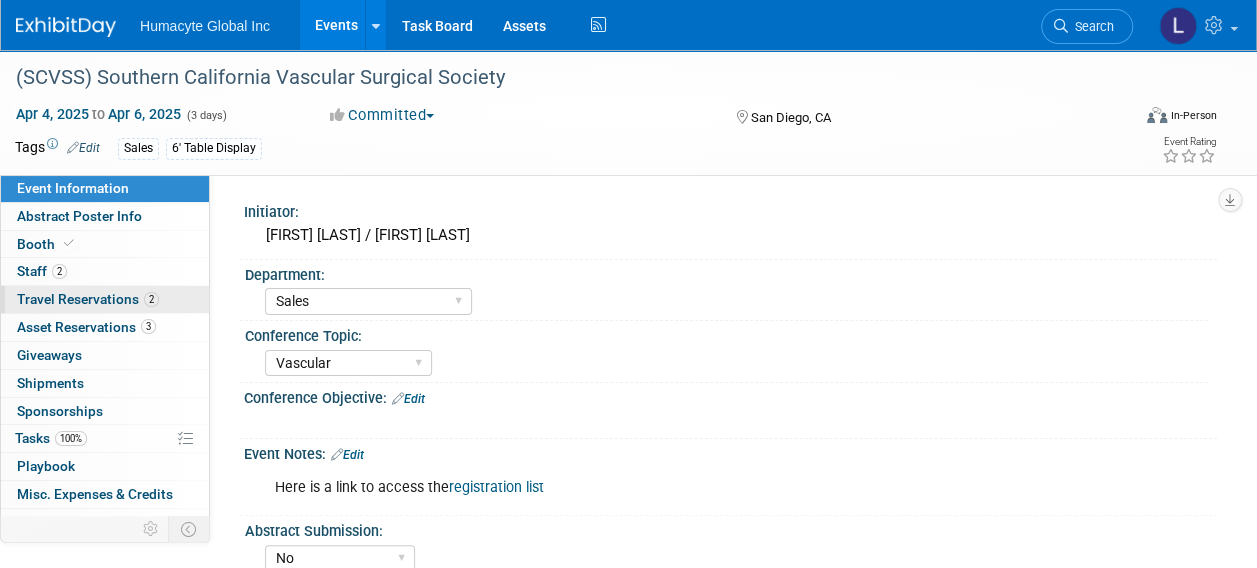 click on "Travel Reservations 2" at bounding box center (88, 299) 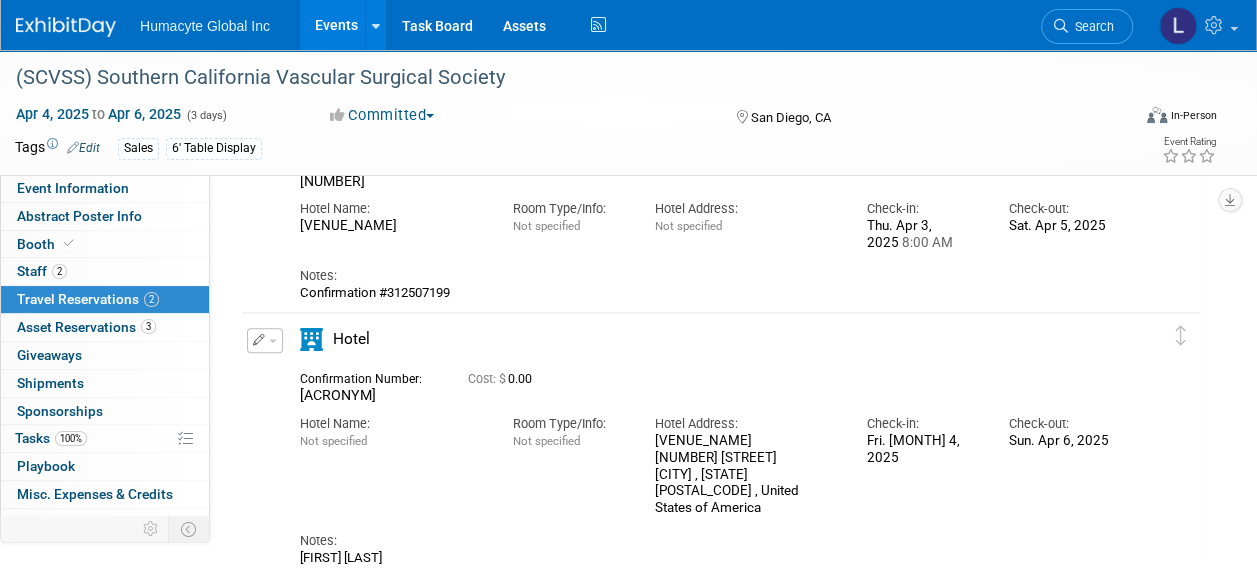 scroll, scrollTop: 236, scrollLeft: 0, axis: vertical 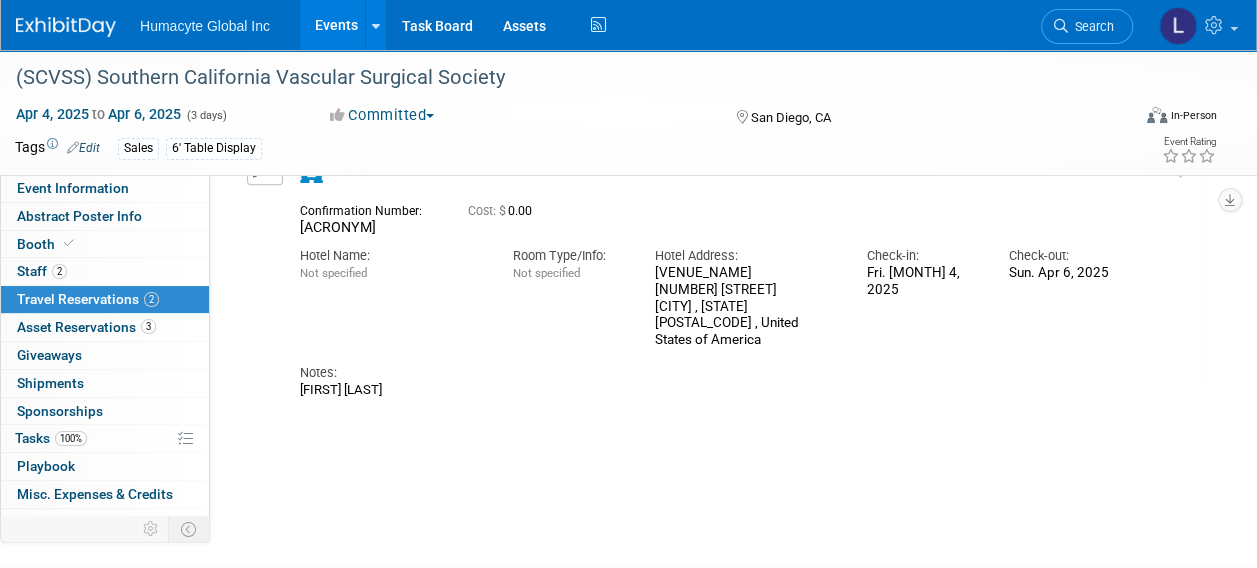 click on "Event Information
Event Info
Abstract Poster Info
Abstract Poster Info
Booth
Booth
2
Staff 2
Staff
2
Travel Reservations 2
Travel Reservations
3
Asset Reservations 3
Asset Reservations
0
Giveaways 0
Giveaways
0
Shipments 0
Shipments
0
Sponsorships 0
Sponsorships
100%
Tasks 100%
Tasks
0
Playbook 0
Playbook
0
Misc. Expenses & Credits 0
Misc. Expenses & Credits
Budget
Budget
0
ROI, Objectives & ROO 0
ROI, Objectives & ROO
3
Attachments 3
Attachments
more
more...
Event Binder (.pdf export)
Event Binder (.pdf export)
Copy/Duplicate Event
Copy/Duplicate Event
Event Settings
Event Settings
Logs
Logs
Delete Event
Delete Event
Initiator:
Kevin Gonzales / Vinny Mazzurco
Department:" at bounding box center [628, 83] 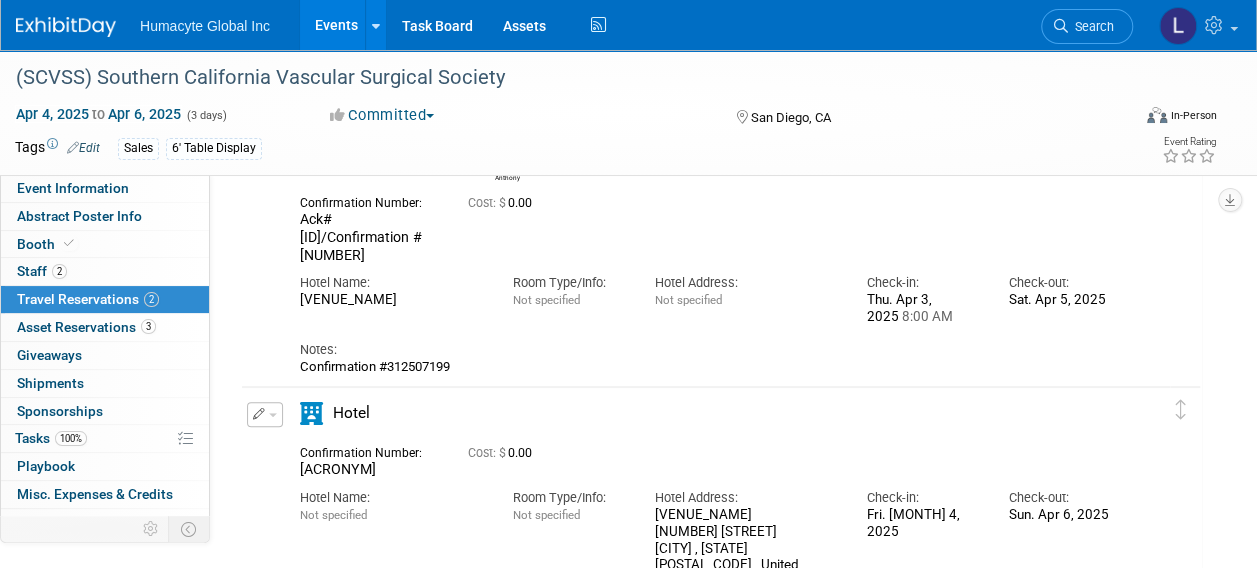 click at bounding box center (259, 414) 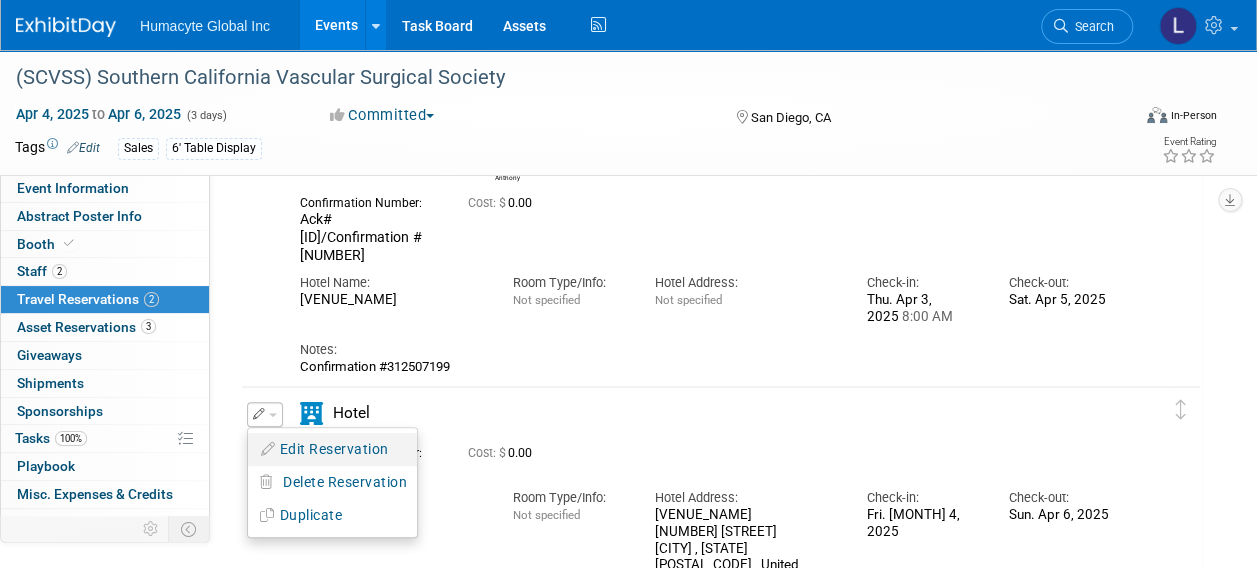 click on "Edit Reservation" at bounding box center [332, 449] 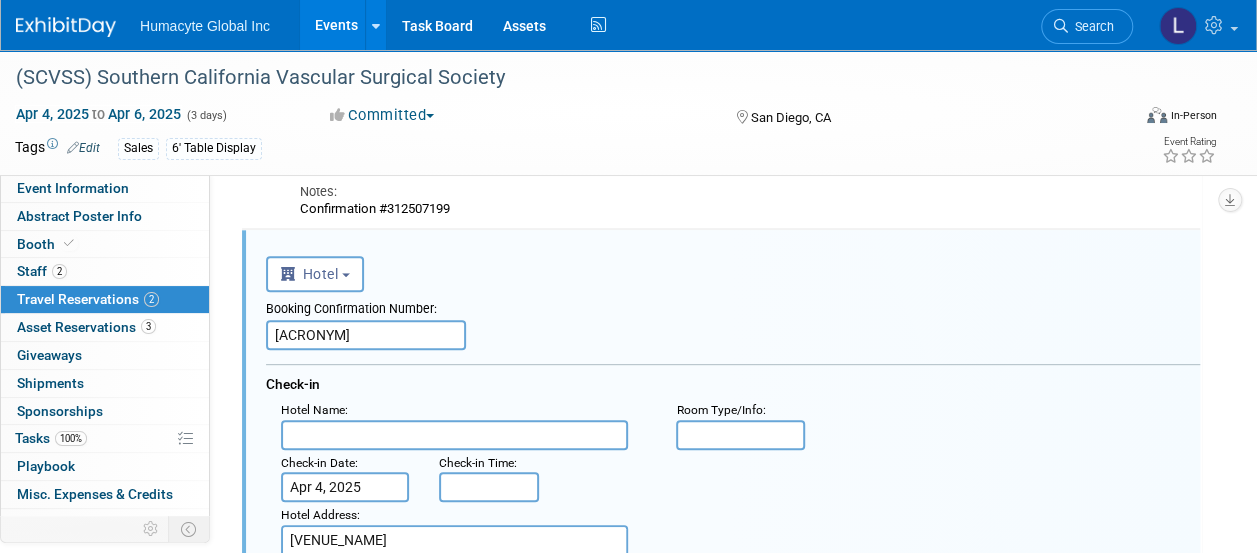 scroll, scrollTop: 288, scrollLeft: 0, axis: vertical 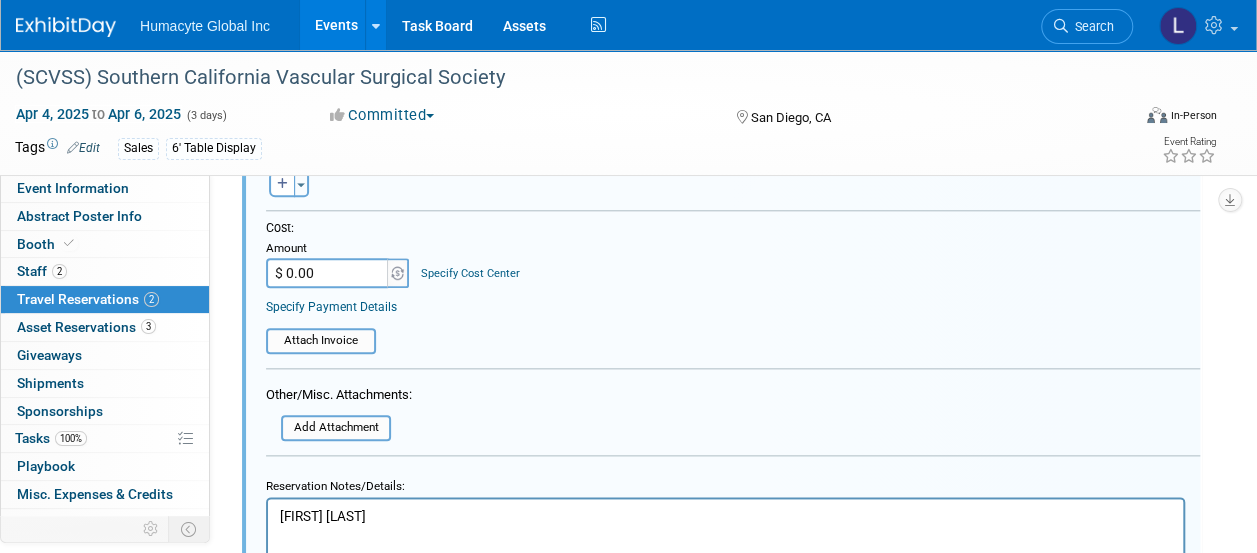 click on "$ 0.00" at bounding box center (328, 273) 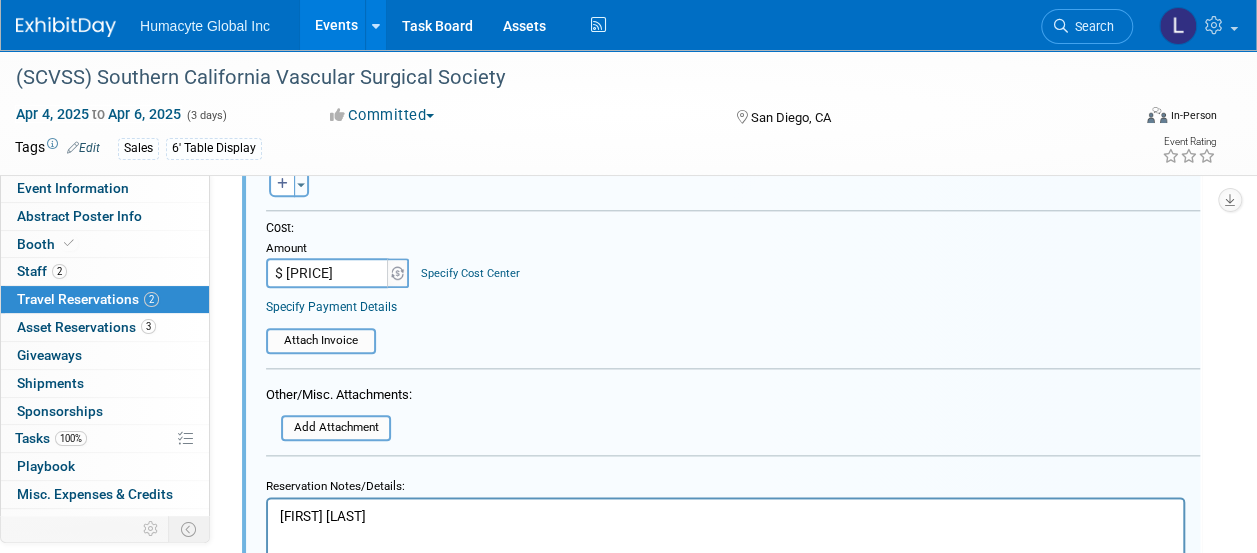 type on "$ 337.58" 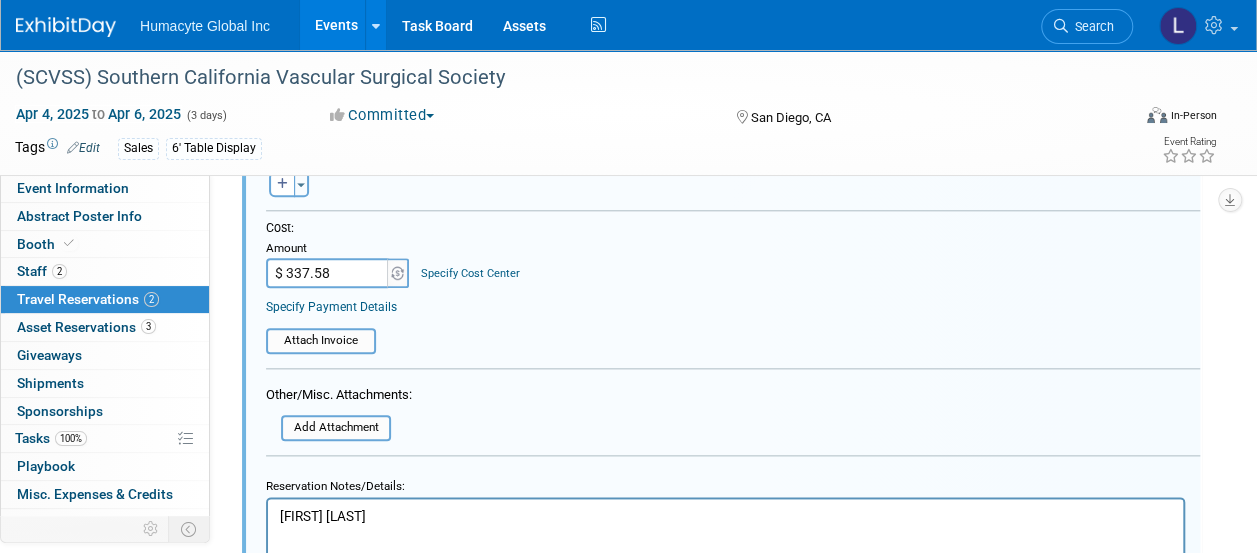 click on "Specify Cost Center" at bounding box center (470, 264) 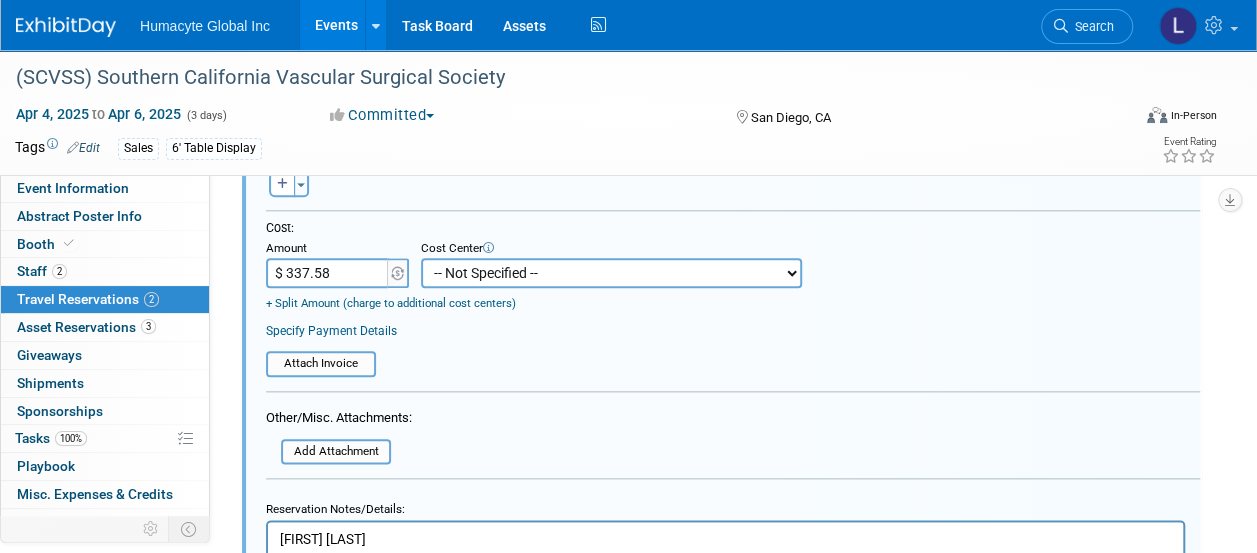 click on "-- Not Specified --
Dept 10 - Clinical
Dept 11 - Clinical Ops
Dept 12 - Medical Affairs
Dept 20 - Product Development
Dept 21 - QC Assay Lab
Dept 22 - Process Development
Dept 23 - New Product Development
Dept 24 - Scientific Program Management
Dept 25 - Discovery
Dept 26 - BioMaterials
Dept 30 - General & Administrative
Dept 31 - Finance
Dept 32 - Human Resources
Dept 40 - Manufacturing
Dept 41 - Bioprocessing
Dept 42 - MSAT
Dept 43 - Logistics
Dept 44 - Automation
Dept 45 - Allosource Dept 46 - Tissue" at bounding box center (611, 273) 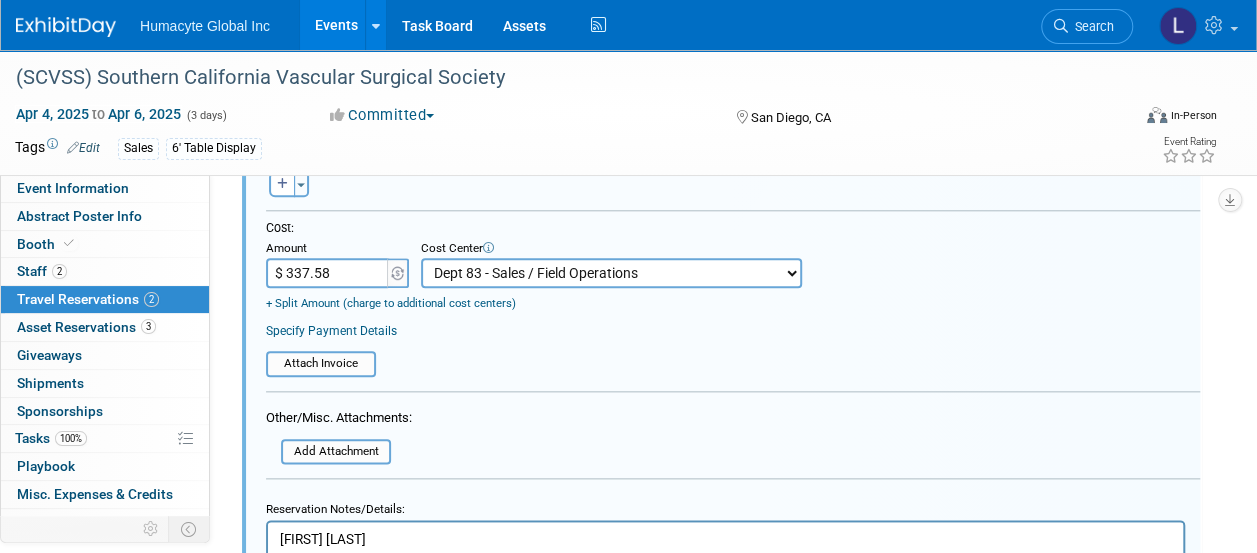 click on "-- Not Specified --
Dept 10 - Clinical
Dept 11 - Clinical Ops
Dept 12 - Medical Affairs
Dept 20 - Product Development
Dept 21 - QC Assay Lab
Dept 22 - Process Development
Dept 23 - New Product Development
Dept 24 - Scientific Program Management
Dept 25 - Discovery
Dept 26 - BioMaterials
Dept 30 - General & Administrative
Dept 31 - Finance
Dept 32 - Human Resources
Dept 40 - Manufacturing
Dept 41 - Bioprocessing
Dept 42 - MSAT
Dept 43 - Logistics
Dept 44 - Automation
Dept 45 - Allosource Dept 46 - Tissue" at bounding box center [611, 273] 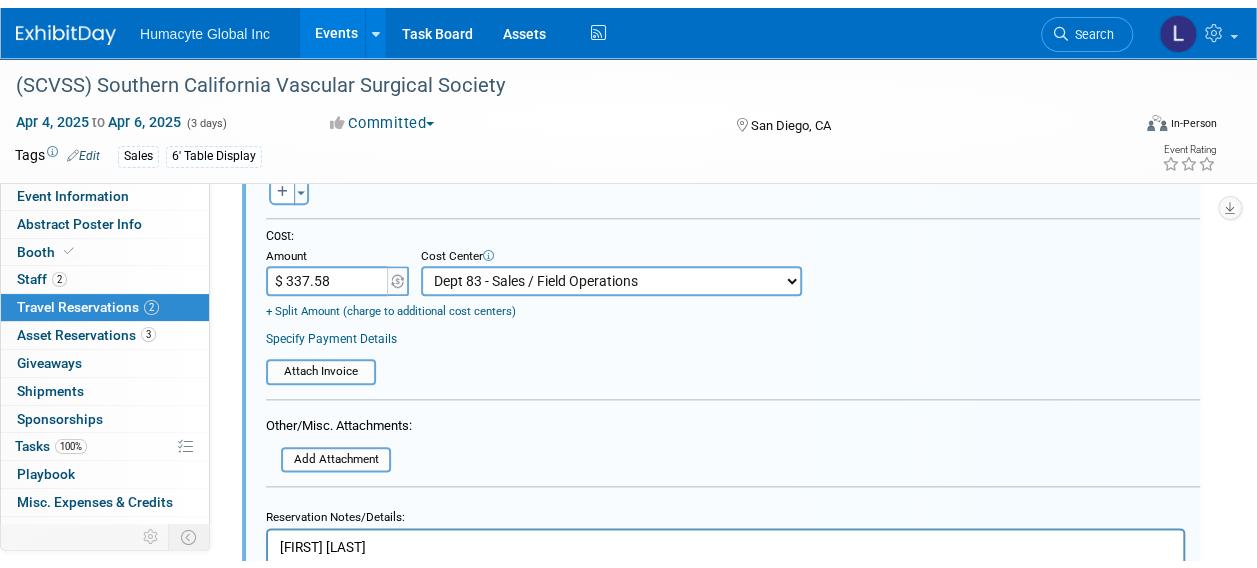 scroll, scrollTop: 1355, scrollLeft: 0, axis: vertical 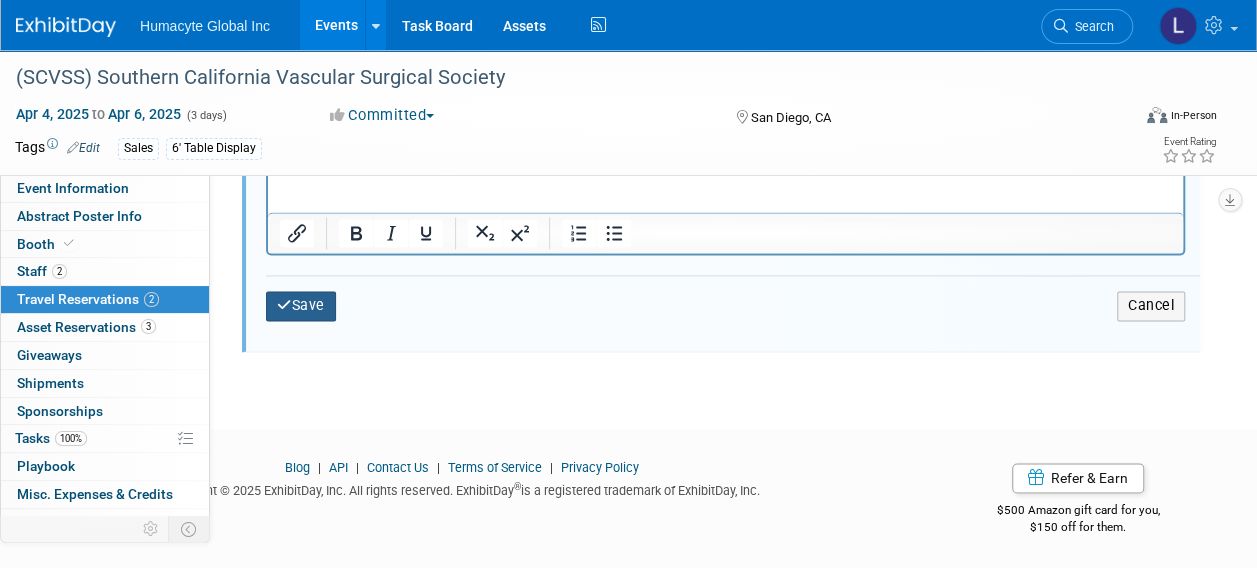 click on "Save" at bounding box center (301, 305) 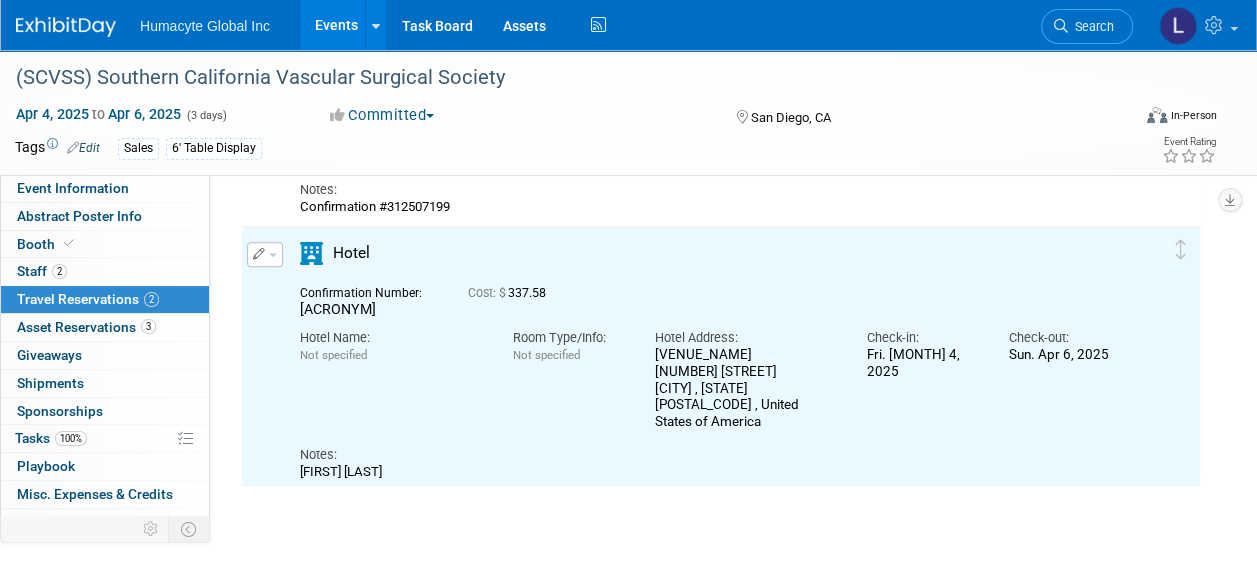 scroll, scrollTop: 288, scrollLeft: 0, axis: vertical 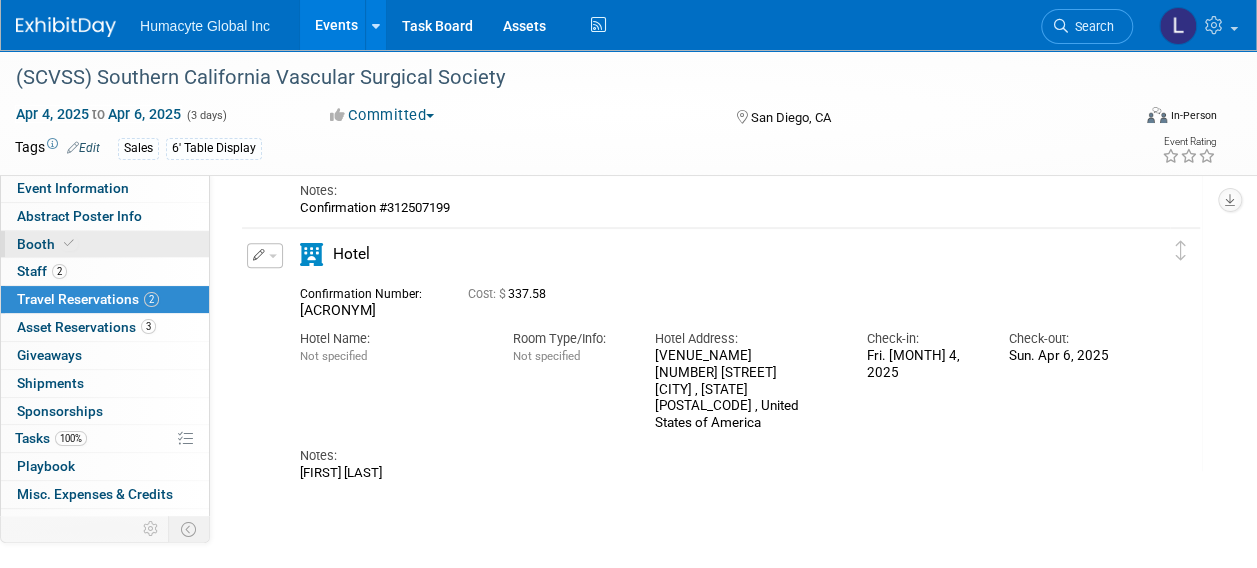 click on "Booth" at bounding box center (47, 244) 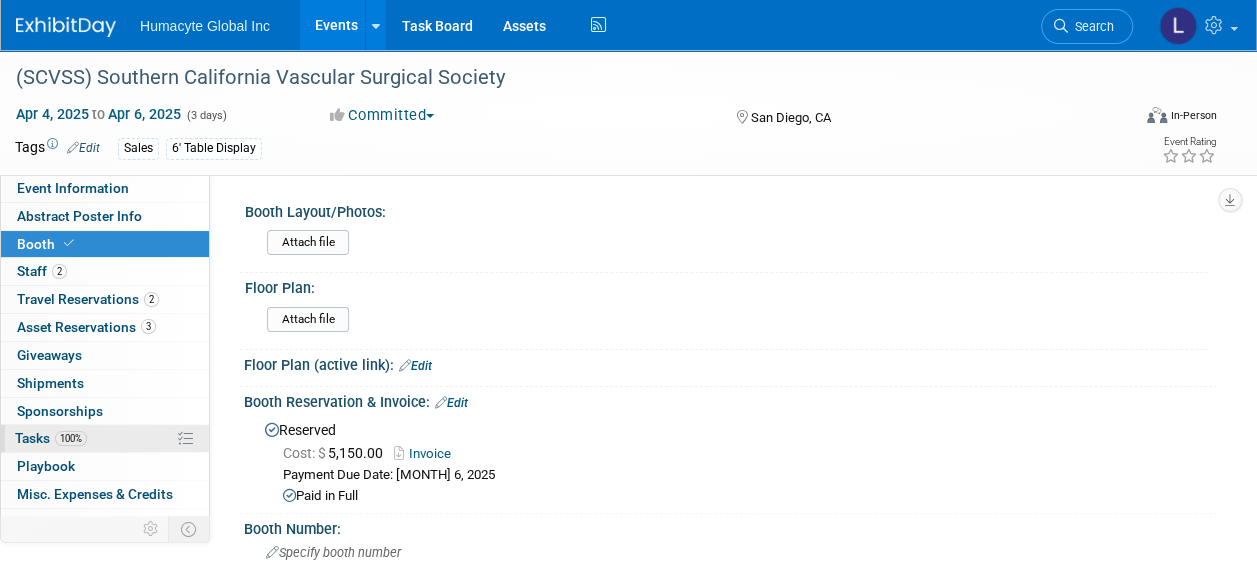 click on "Tasks 100%" at bounding box center (51, 438) 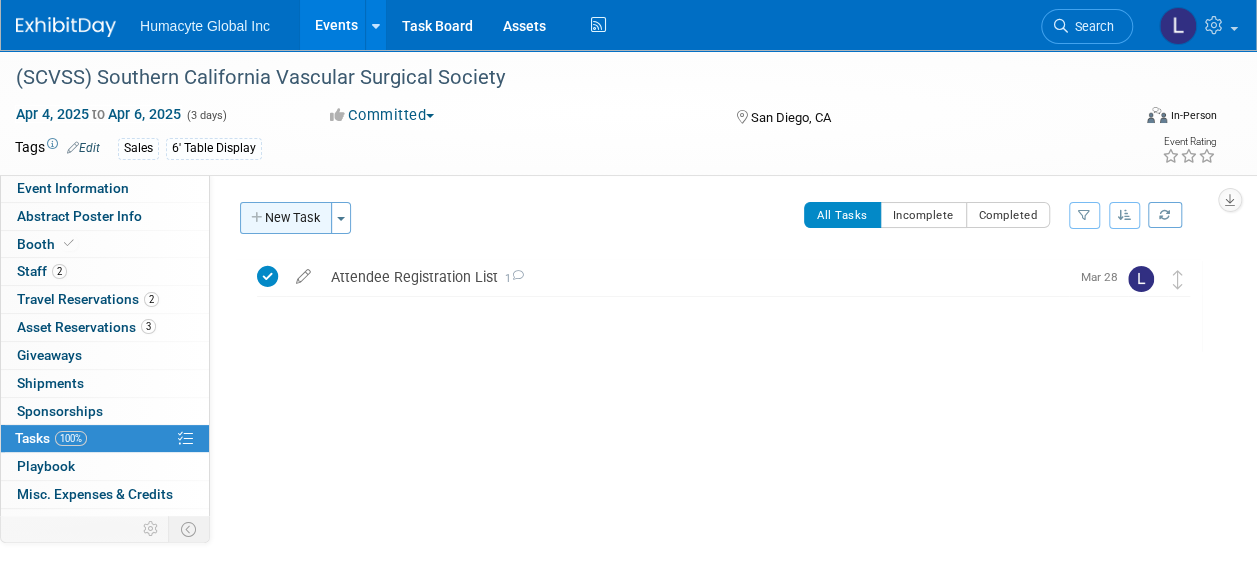 click on "New Task" at bounding box center [286, 218] 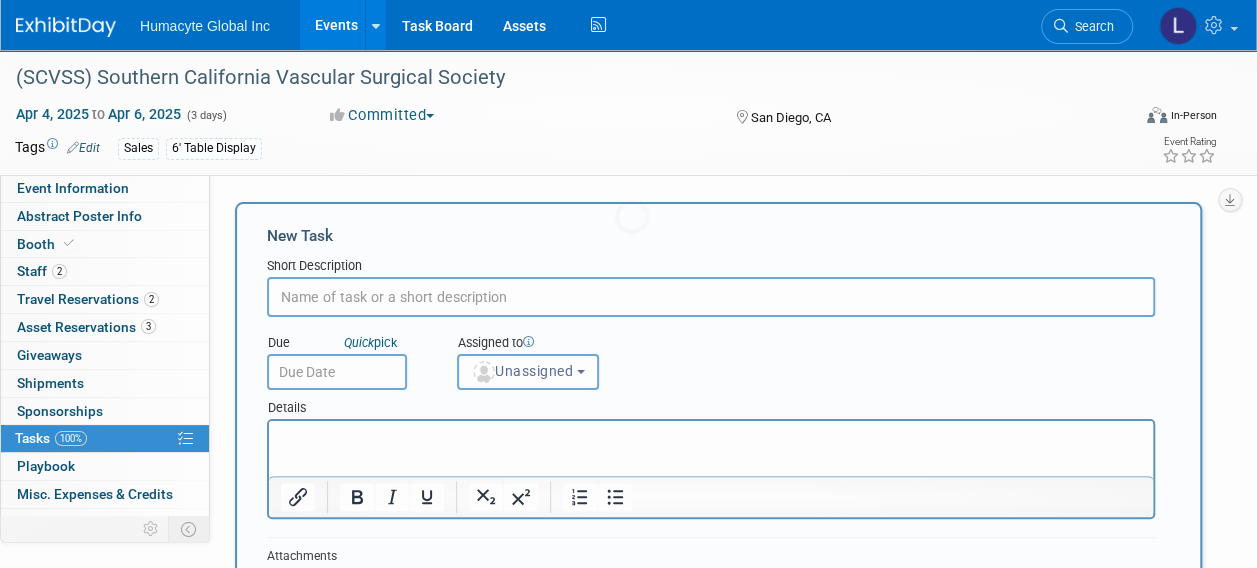 scroll, scrollTop: 0, scrollLeft: 0, axis: both 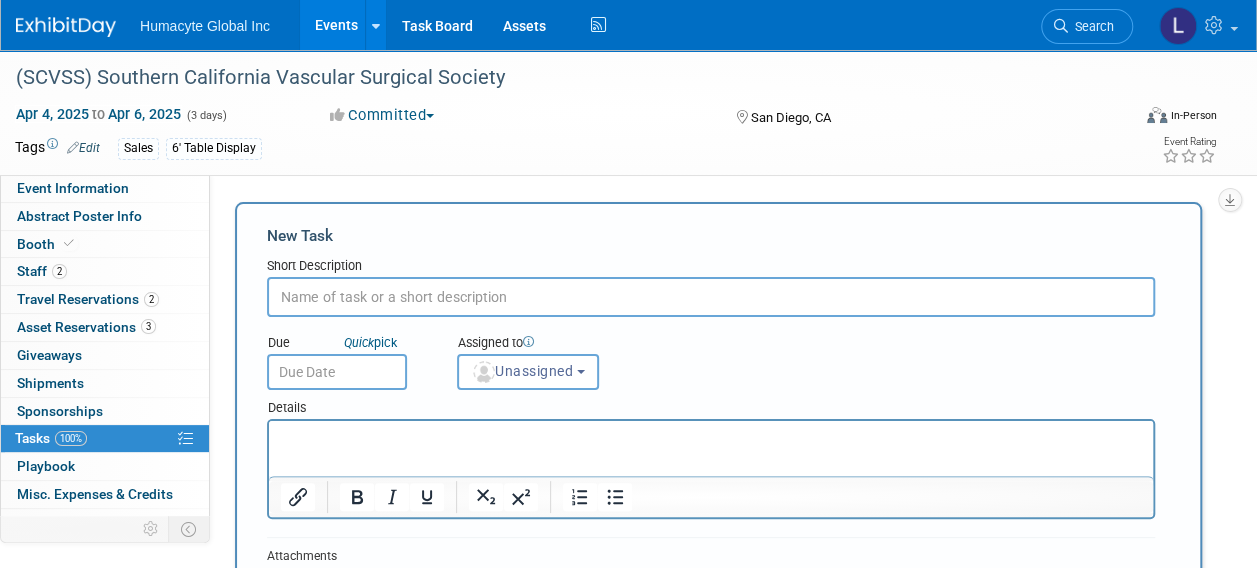 click at bounding box center [711, 297] 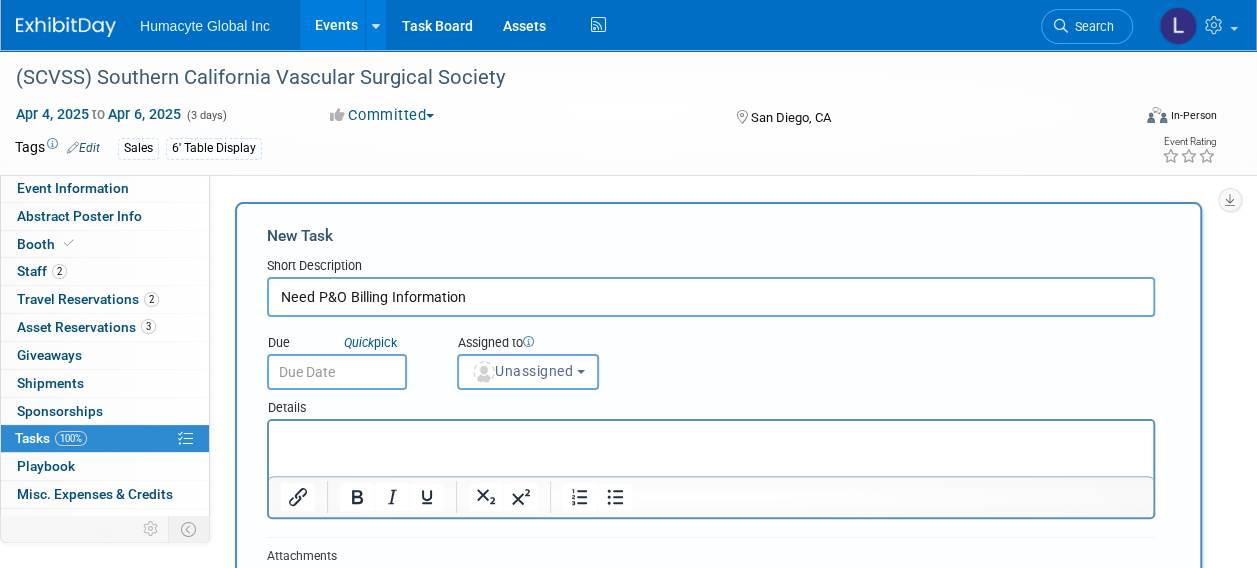 type on "Need P&O Billing Information" 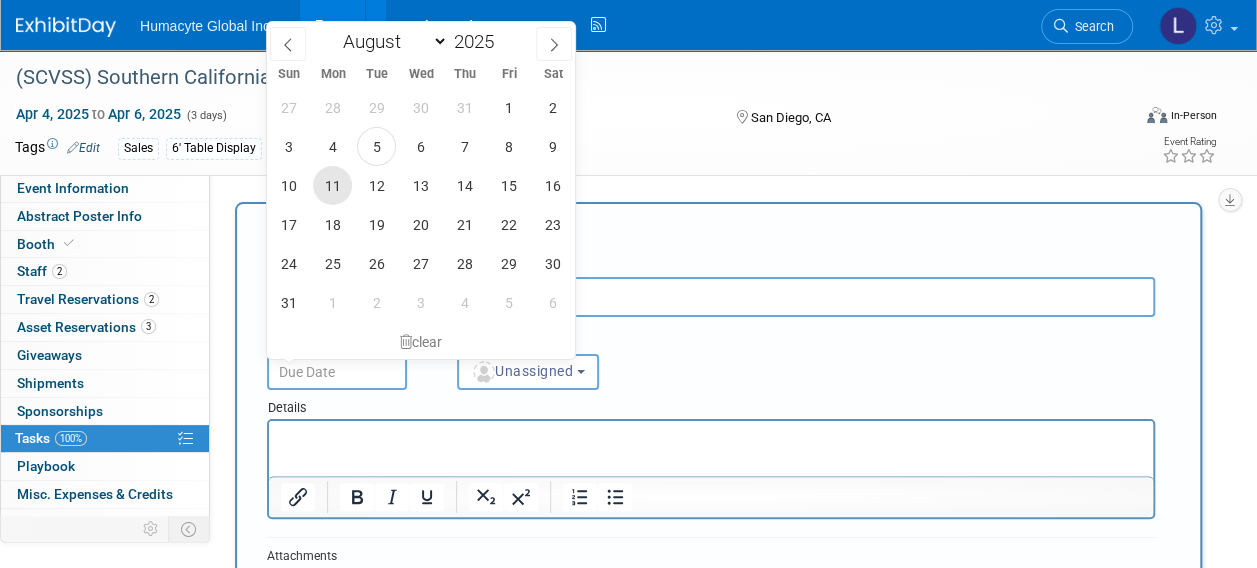 click on "11" at bounding box center (332, 185) 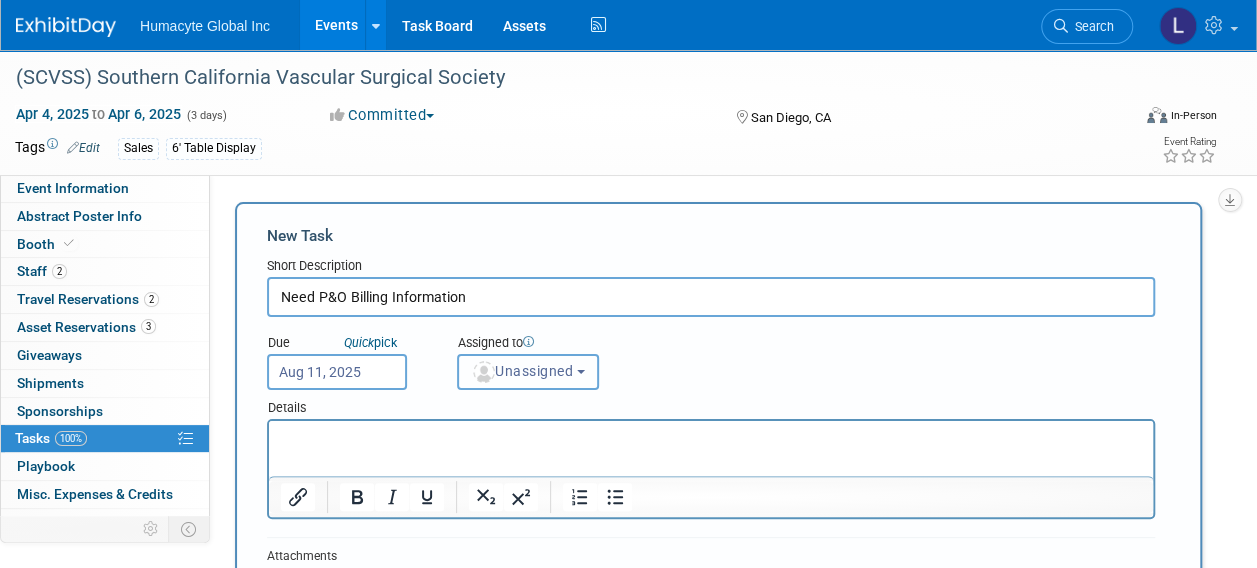 click on "Unassigned" at bounding box center [522, 371] 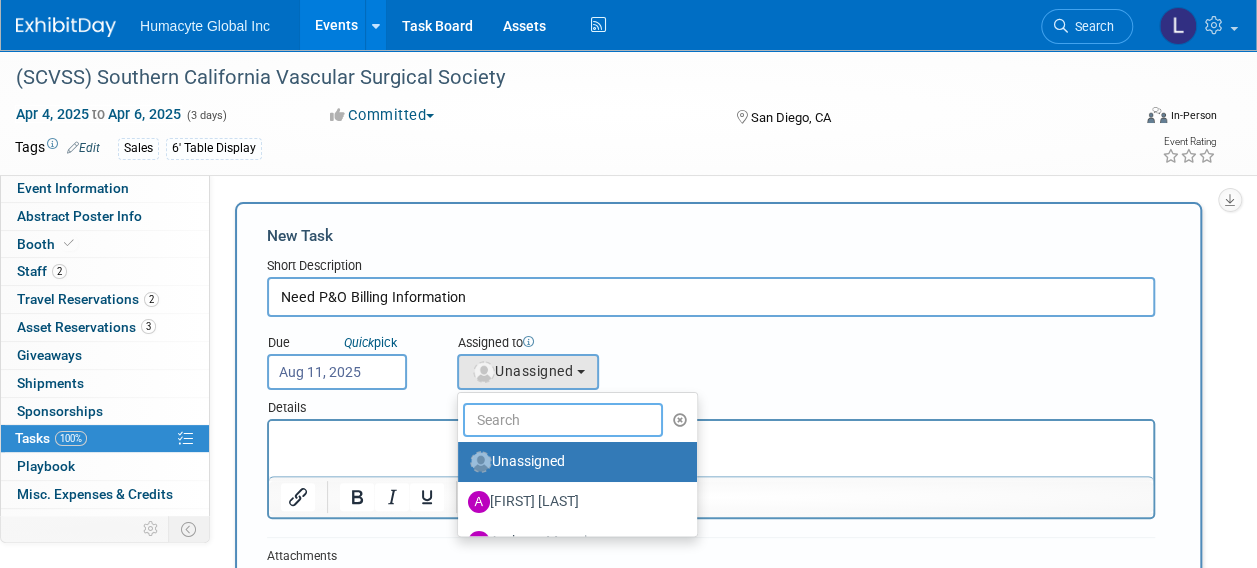 click at bounding box center (563, 420) 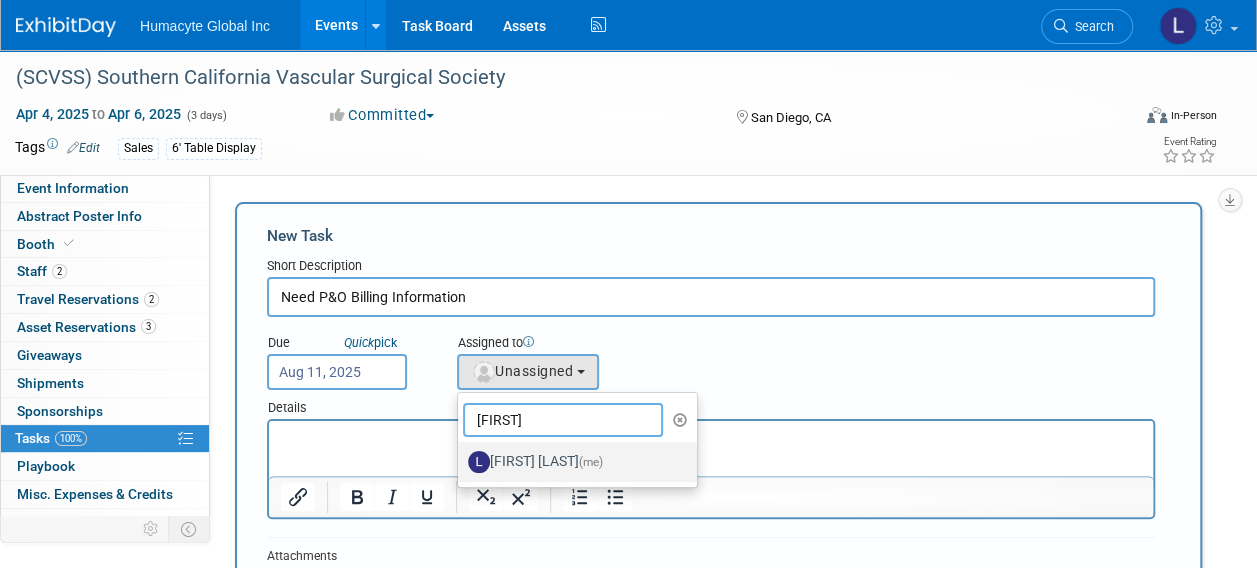 type on "[FIRST]" 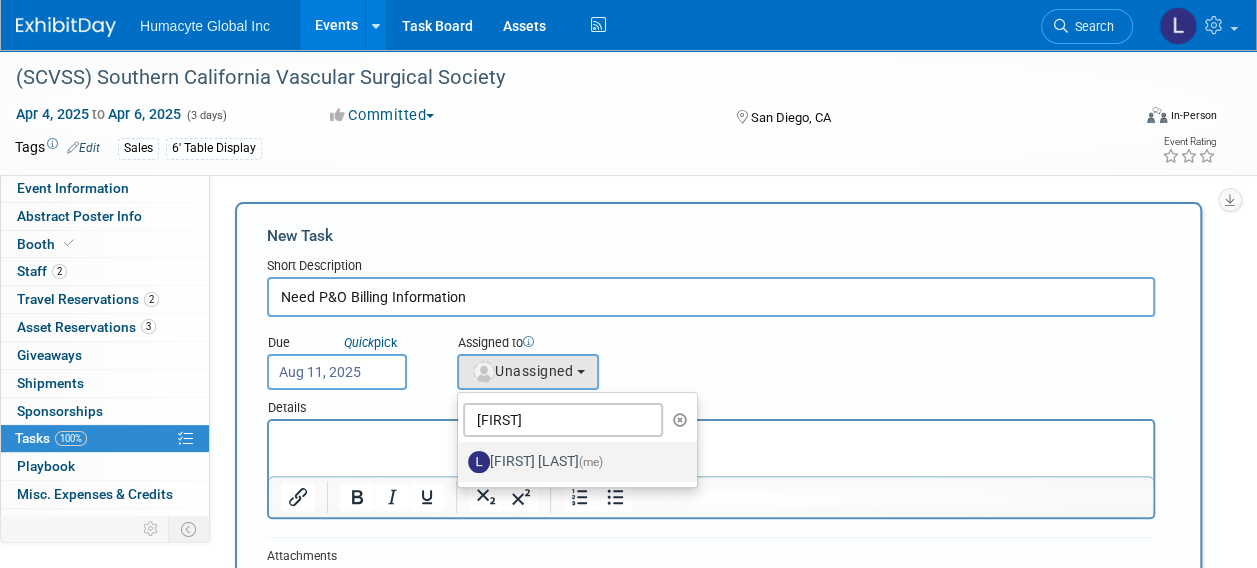click on "Linda Hamilton
(me)" at bounding box center (572, 462) 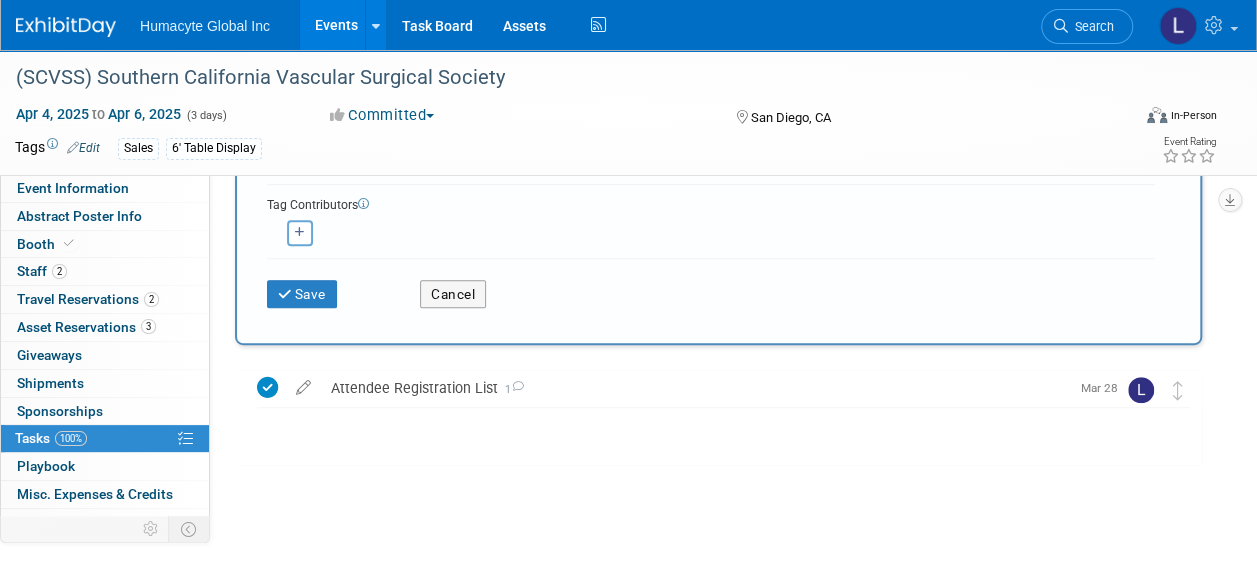 scroll, scrollTop: 438, scrollLeft: 0, axis: vertical 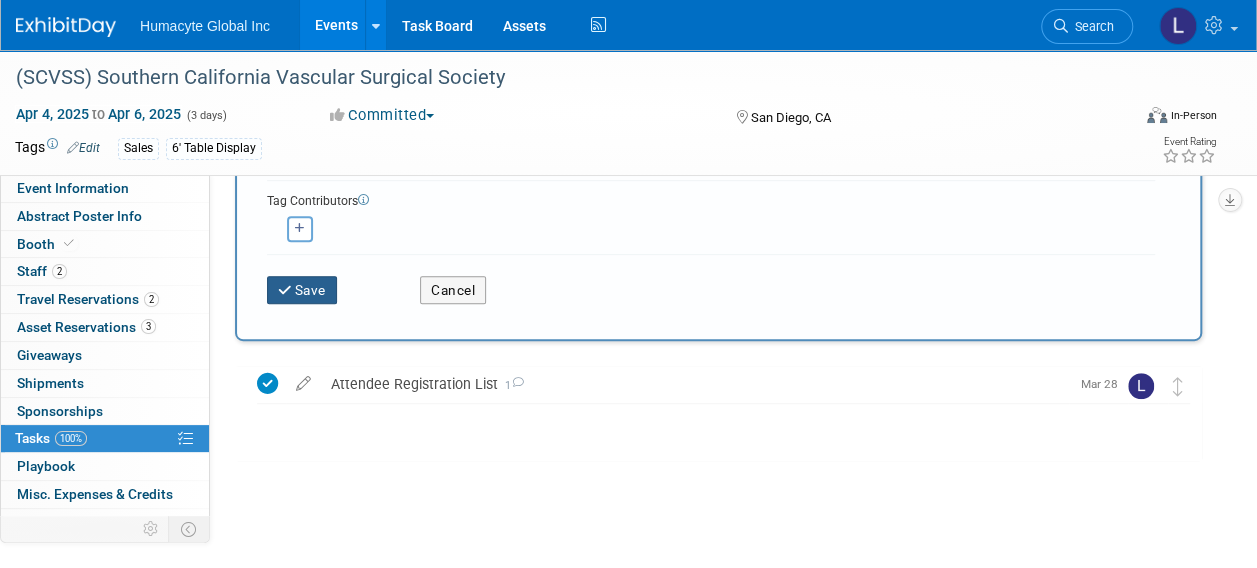 click at bounding box center (286, 291) 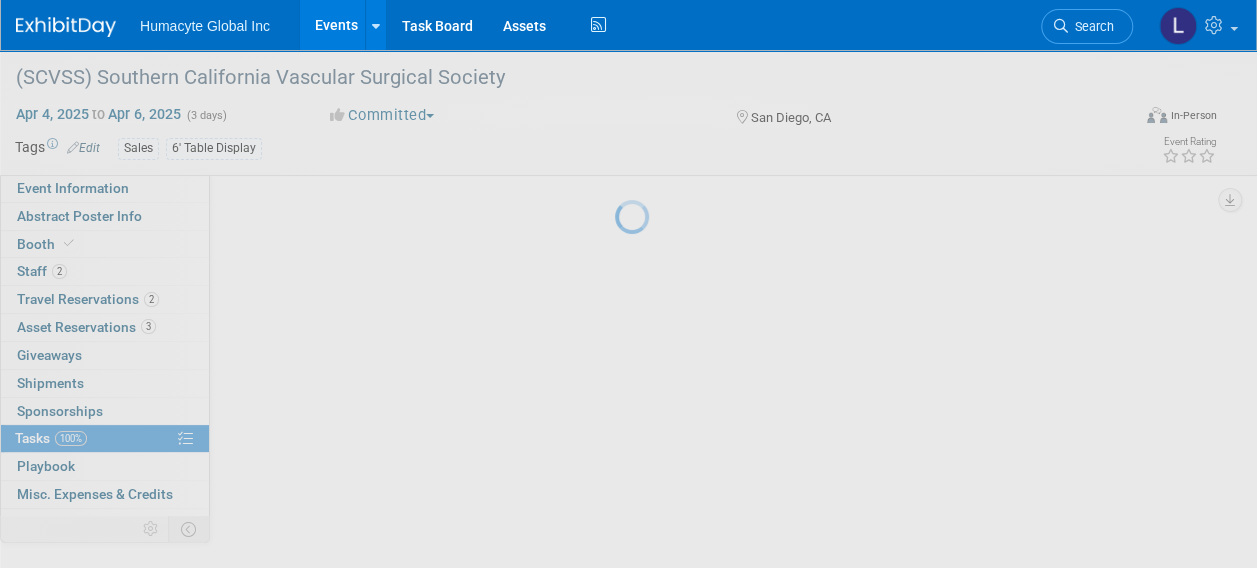 scroll, scrollTop: 87, scrollLeft: 0, axis: vertical 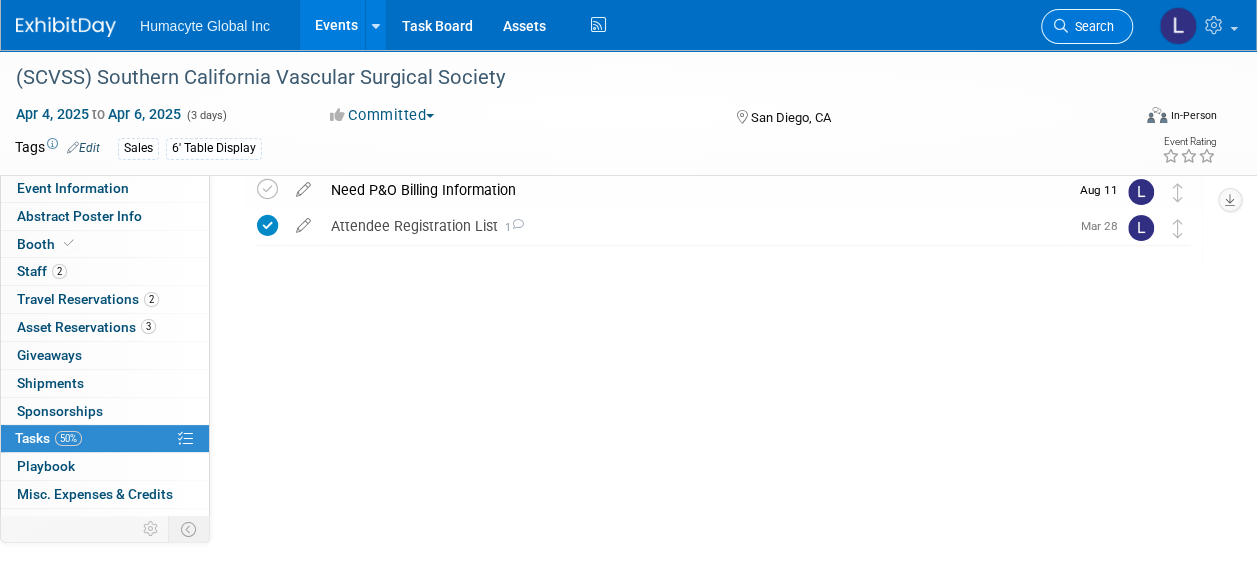 click on "Search" at bounding box center [1091, 26] 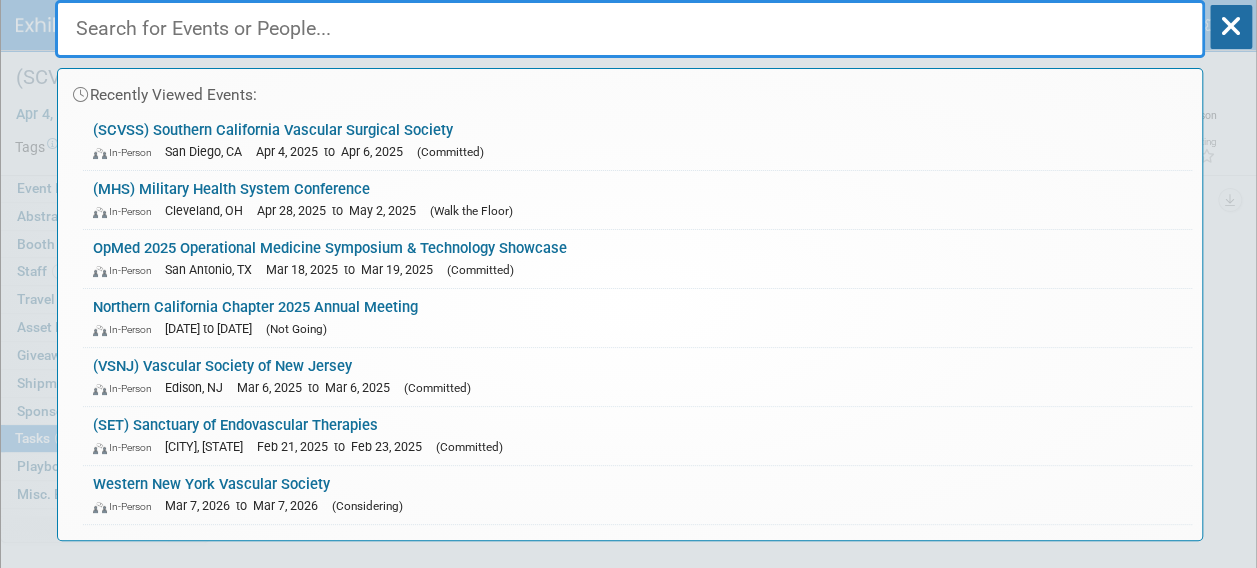 scroll, scrollTop: 51, scrollLeft: 0, axis: vertical 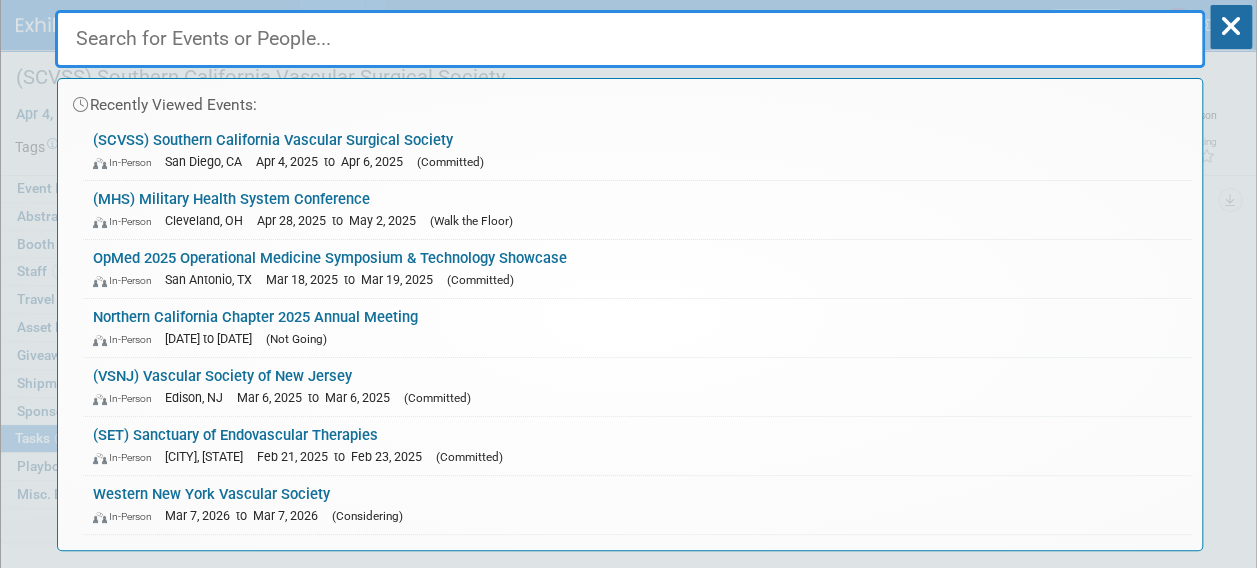 click at bounding box center (630, 39) 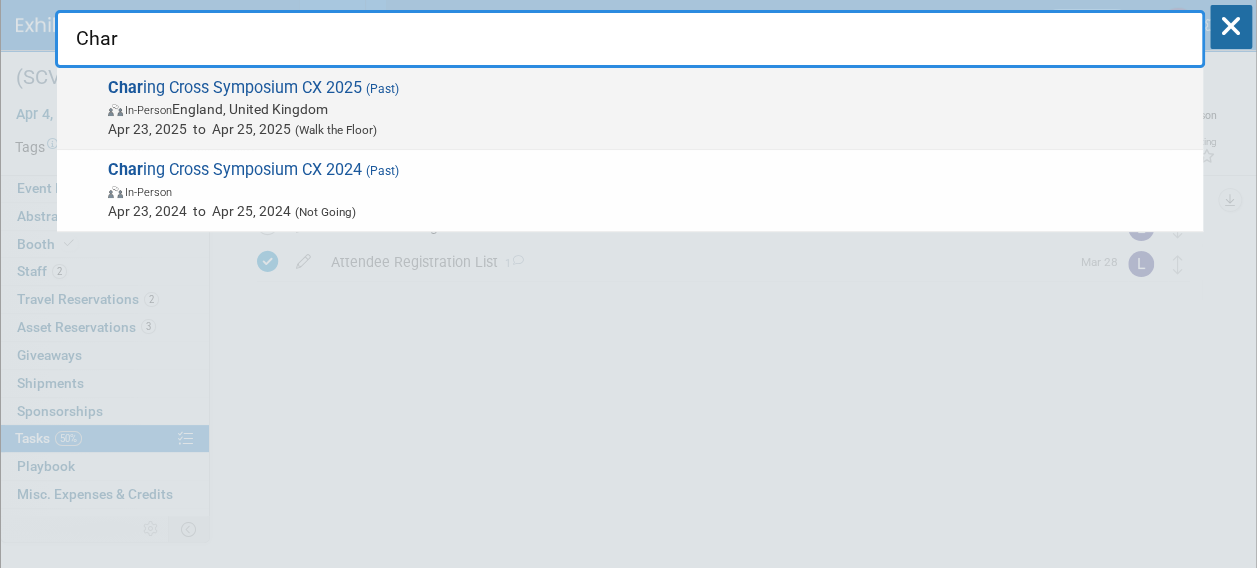 type on "Char" 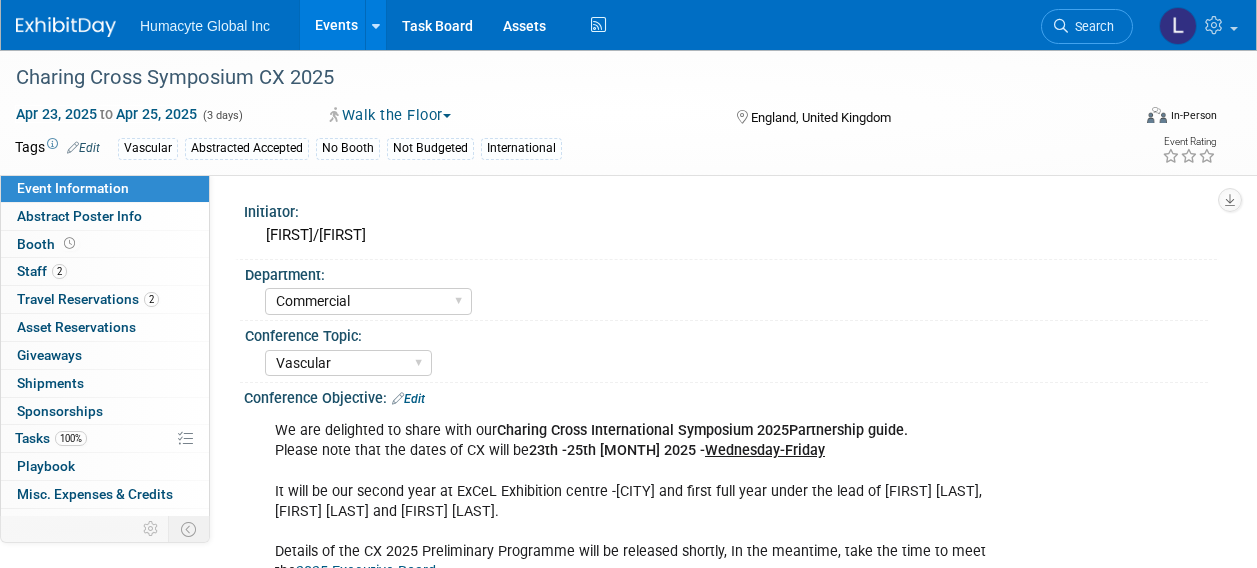 select on "Commercial" 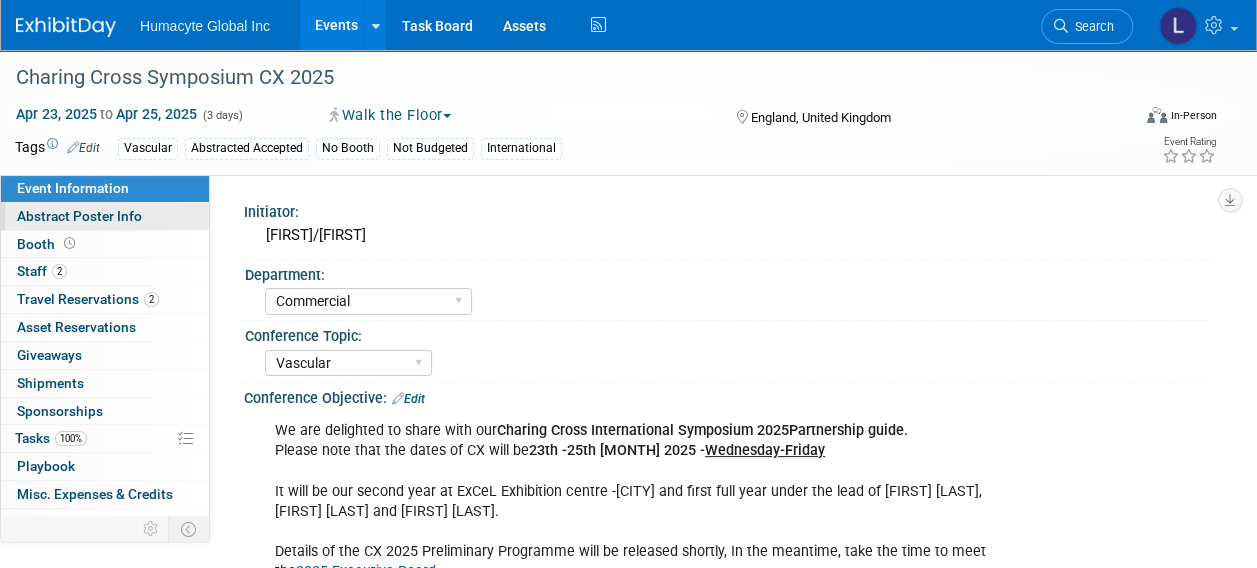 scroll, scrollTop: 0, scrollLeft: 0, axis: both 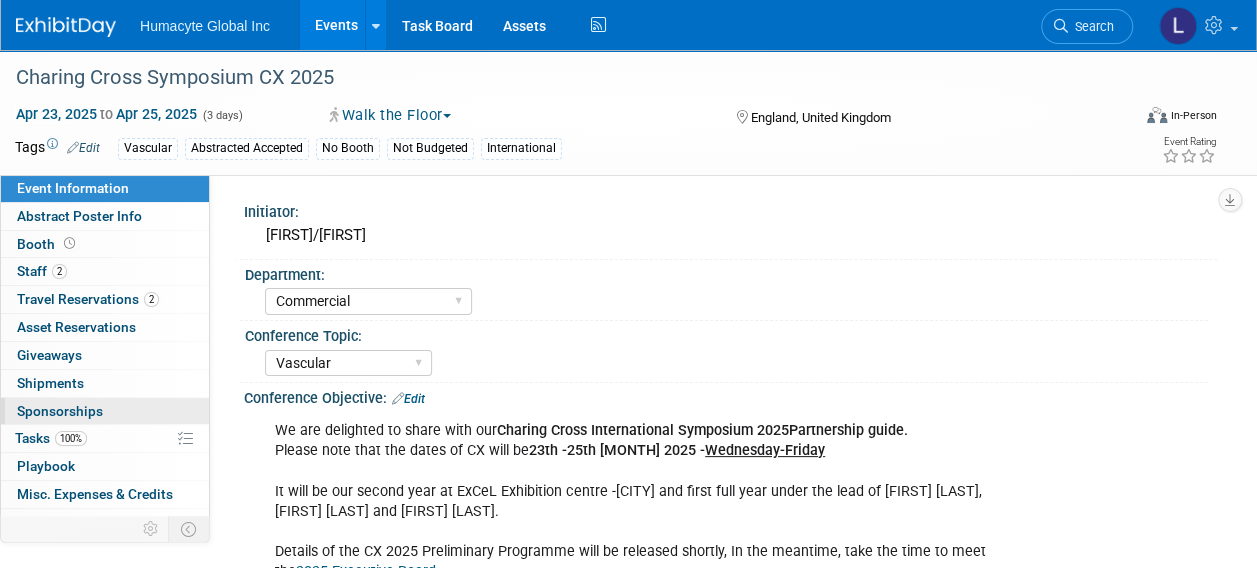 click on "Sponsorships 0" at bounding box center (60, 411) 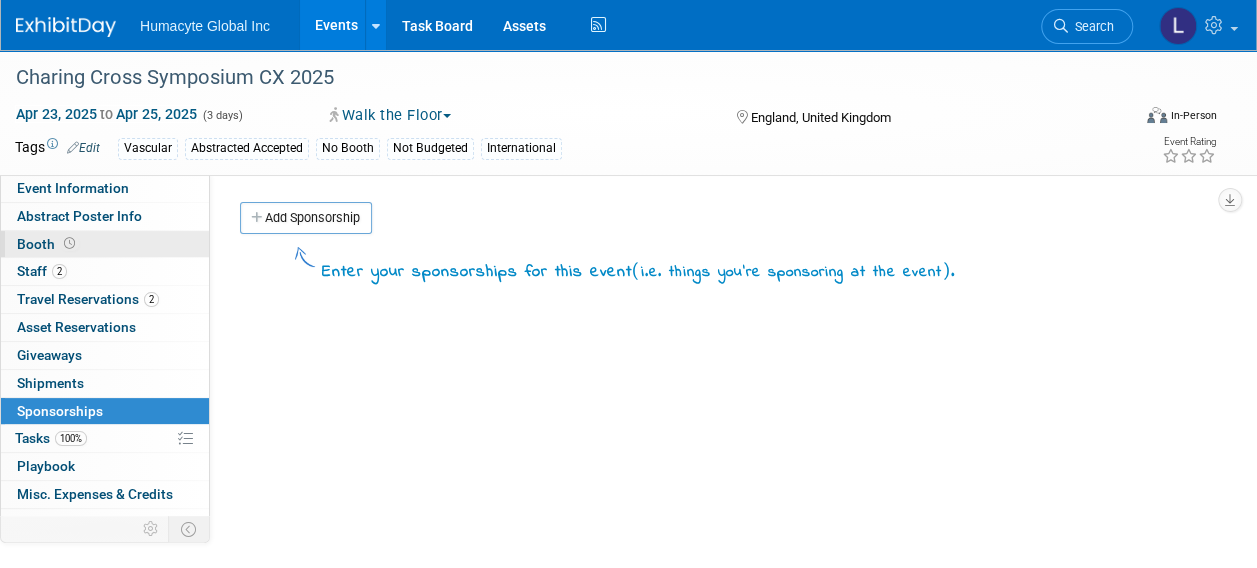 click on "Booth" at bounding box center [48, 244] 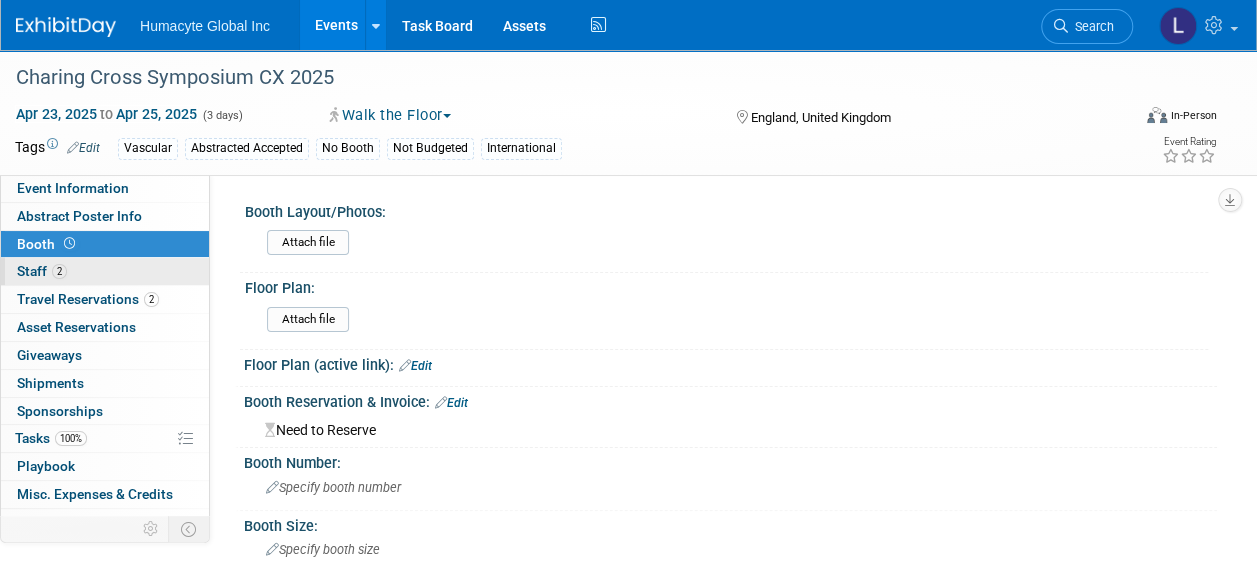 click on "Staff 2" at bounding box center [42, 271] 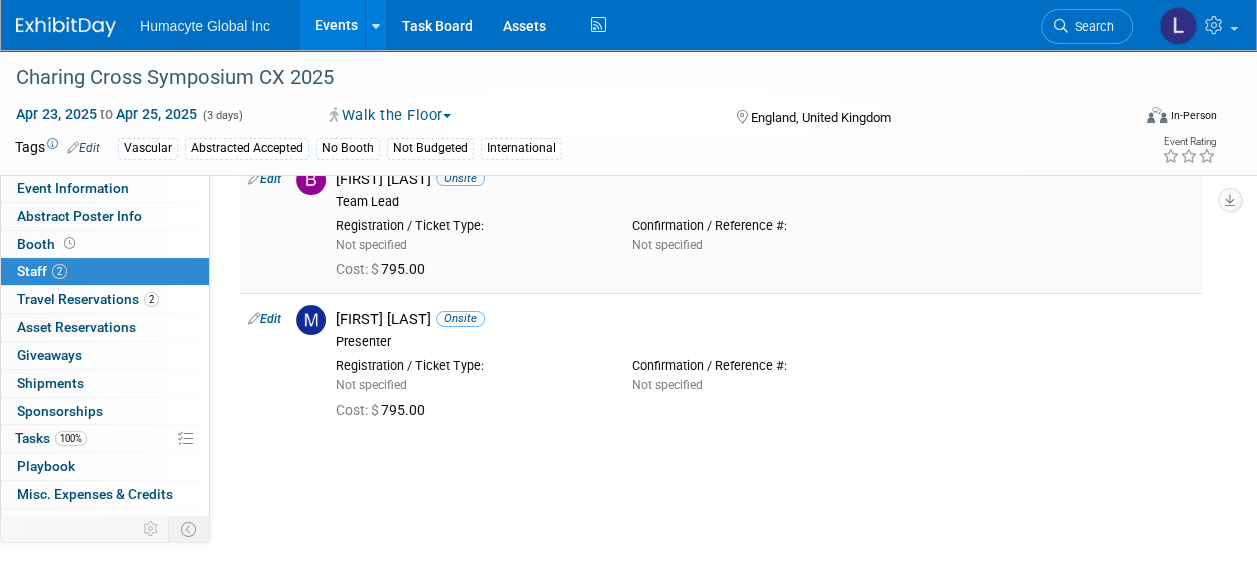 scroll, scrollTop: 102, scrollLeft: 0, axis: vertical 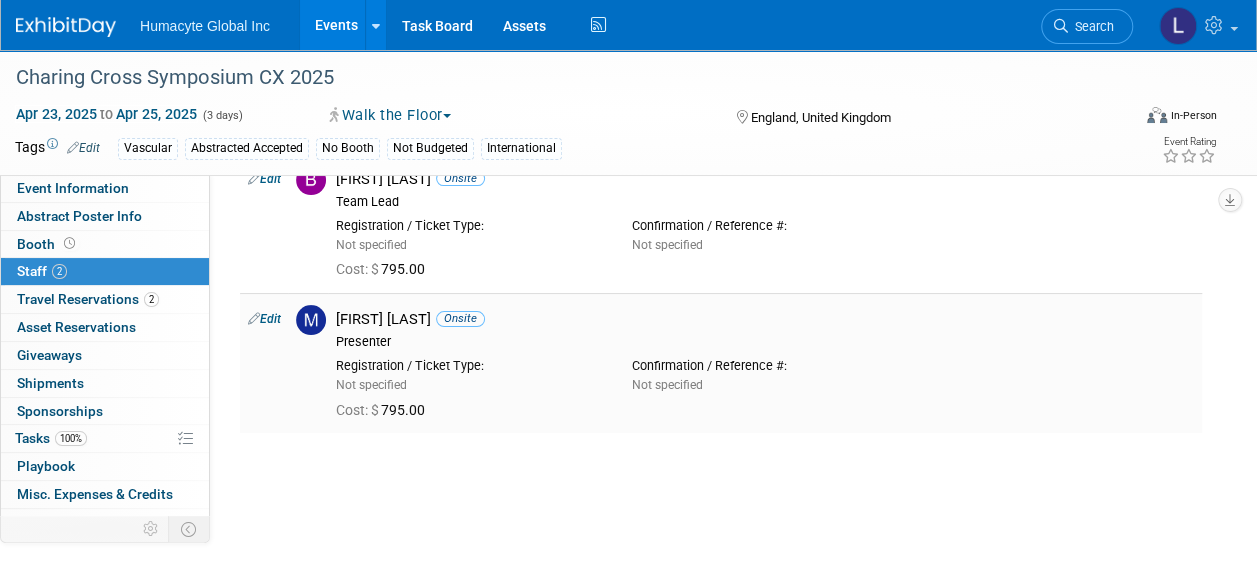 click on "Edit" at bounding box center [264, 319] 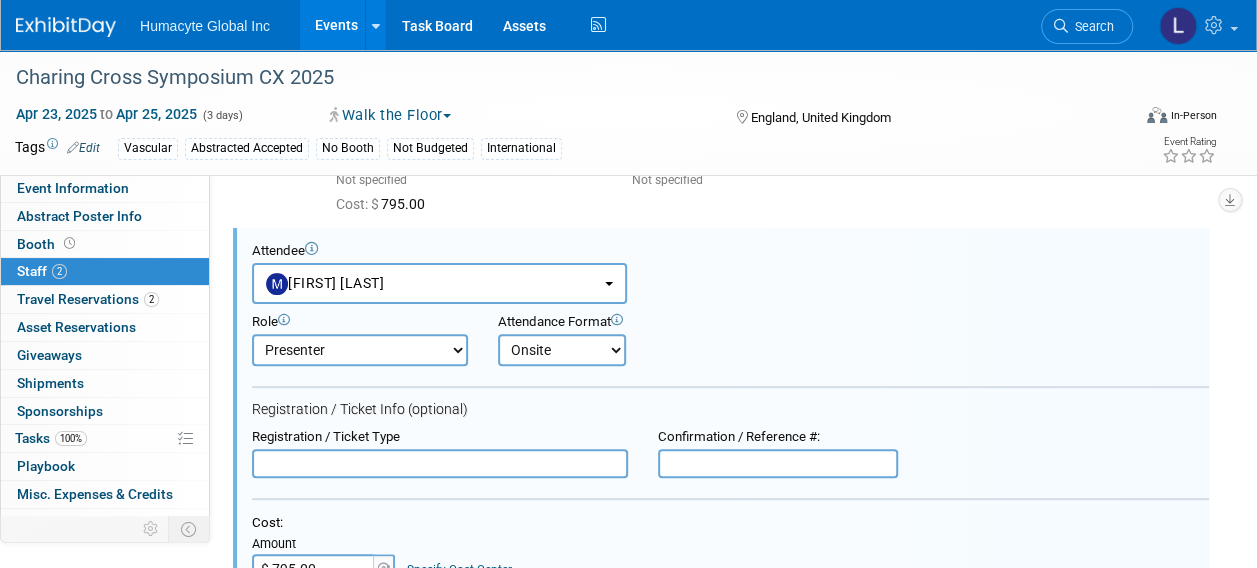 scroll, scrollTop: 0, scrollLeft: 0, axis: both 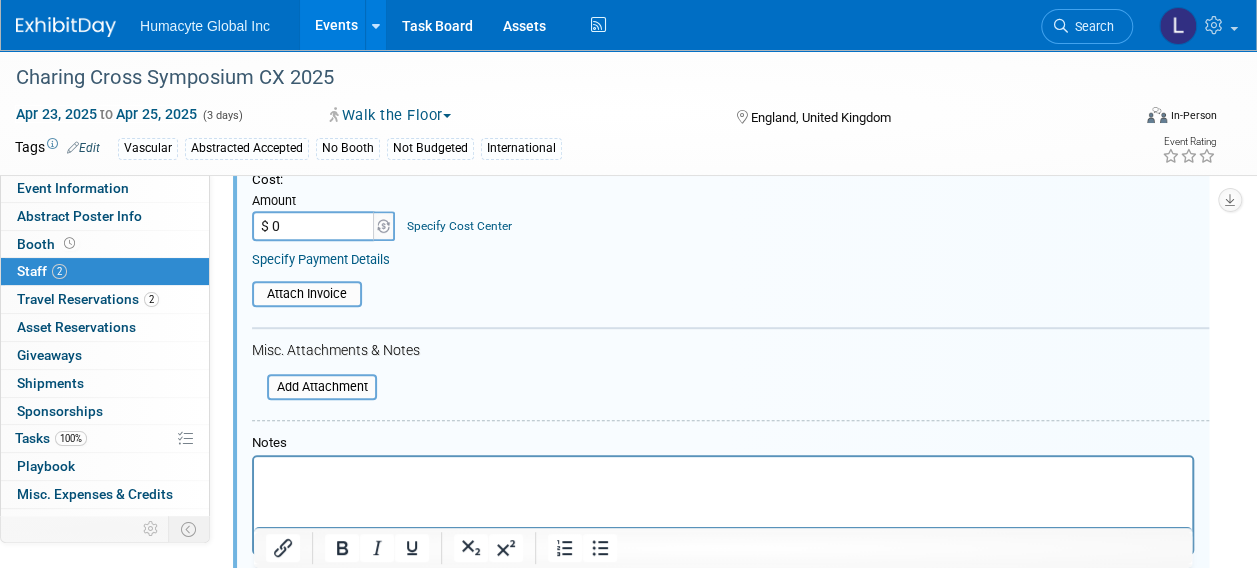 type on "$ 0.00" 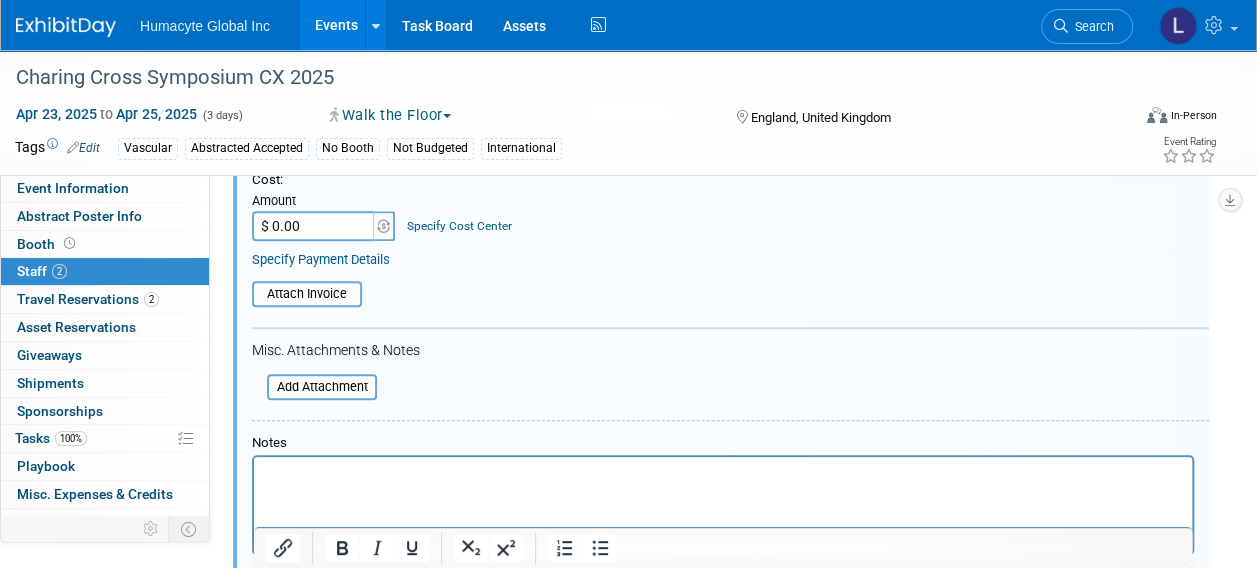 click at bounding box center (723, 475) 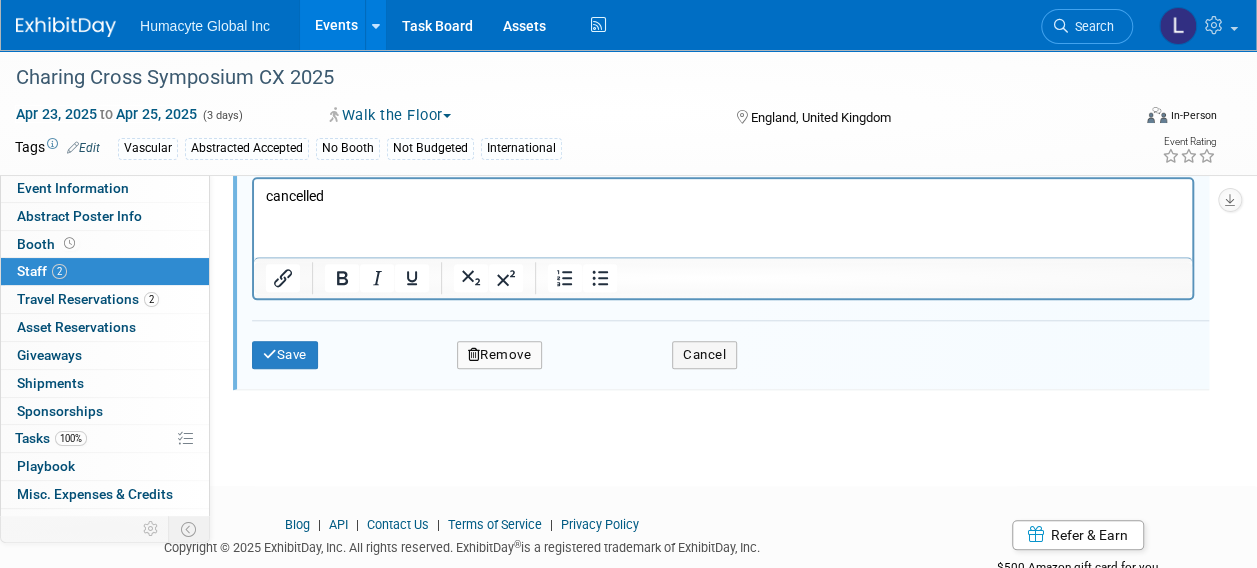 scroll, scrollTop: 843, scrollLeft: 0, axis: vertical 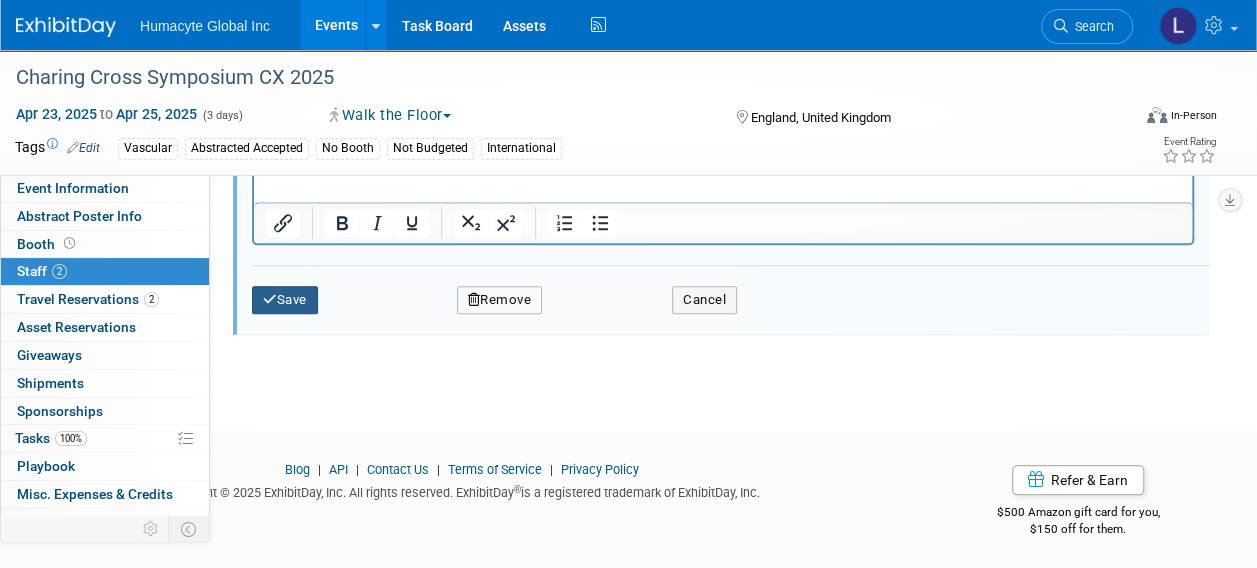 click on "Save" at bounding box center (285, 300) 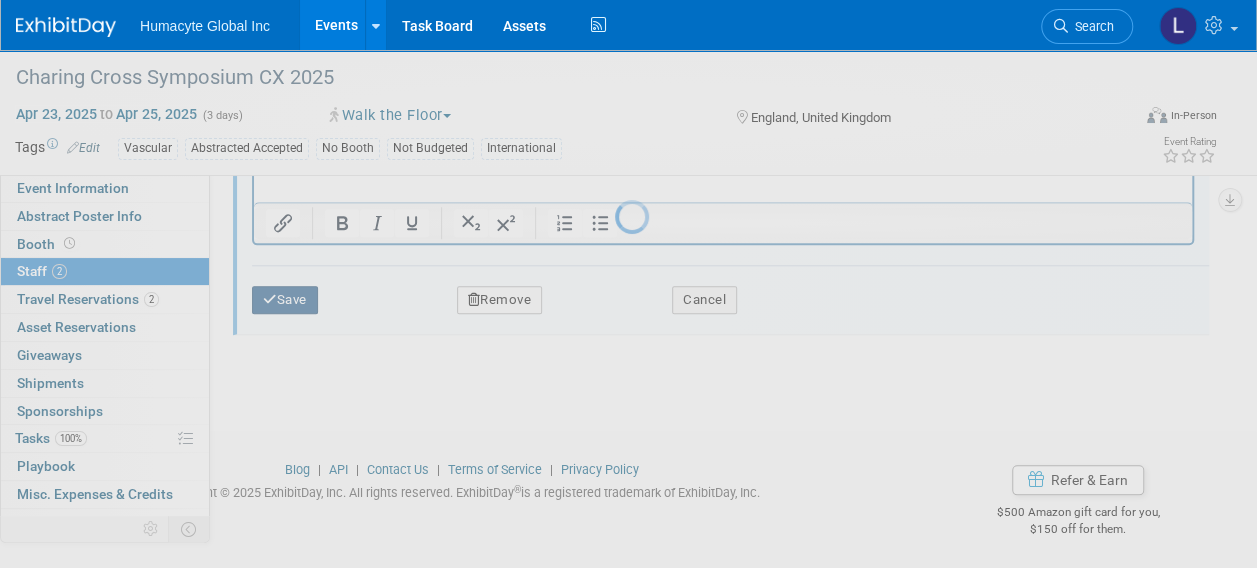 scroll, scrollTop: 263, scrollLeft: 0, axis: vertical 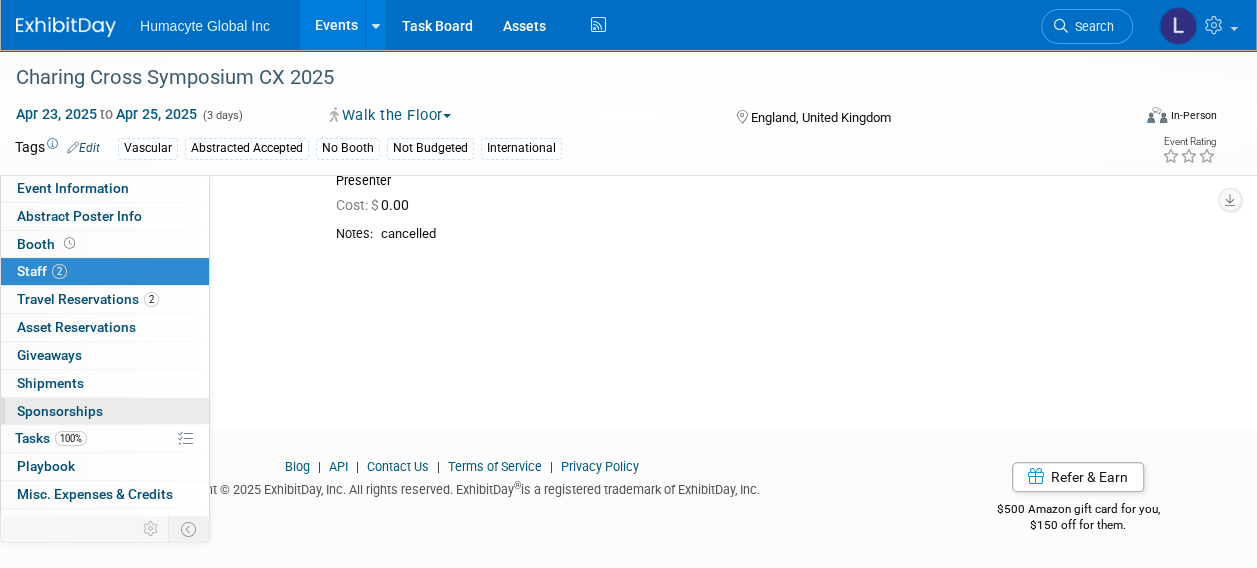 click on "Sponsorships 0" at bounding box center [60, 411] 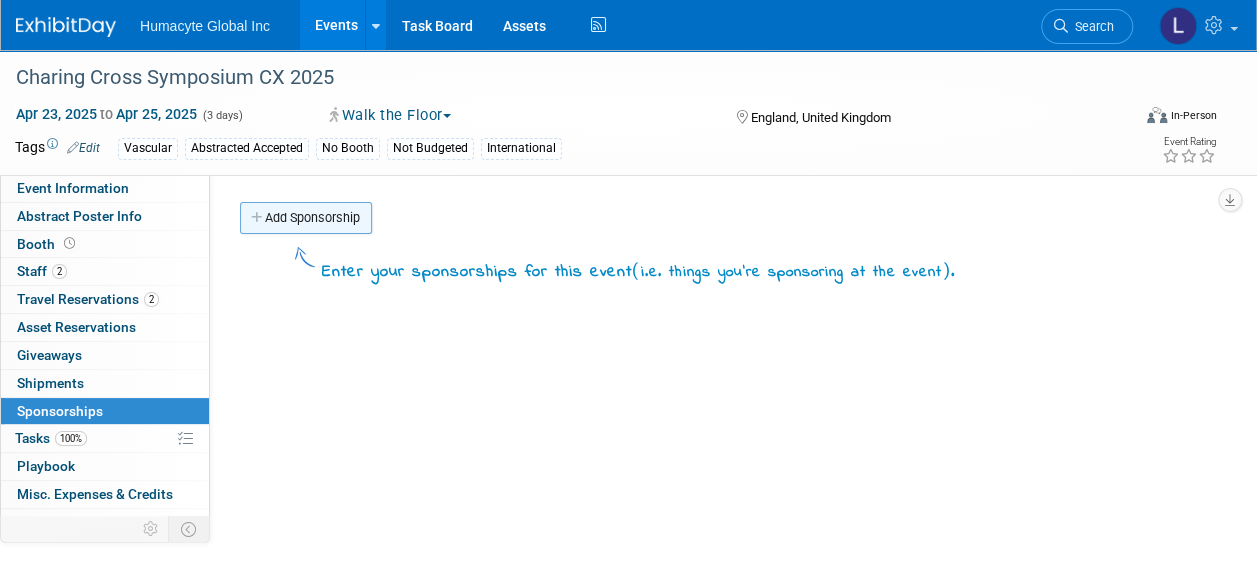 click on "Add Sponsorship" at bounding box center [306, 218] 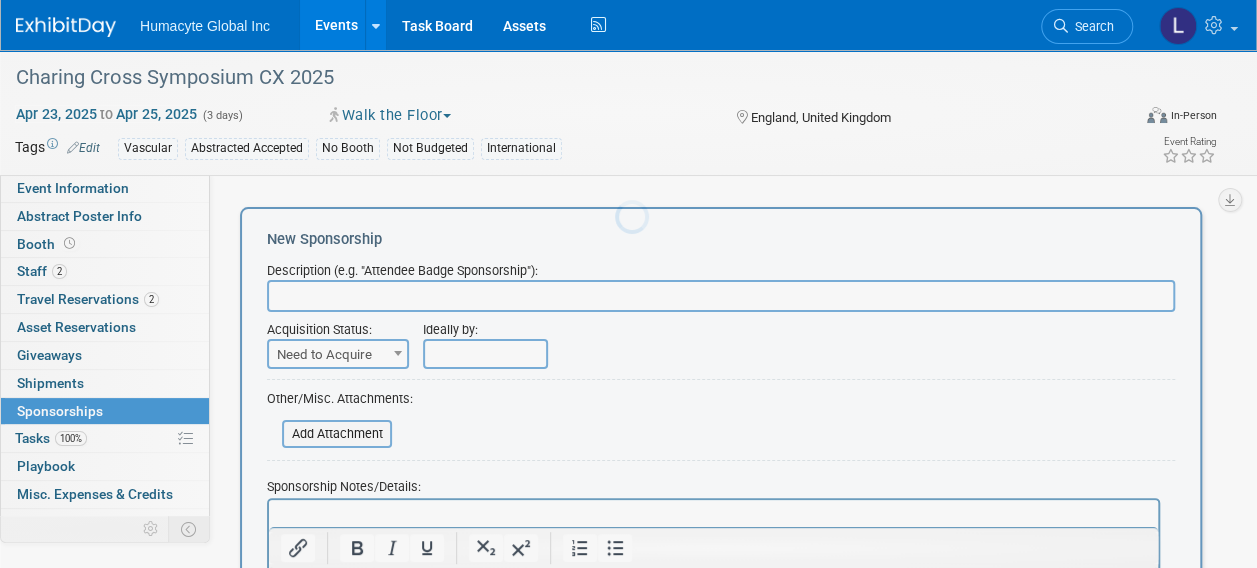scroll, scrollTop: 0, scrollLeft: 0, axis: both 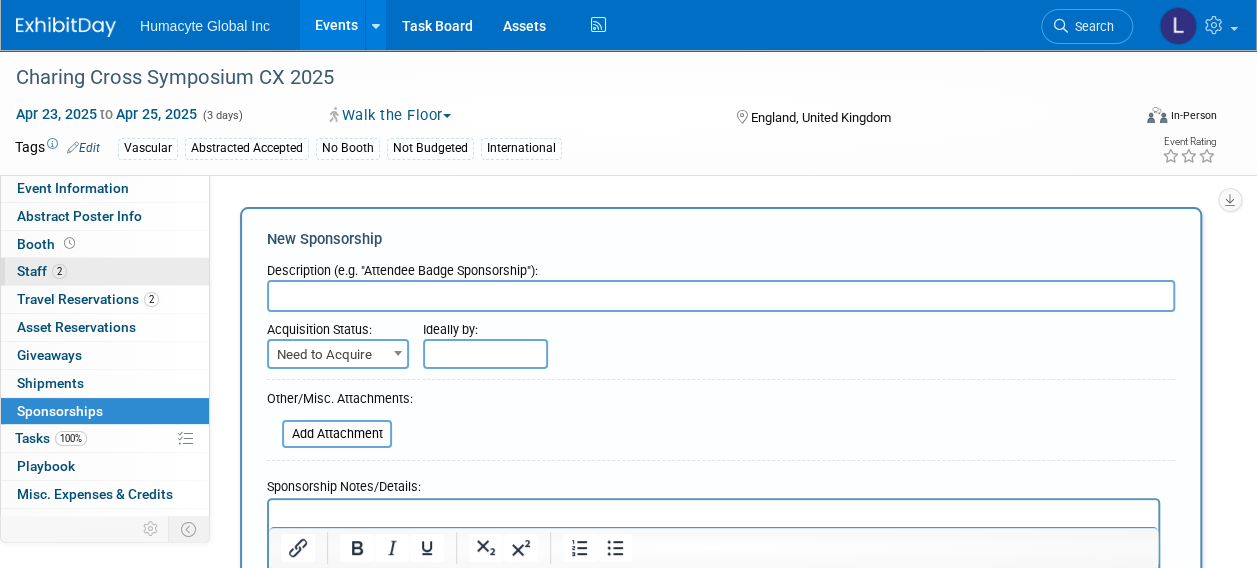 click on "Staff 2" at bounding box center [42, 271] 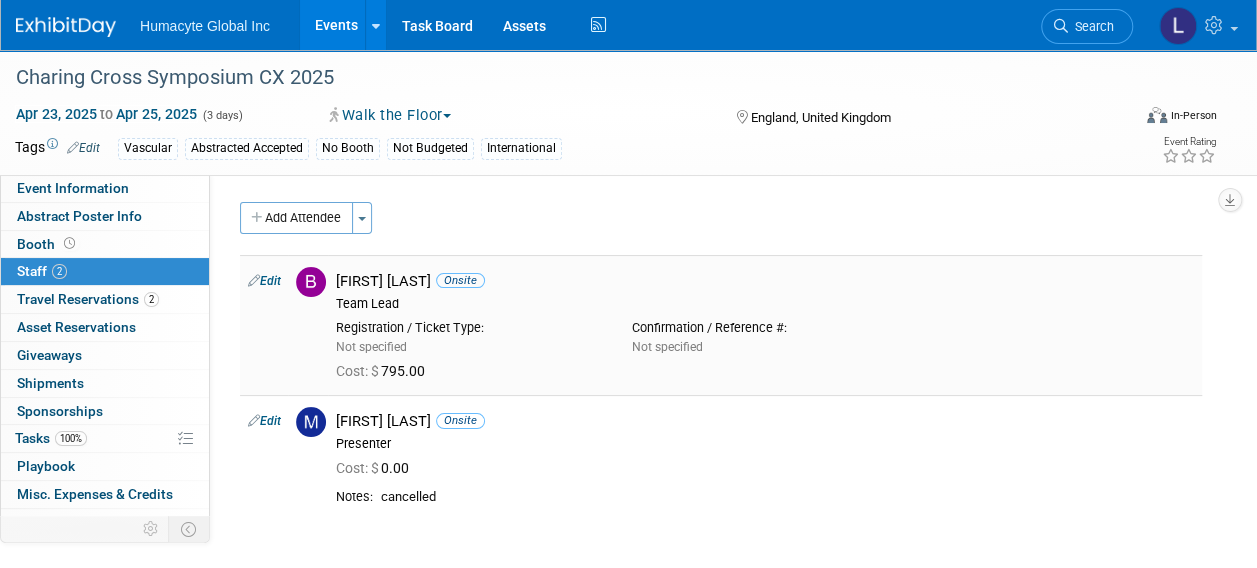click on "Edit" at bounding box center [264, 281] 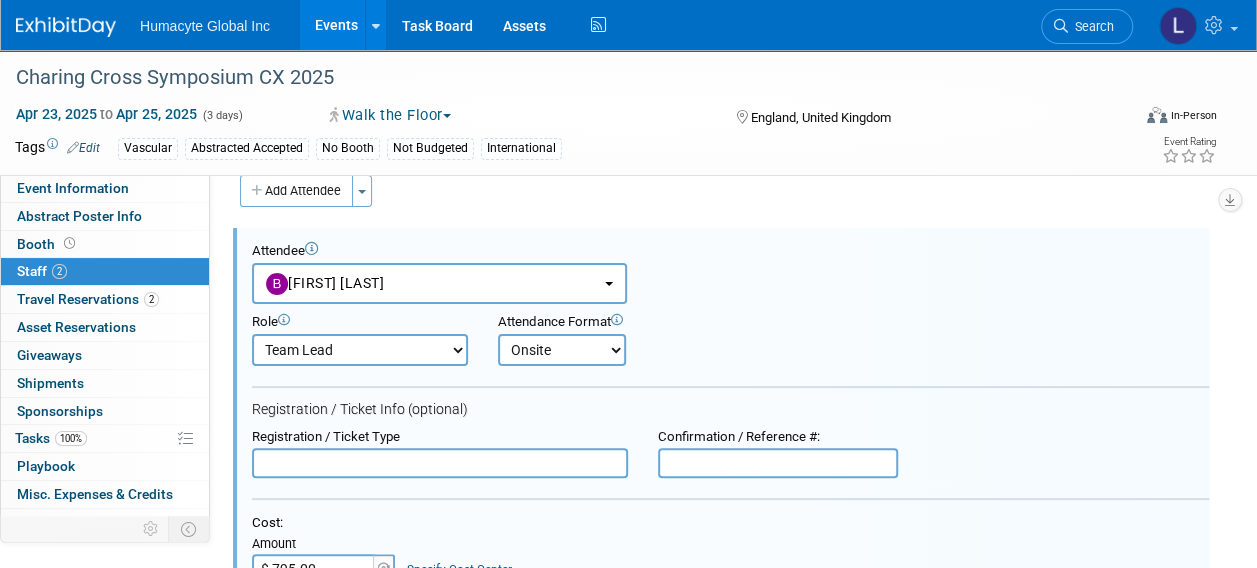scroll, scrollTop: 0, scrollLeft: 0, axis: both 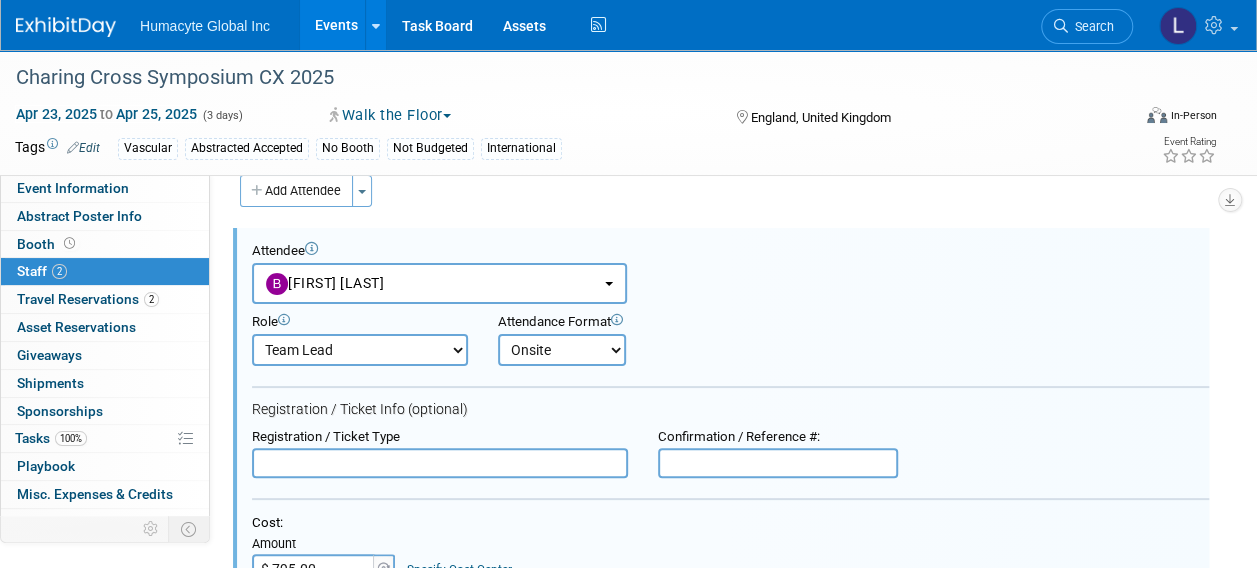 click on "$ 795.00" at bounding box center (314, 569) 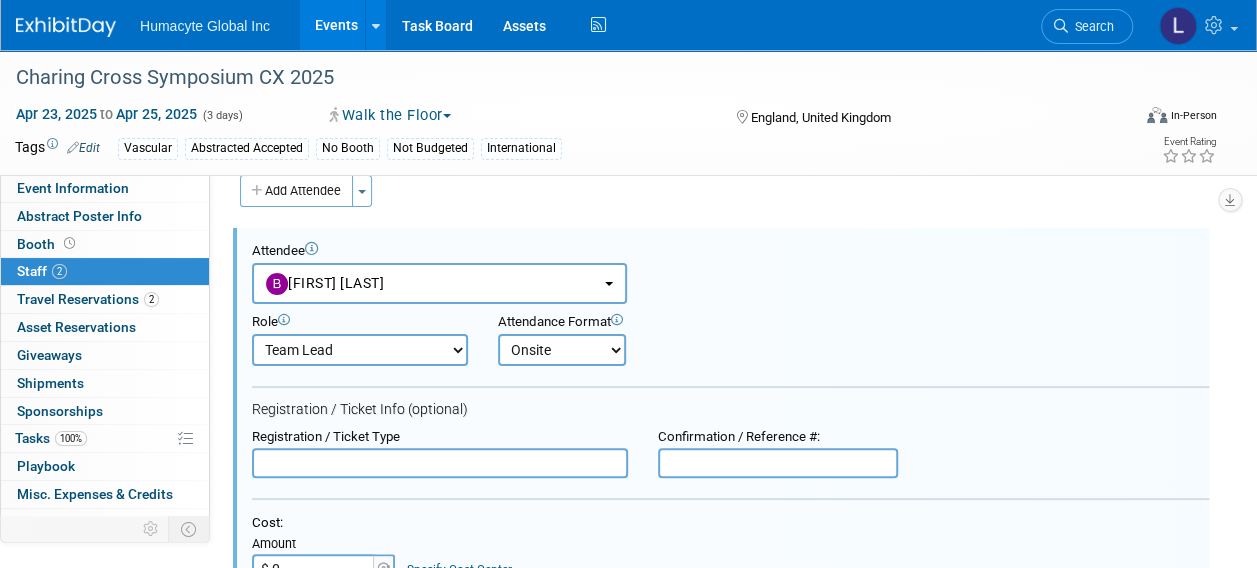 type on "$ 0.00" 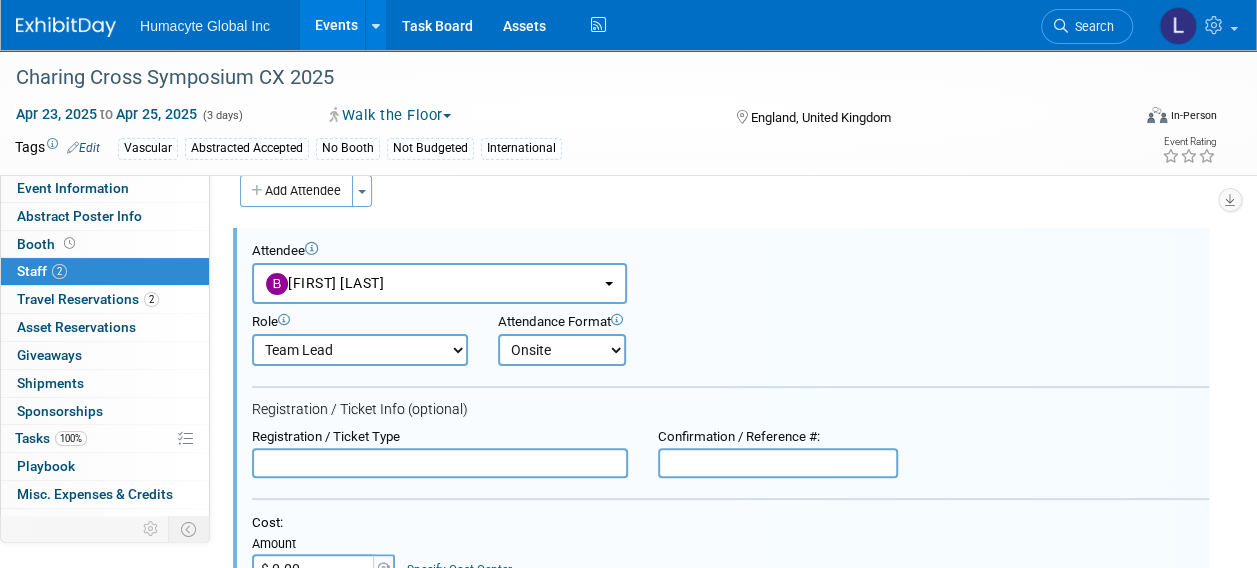 scroll, scrollTop: 34, scrollLeft: 0, axis: vertical 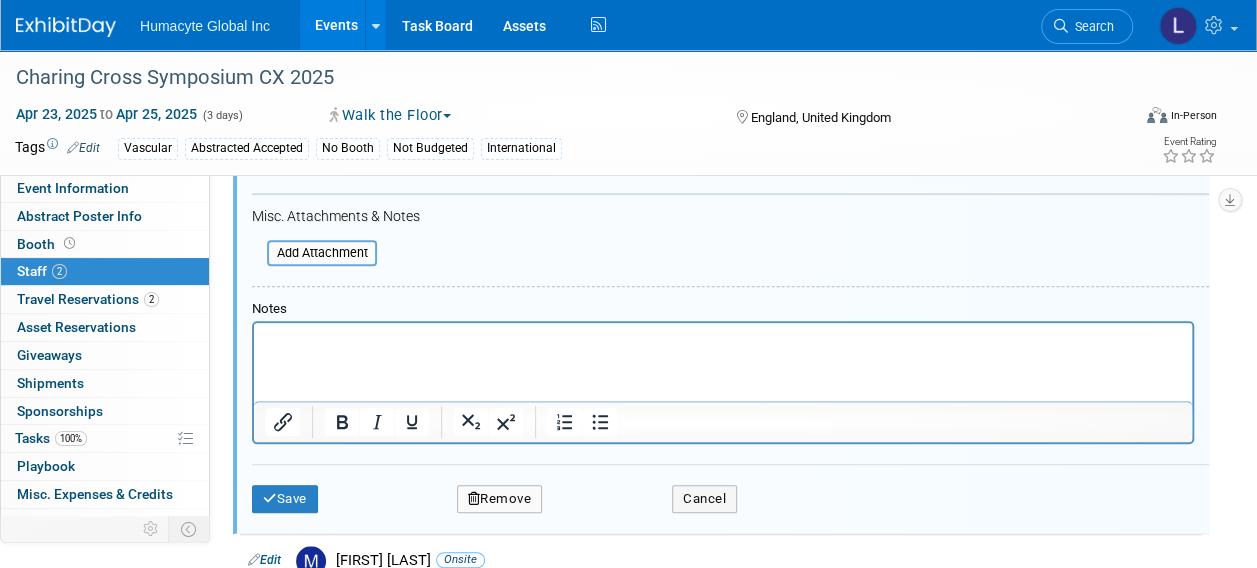 click at bounding box center [723, 341] 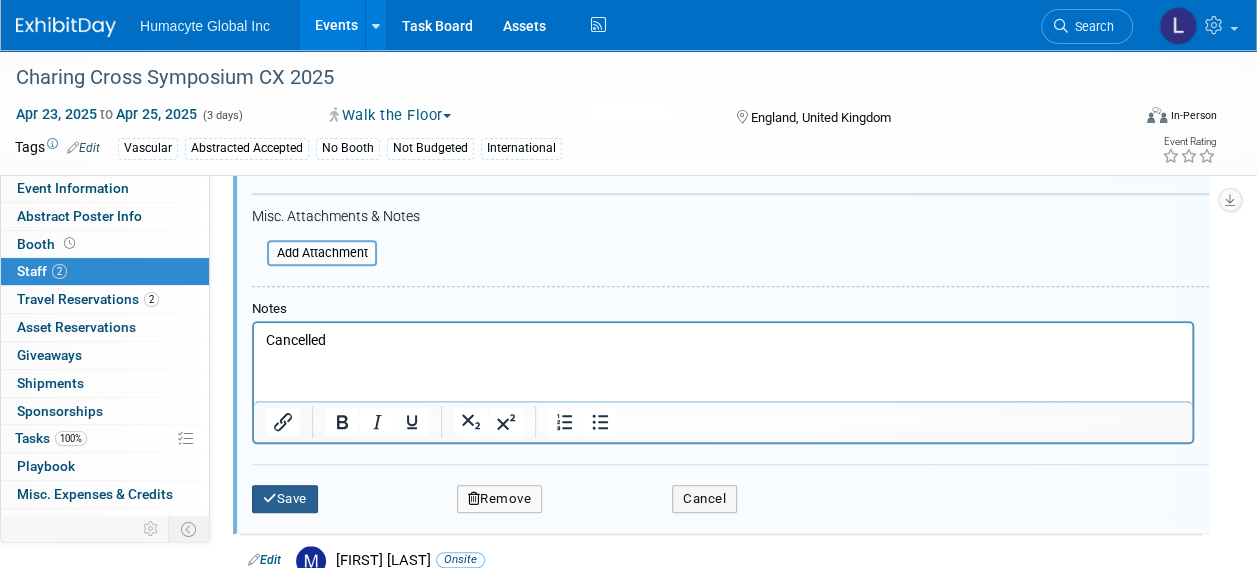 click on "Save" at bounding box center (285, 499) 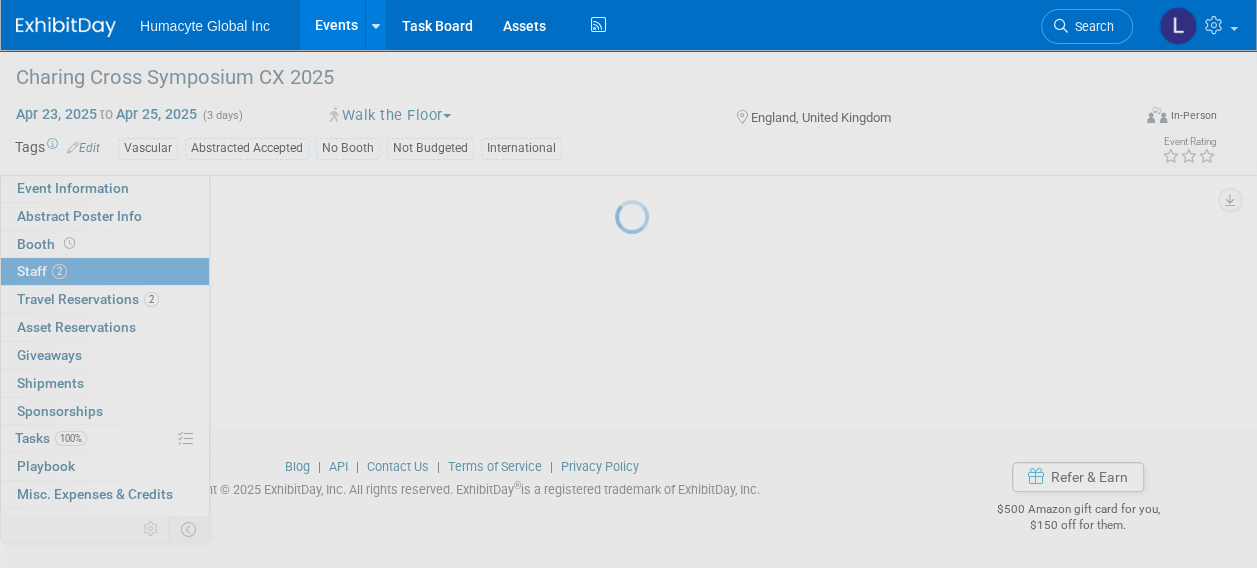 scroll, scrollTop: 263, scrollLeft: 0, axis: vertical 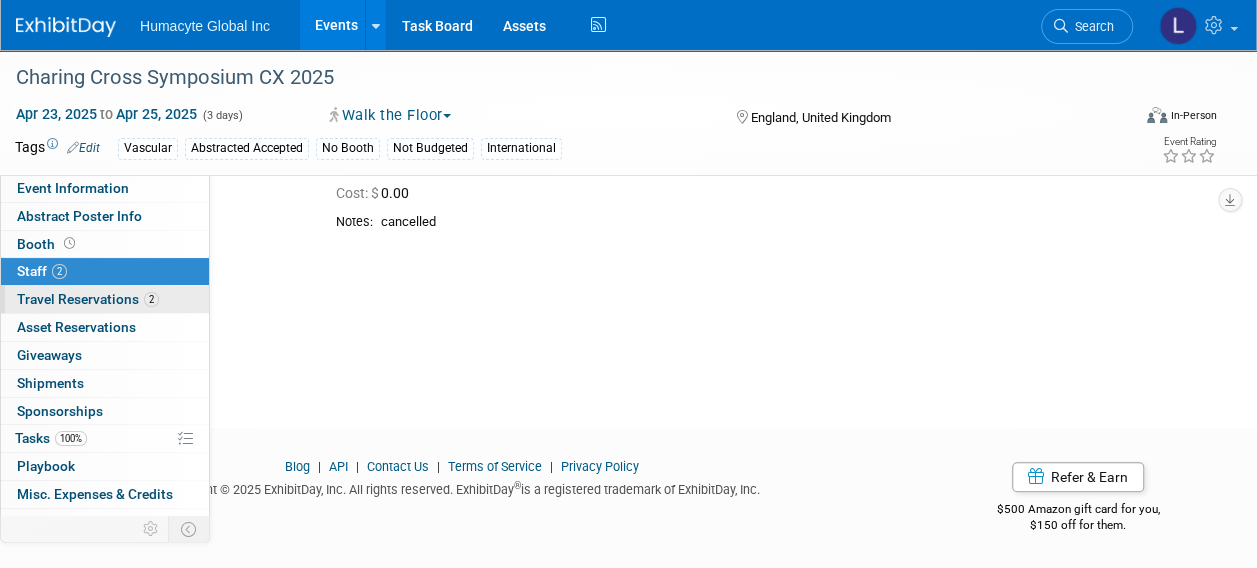 click on "Travel Reservations 2" at bounding box center [88, 299] 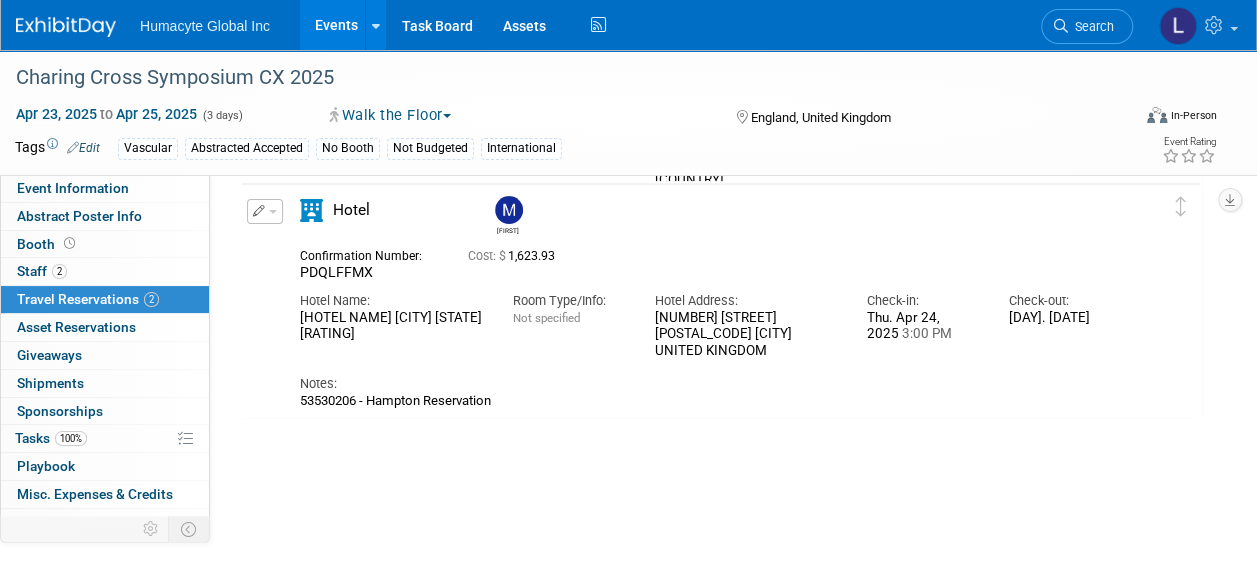 scroll, scrollTop: 256, scrollLeft: 0, axis: vertical 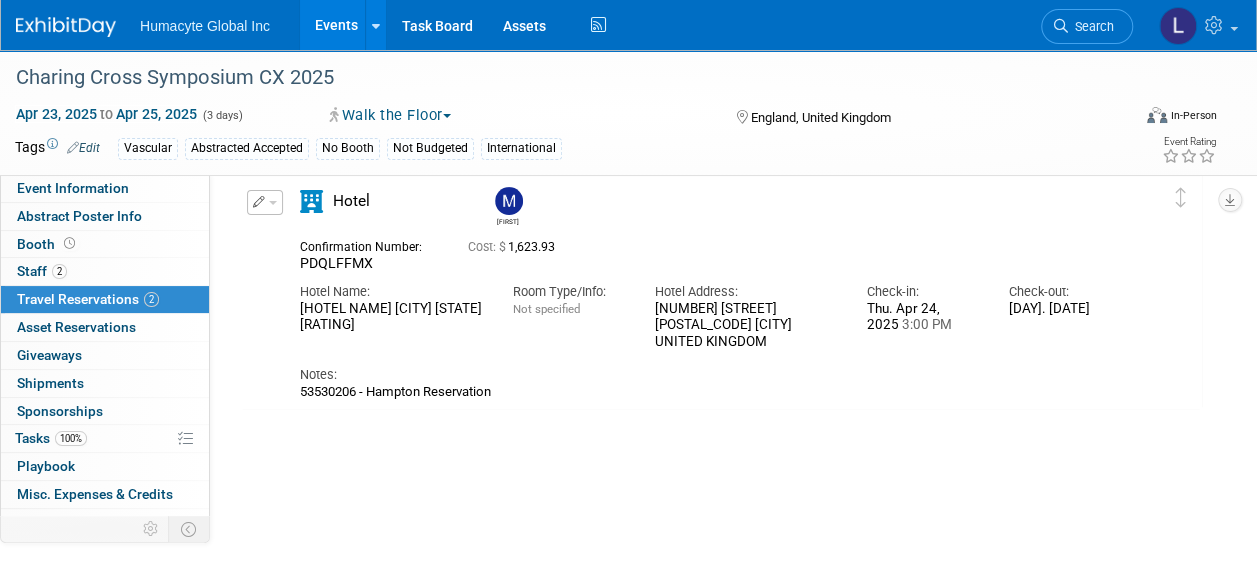 click at bounding box center [265, 202] 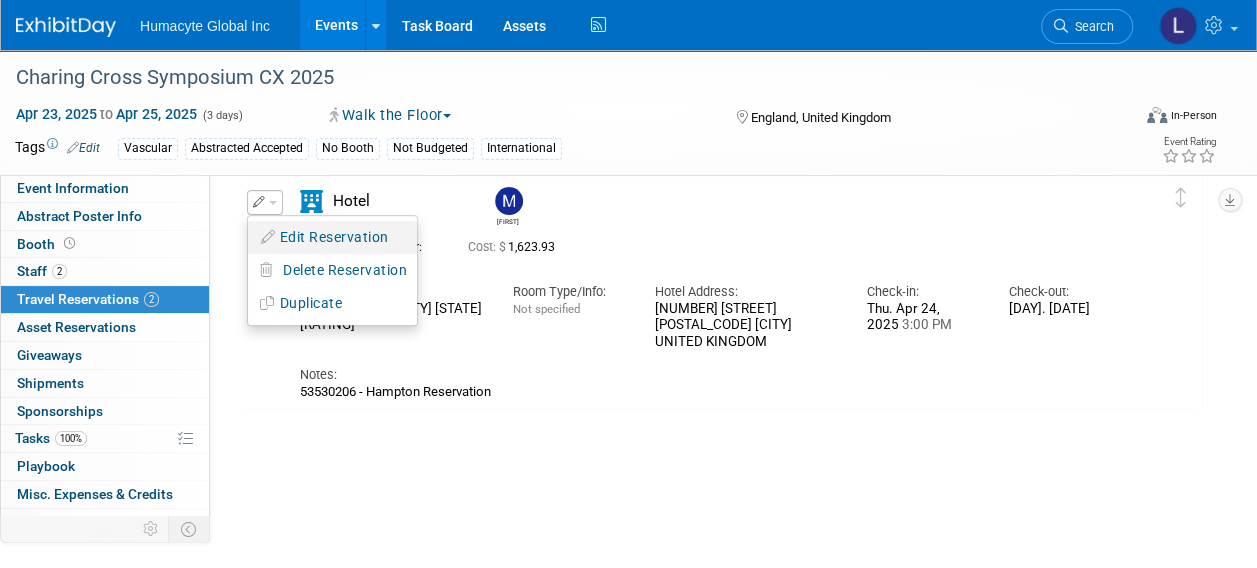 click on "Edit Reservation" at bounding box center [332, 237] 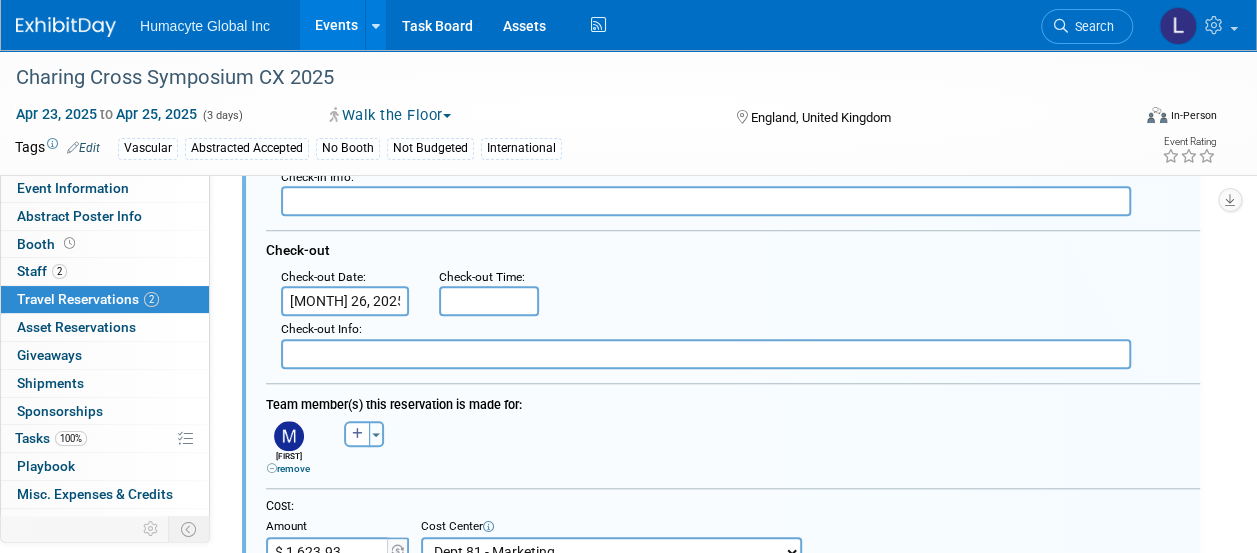 scroll, scrollTop: 638, scrollLeft: 0, axis: vertical 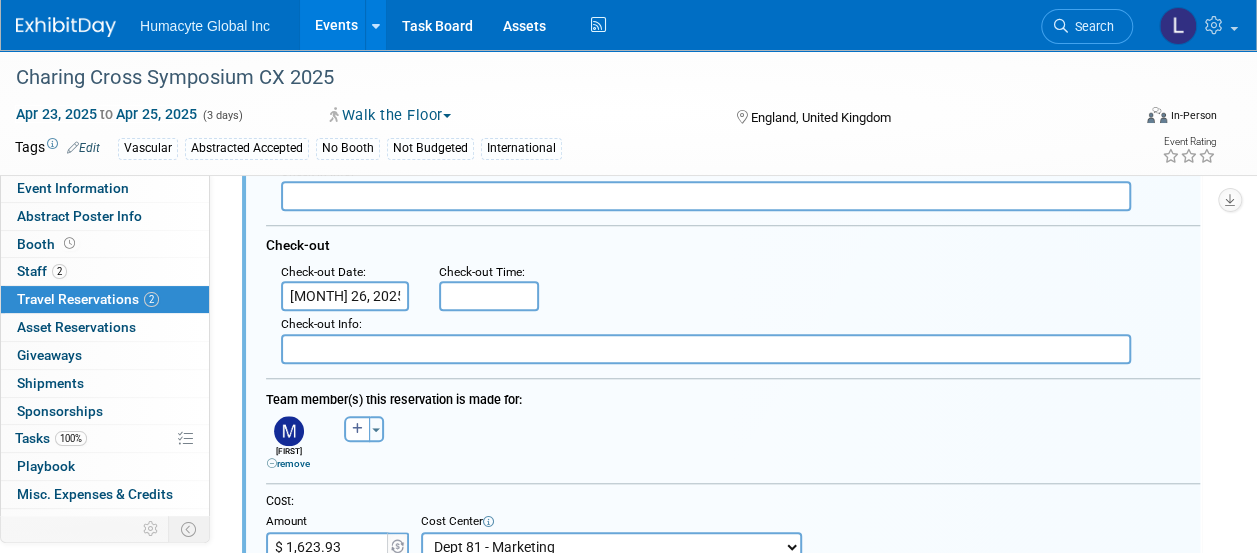 click on "$ 1,623.93" at bounding box center (328, 547) 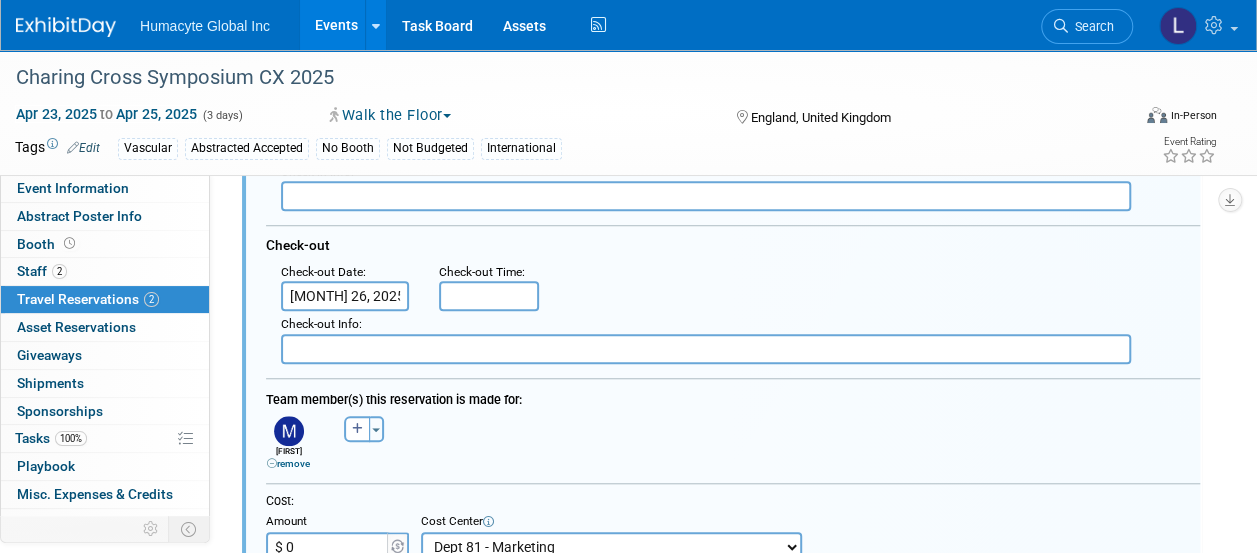 type on "$ 0.00" 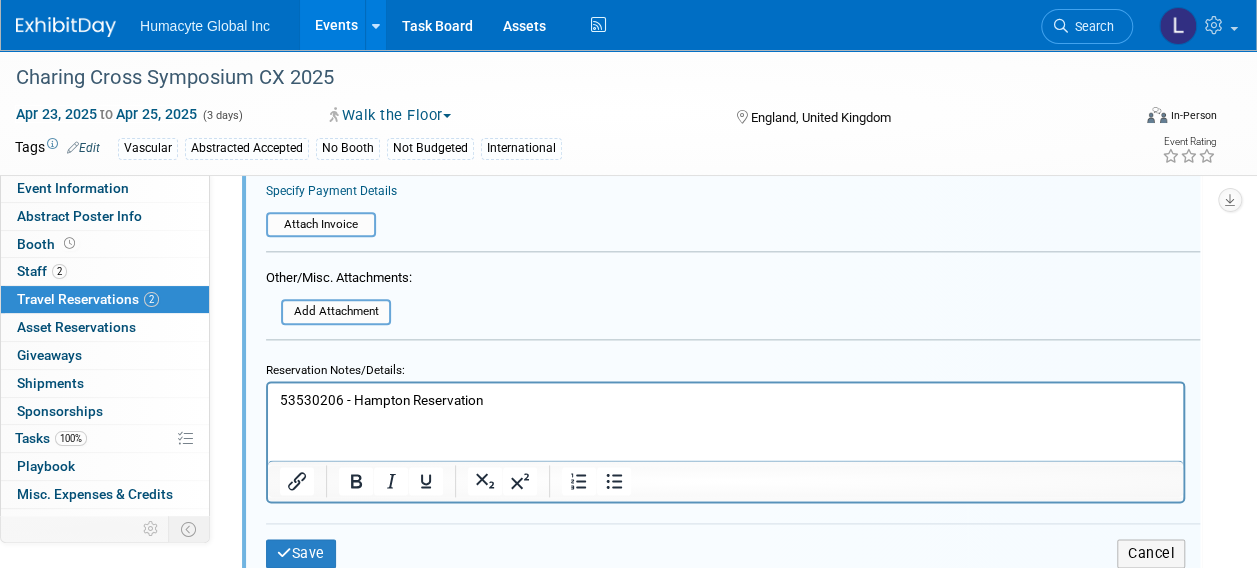 scroll, scrollTop: 1060, scrollLeft: 0, axis: vertical 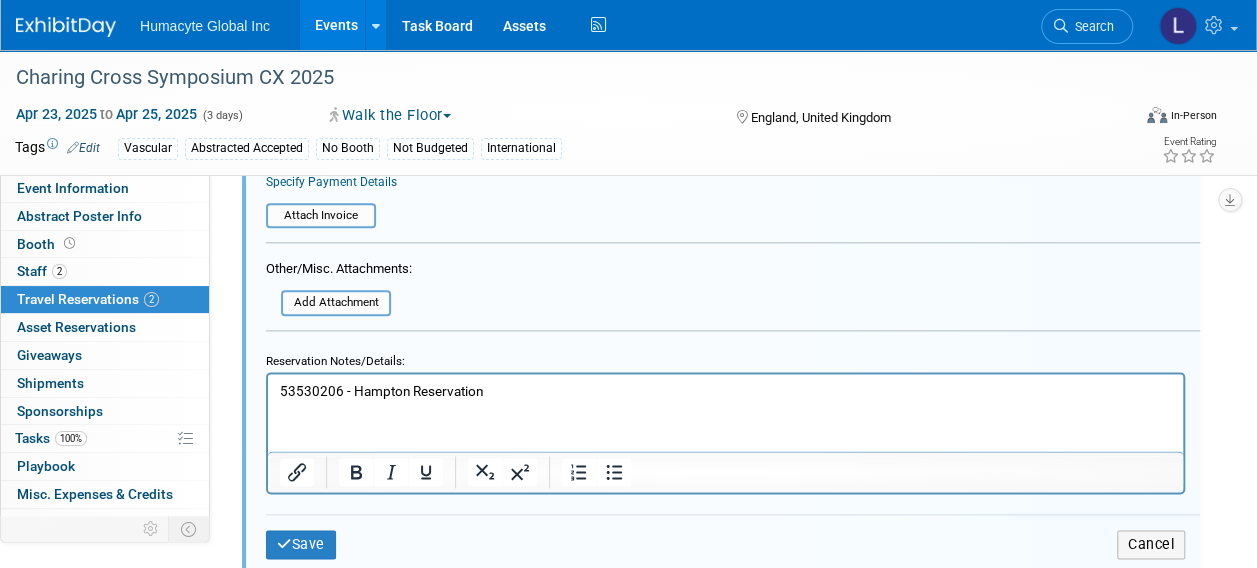 click on "53530206 - Hampton Reservation" at bounding box center (726, 390) 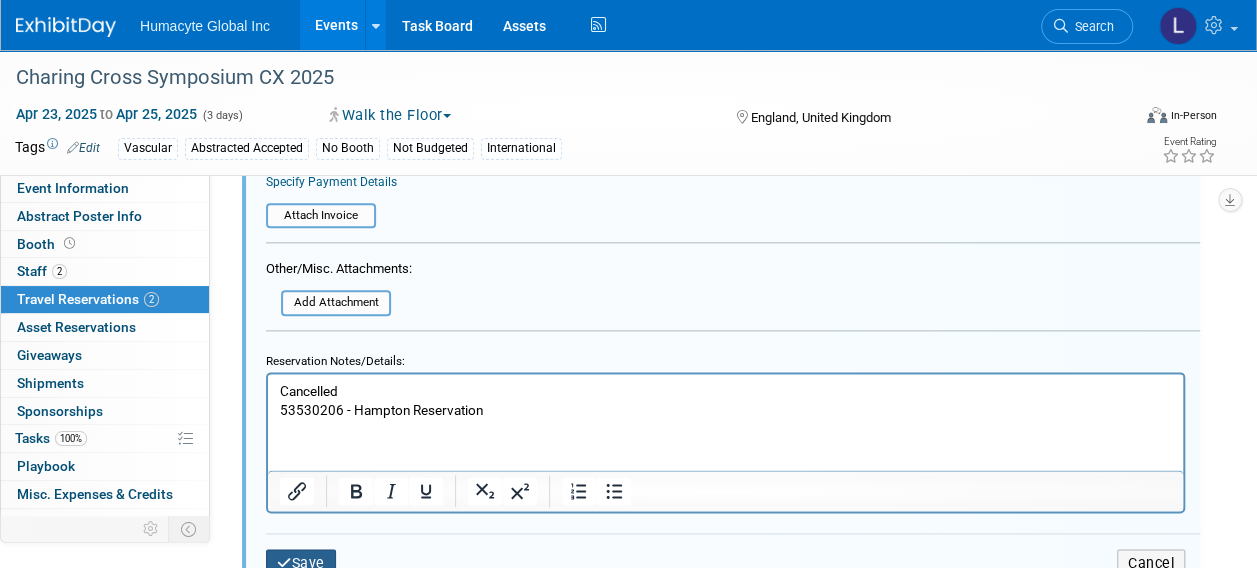 click on "Save" at bounding box center (301, 563) 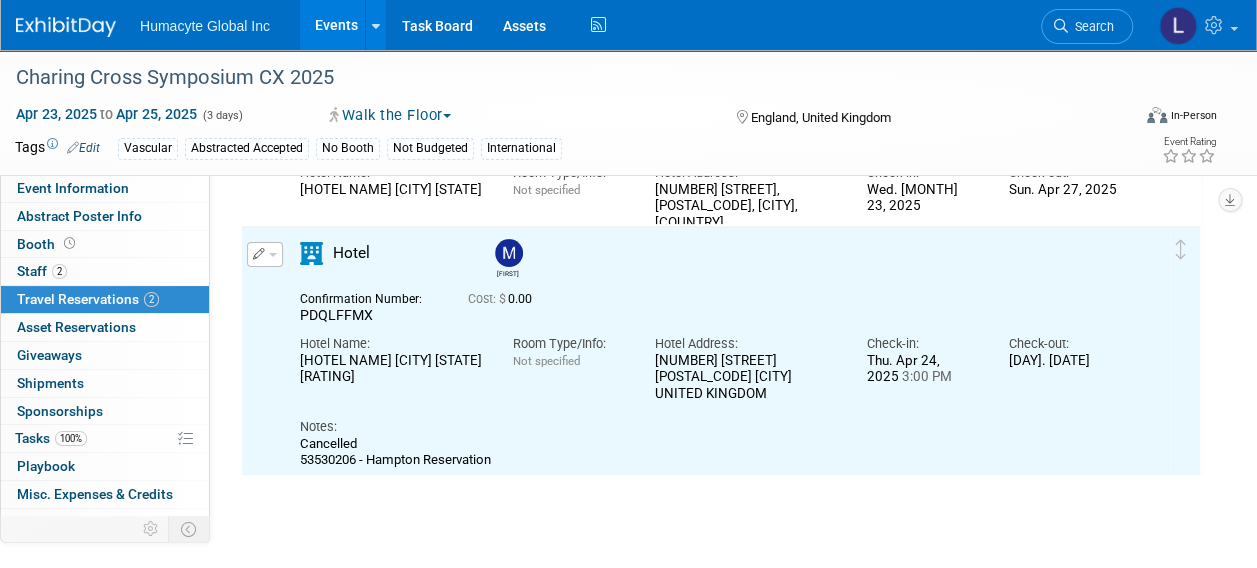 scroll, scrollTop: 203, scrollLeft: 0, axis: vertical 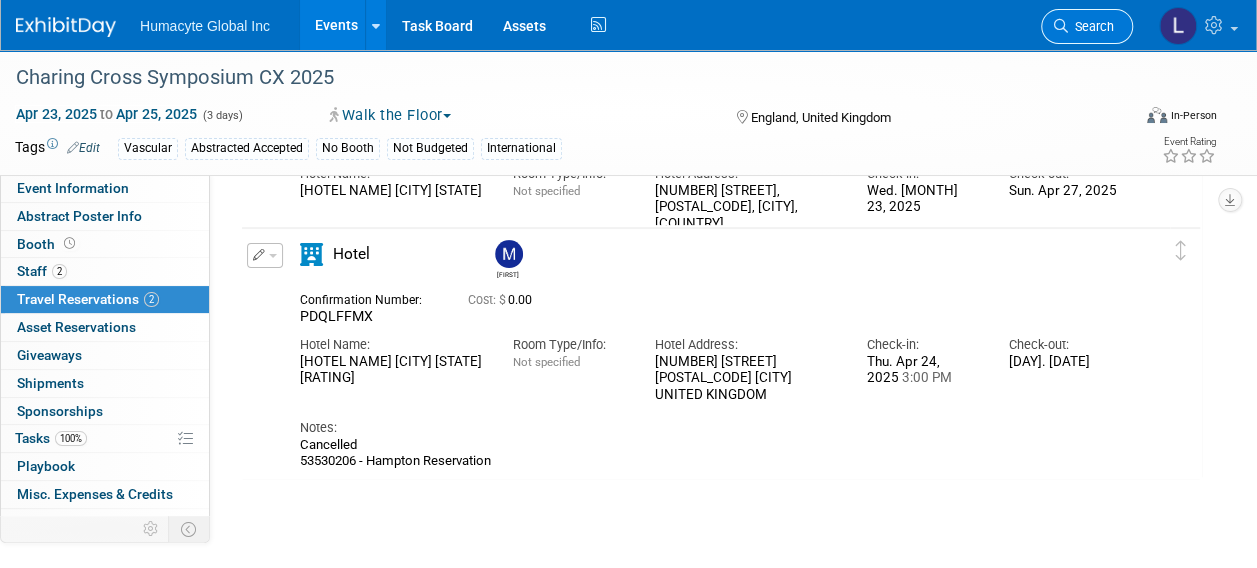 click on "Search" at bounding box center (1091, 26) 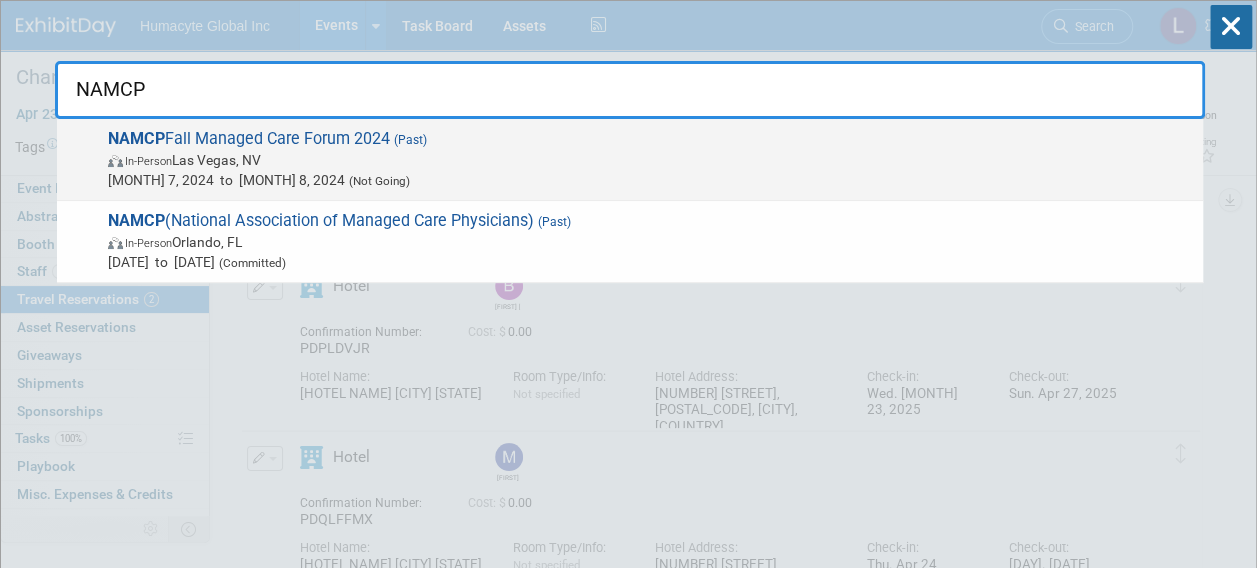 type on "NAMCP" 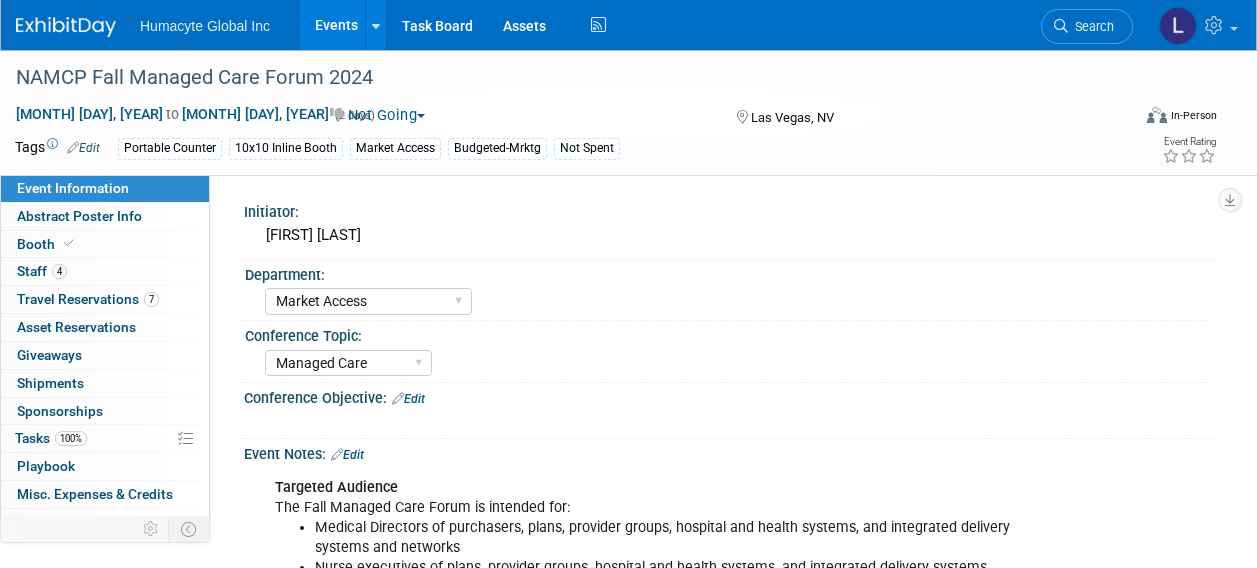 select on "Market Access" 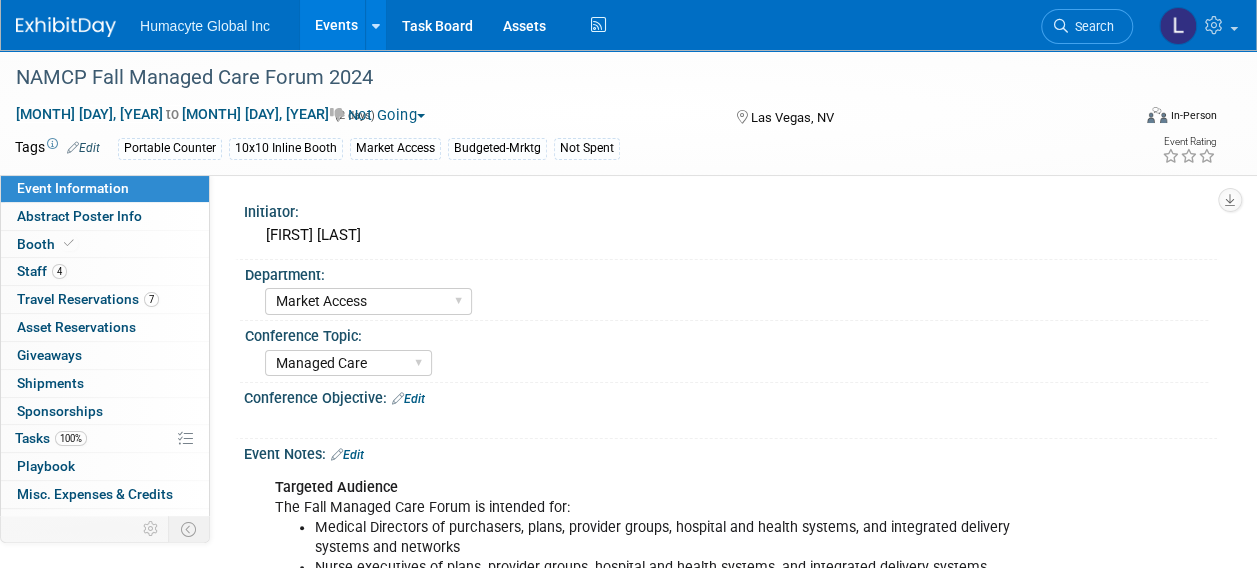 scroll, scrollTop: 0, scrollLeft: 0, axis: both 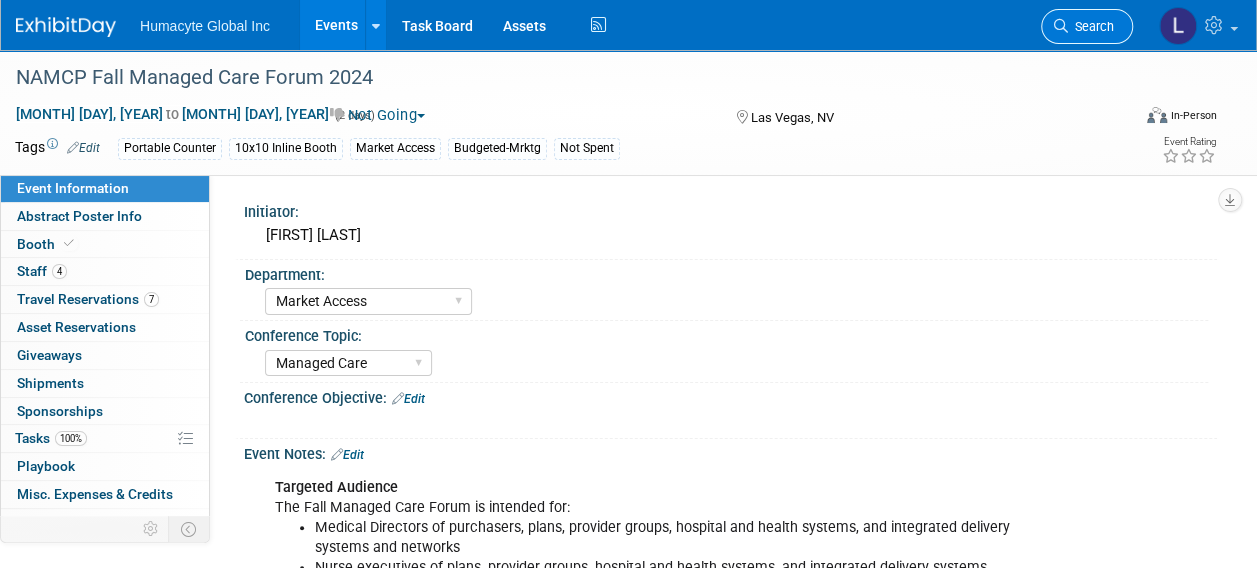 click on "Search" at bounding box center [1091, 26] 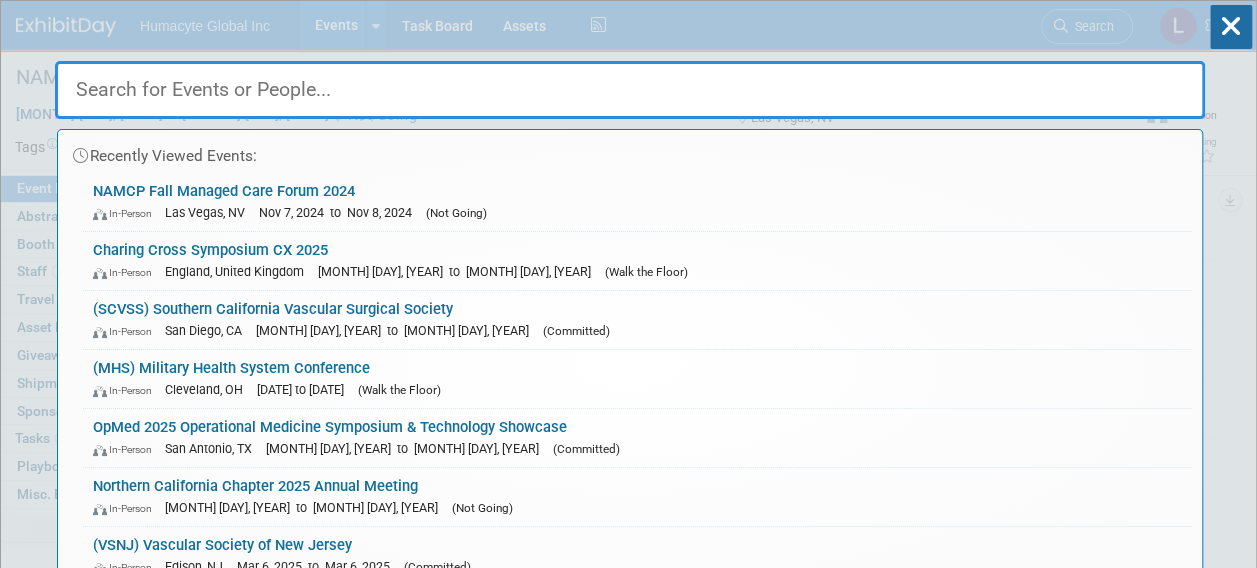 click at bounding box center (630, 90) 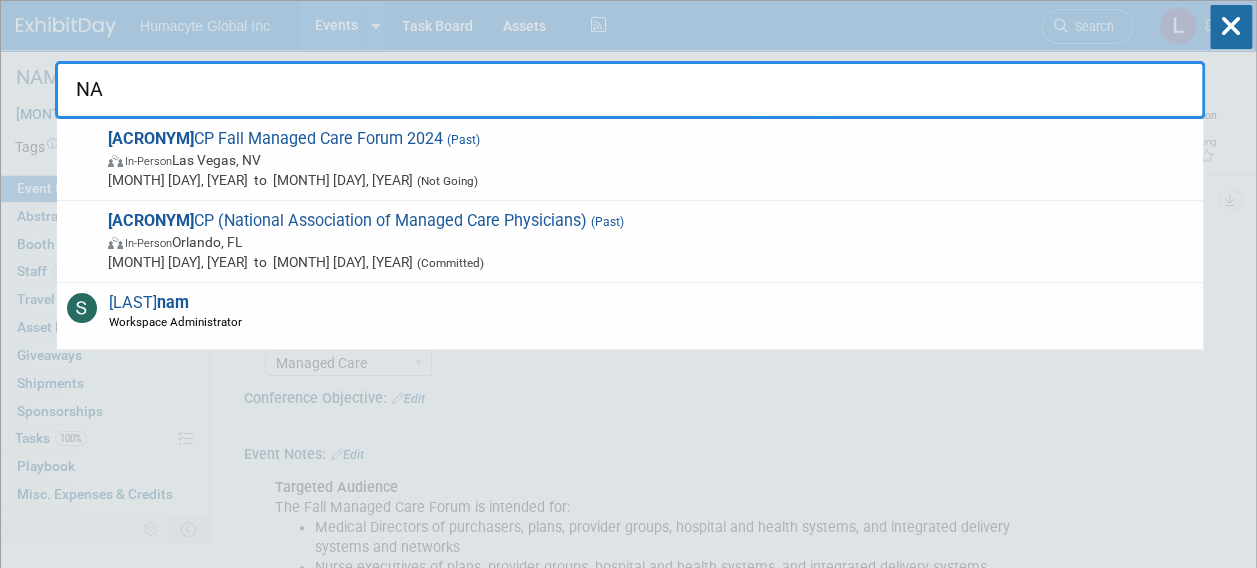type on "N" 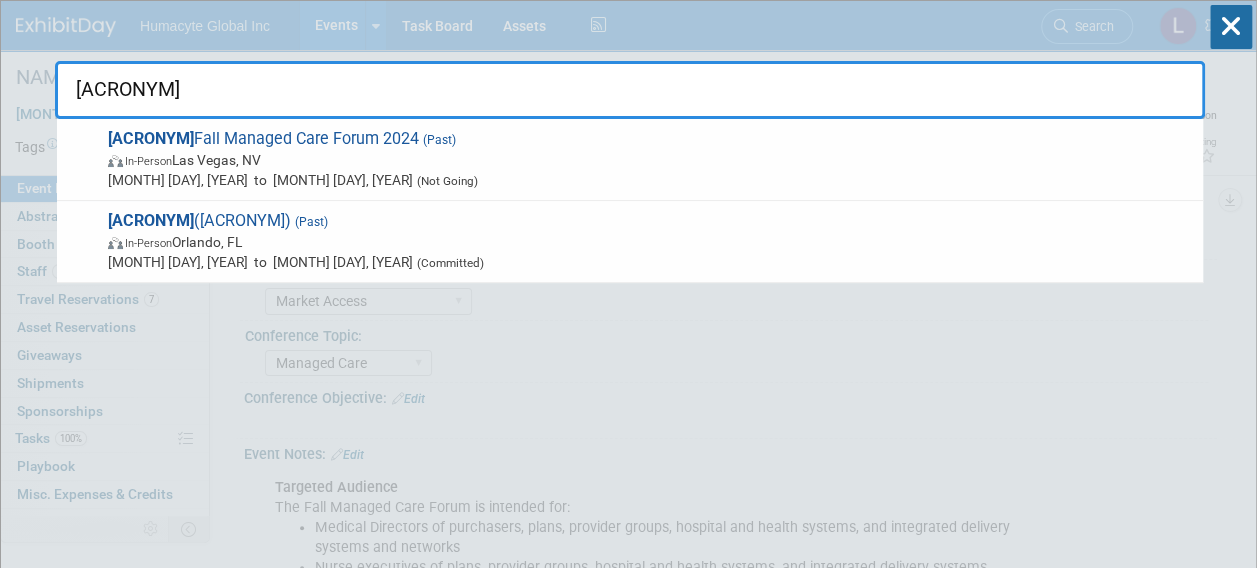 type on "NAMCP" 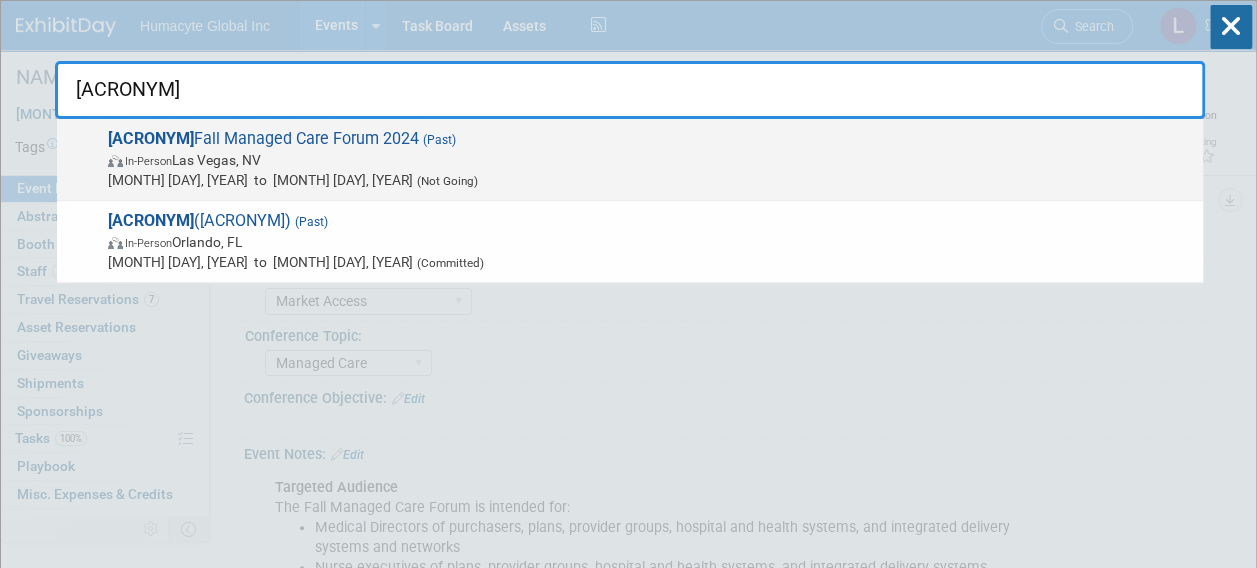 click on "NAMCP  Fall Managed Care Forum 2024  (Past)  In-Person     Las Vegas, NV Nov 7, 2024  to  Nov 8, 2024  (Not Going)" at bounding box center [647, 159] 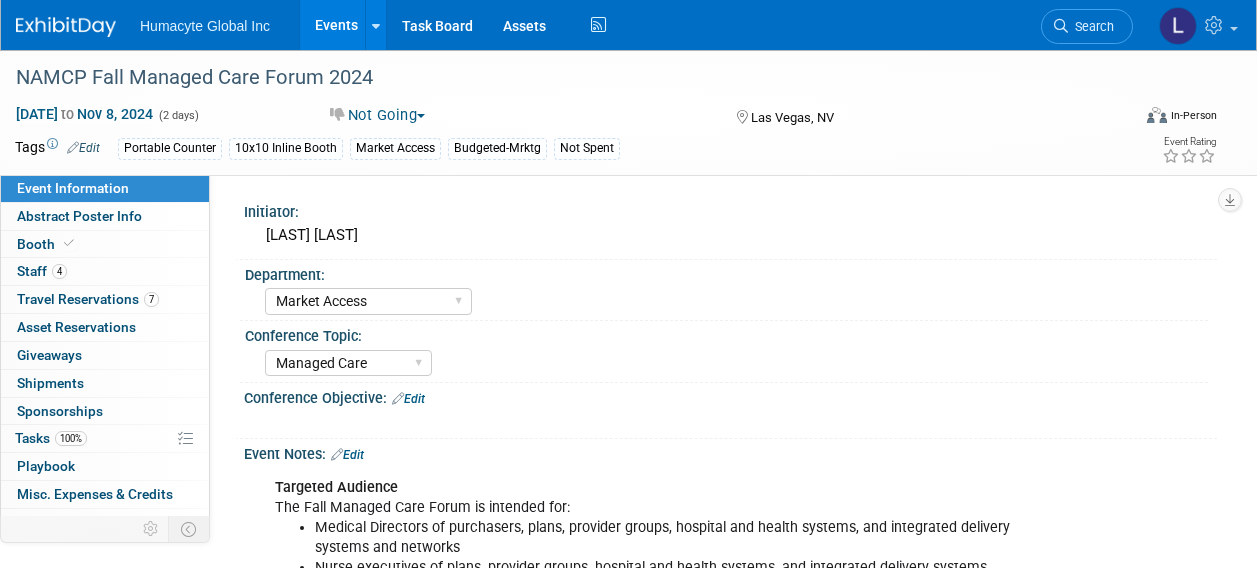 select on "Market Access" 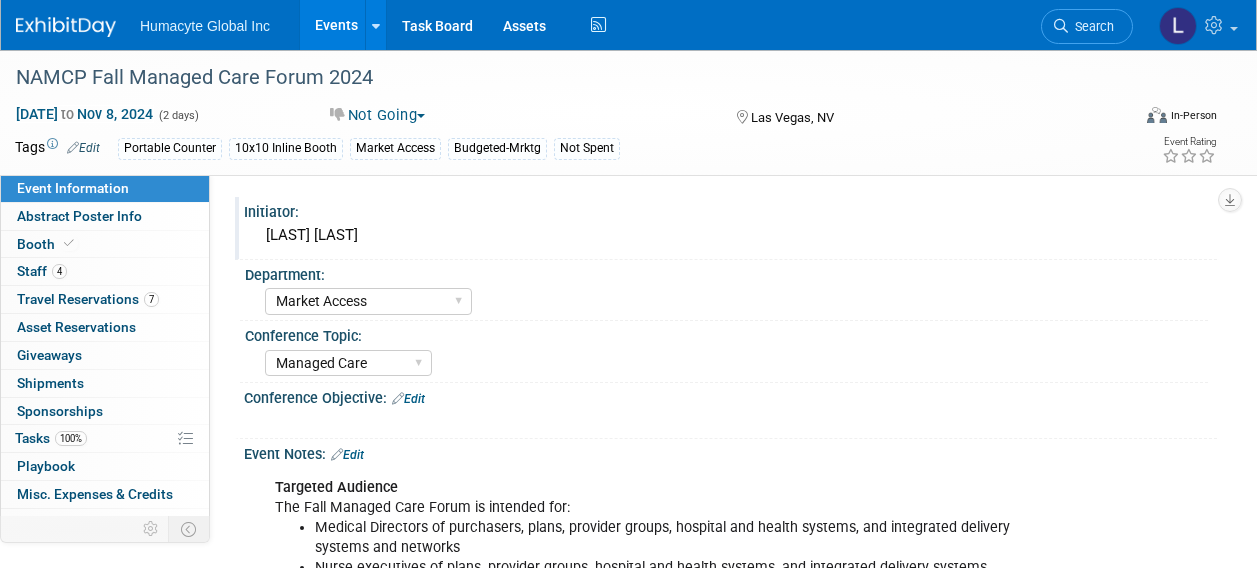 scroll, scrollTop: 0, scrollLeft: 0, axis: both 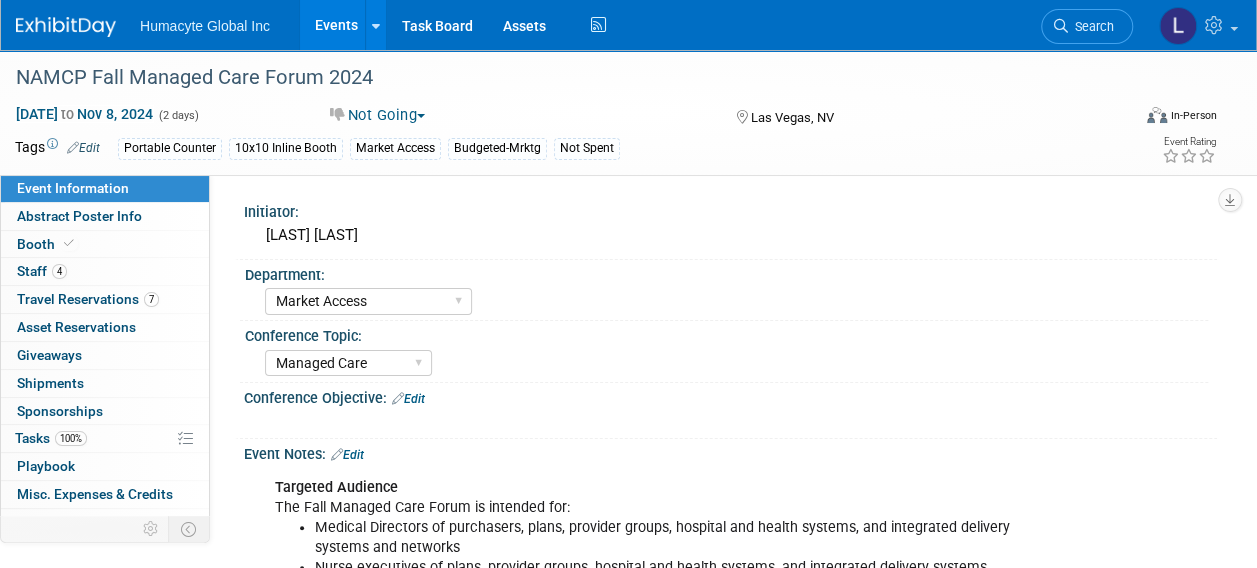 click on "Not Going" at bounding box center (378, 115) 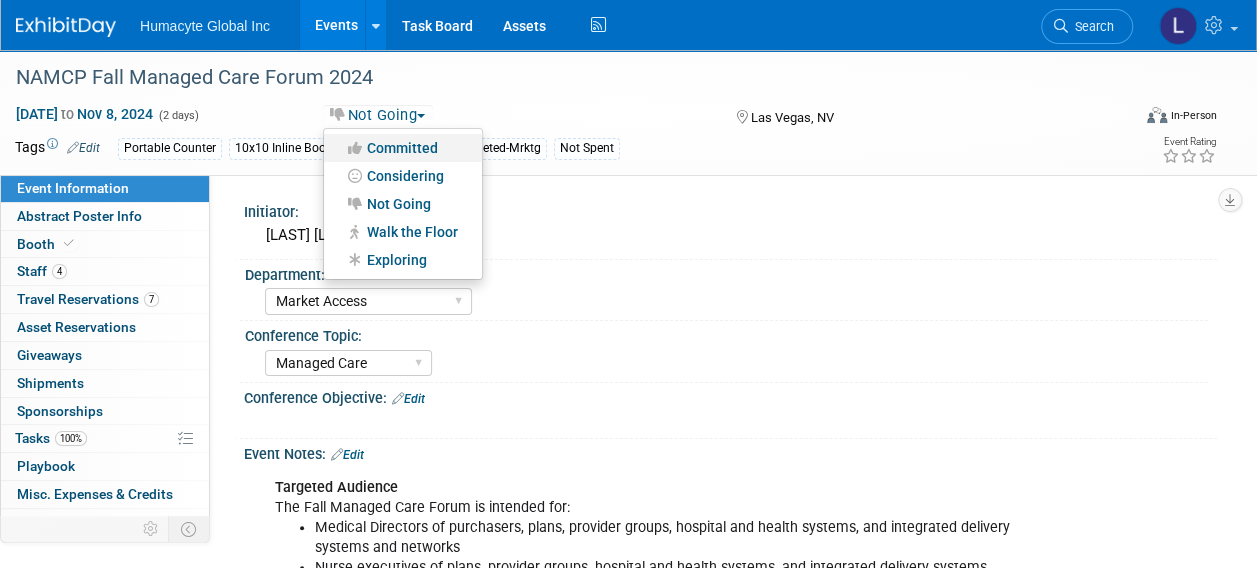 click on "Committed" at bounding box center [403, 148] 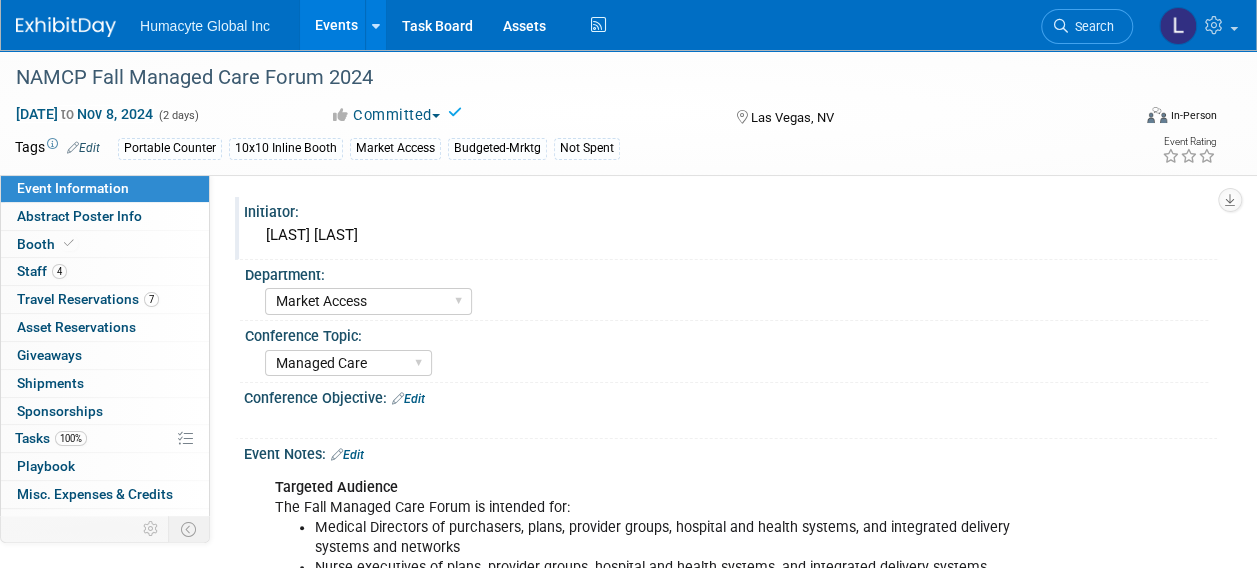 click on "[LAST] [LAST]" at bounding box center (730, 235) 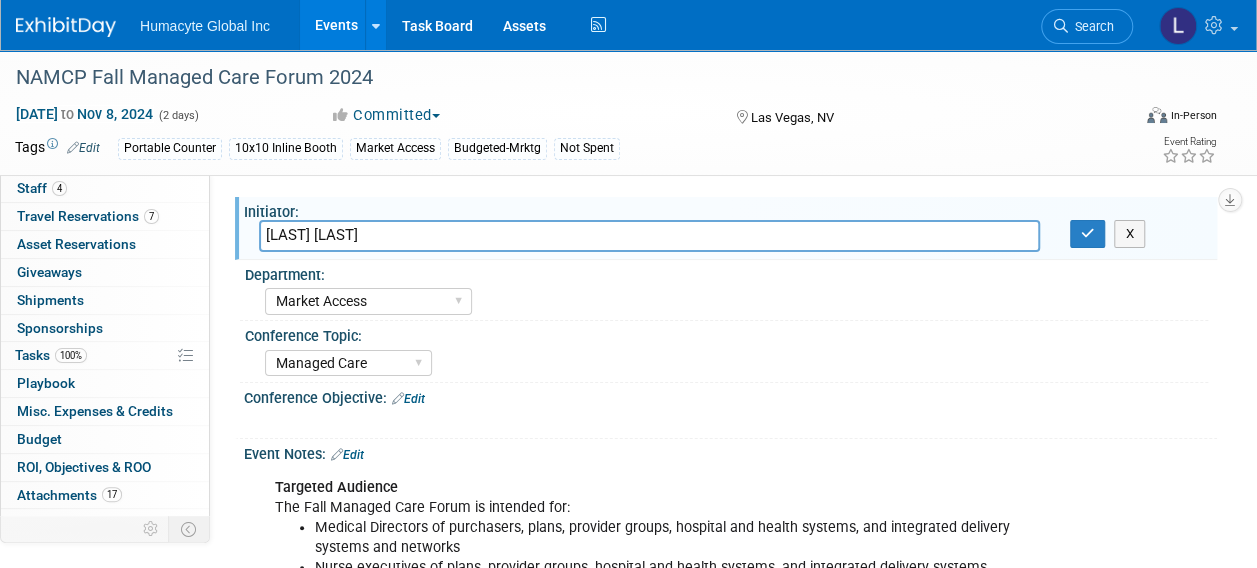 scroll, scrollTop: 98, scrollLeft: 0, axis: vertical 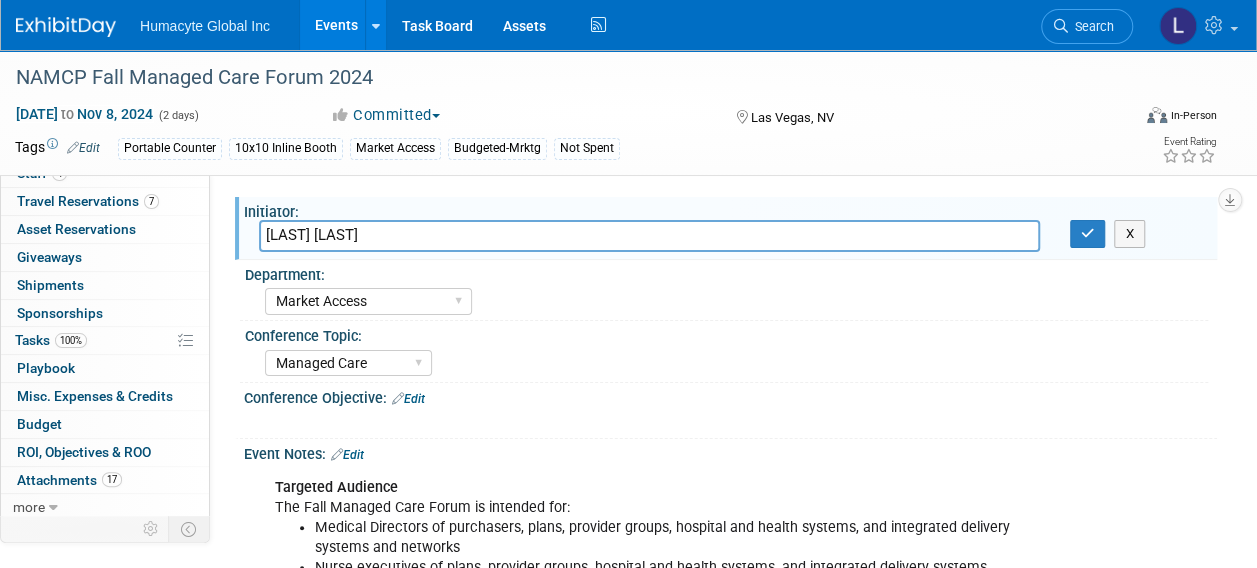 click on "Events" at bounding box center (336, 25) 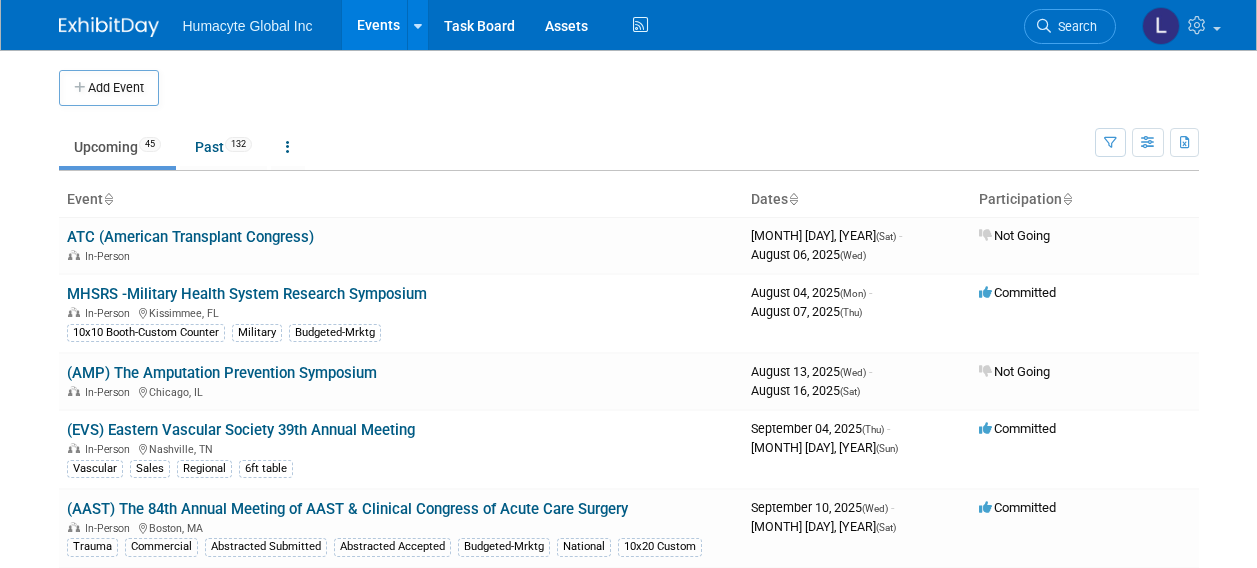 scroll, scrollTop: 0, scrollLeft: 0, axis: both 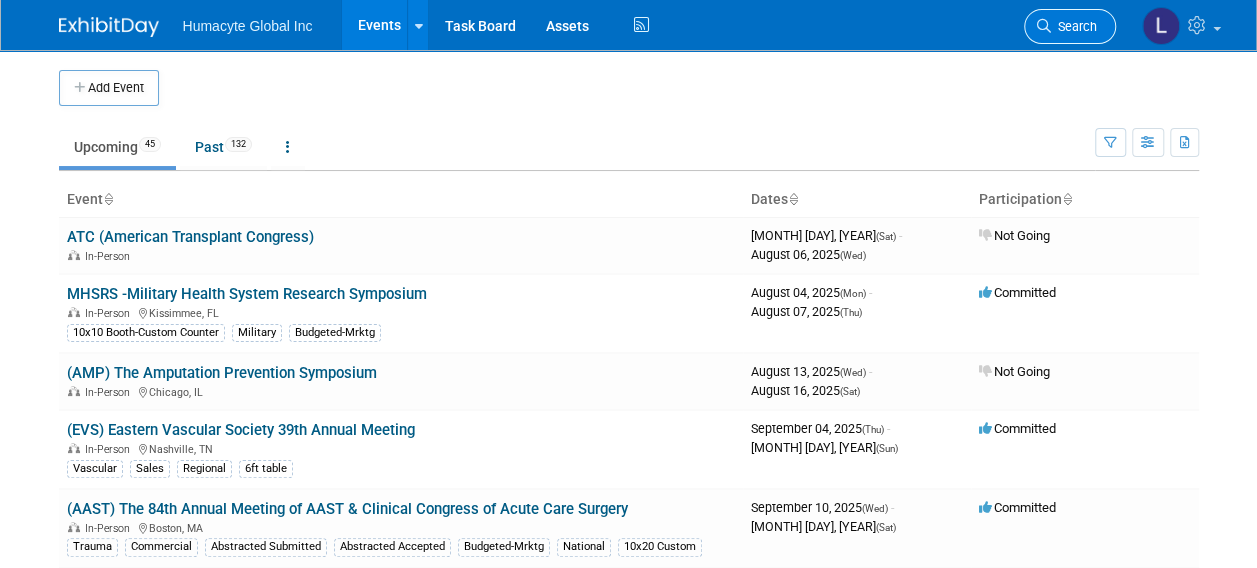 click at bounding box center (1044, 26) 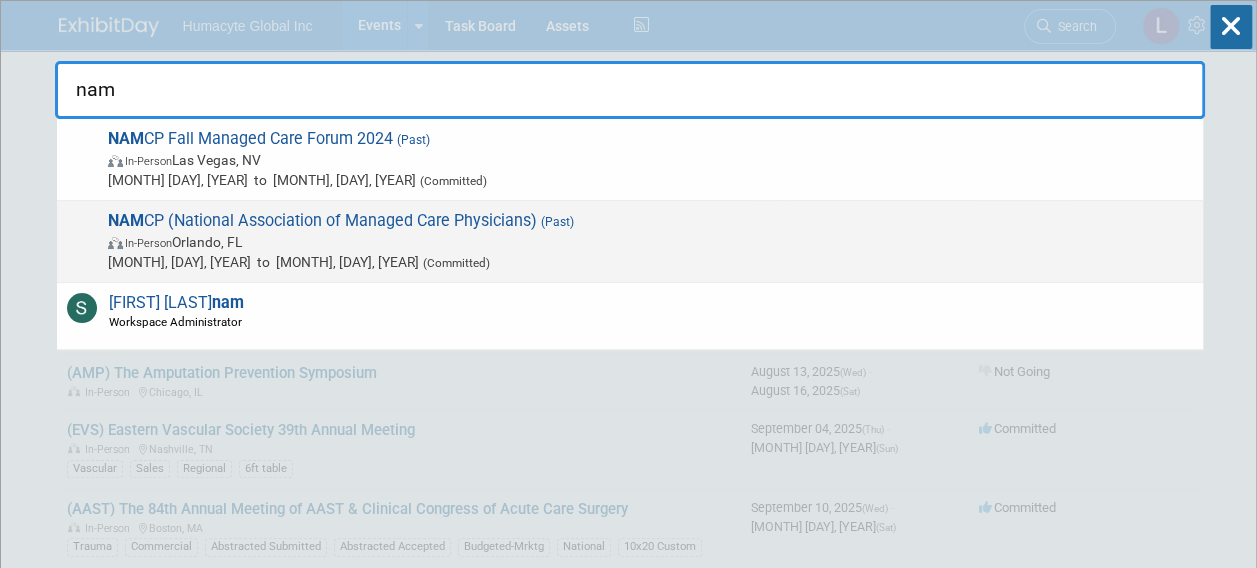 click on "[CITY] [STATE] [YEAR]
In-Person     [CITY], [STATE] [MONTH] [DAY], [YEAR]  to  [MONTH], [DAY], [YEAR]  (Committed)" at bounding box center [647, 241] 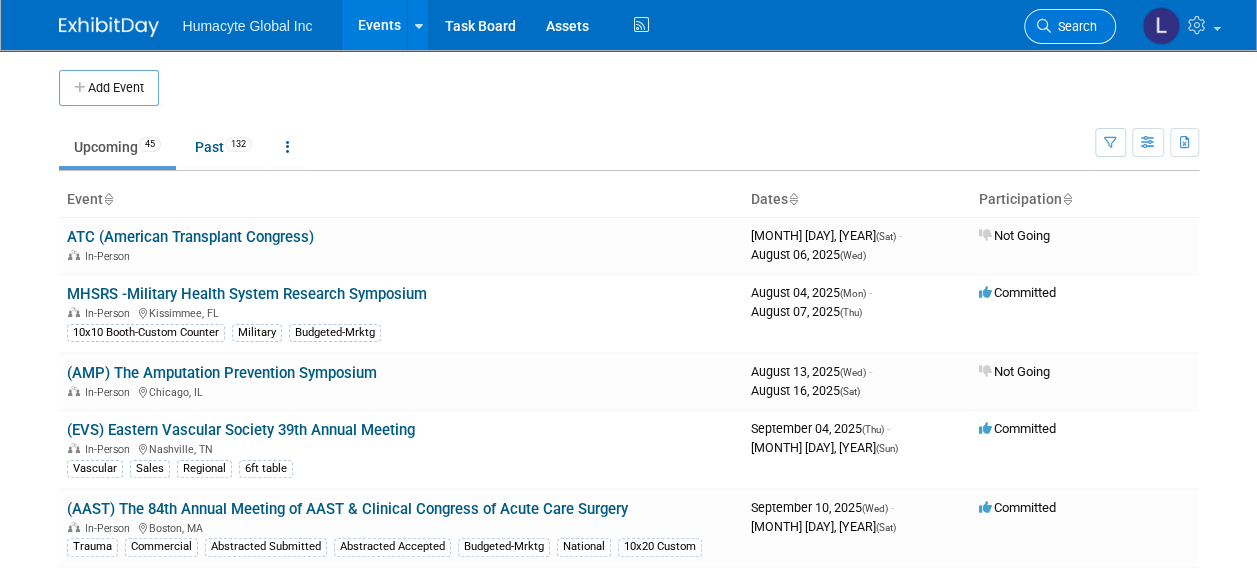 click on "Search" at bounding box center (1074, 26) 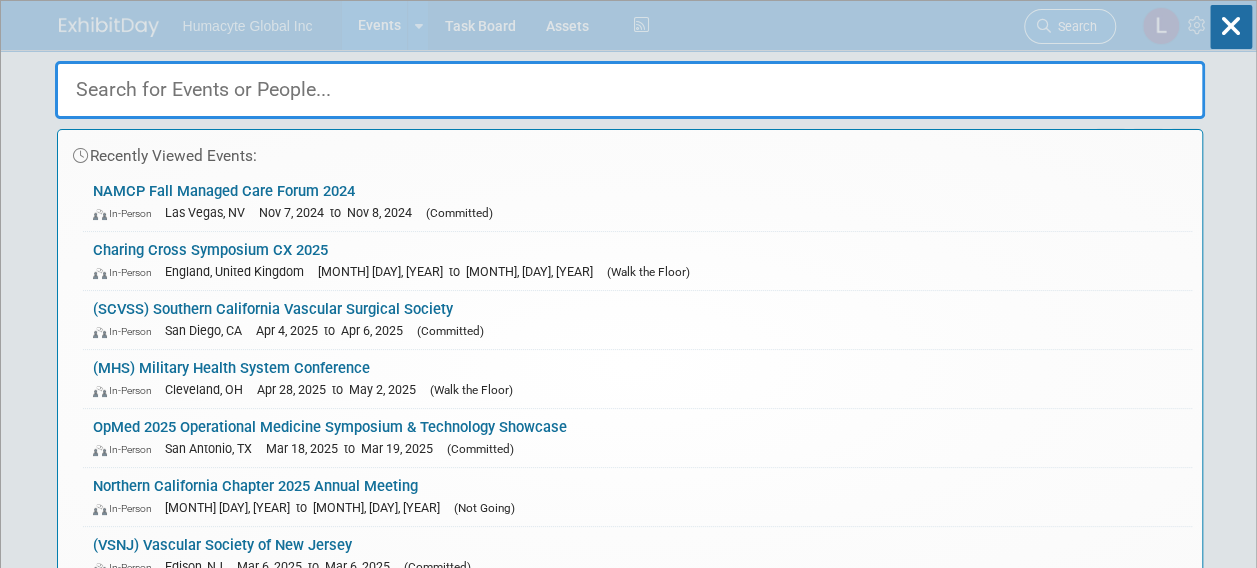 click on "Recently Viewed Events:
[CITY] [STATE] [YEAR]
In-Person
[CITY], [STATE]
[MONTH] [DAY], [YEAR]  to  [MONTH], [DAY], [YEAR]
(Committed)
[CITY] [STATE] [YEAR]
In-Person
[CITY], [STATE]
[MONTH] [DAY], [YEAR]  to  [MONTH], [DAY], [YEAR]
(Walk the Floor)
[CITY] [STATE]
In-Person
[CITY], [STATE]
[MONTH] [DAY], [YEAR]  to  [MONTH], [DAY], [YEAR]
(Committed)
[CITY], [STATE]
In-Person
[CITY], [STATE]
[MONTH] [DAY], [YEAR]  to  [MONTH], [DAY], [YEAR]
(Walk the Floor)
[CITY] [YEAR]
In-Person
[CITY], [STATE]
[MONTH] [DAY], [YEAR]  to  [MONTH], [DAY], [YEAR]
(Committed)
[CITY] [STATE] [YEAR]
In-Person
[MONTH] [DAY], [YEAR]  to  [MONTH], [DAY], [YEAR]
(Not Going)
[CITY]
In-Person
[CITY], [STATE]
(Committed)" at bounding box center [630, 301] 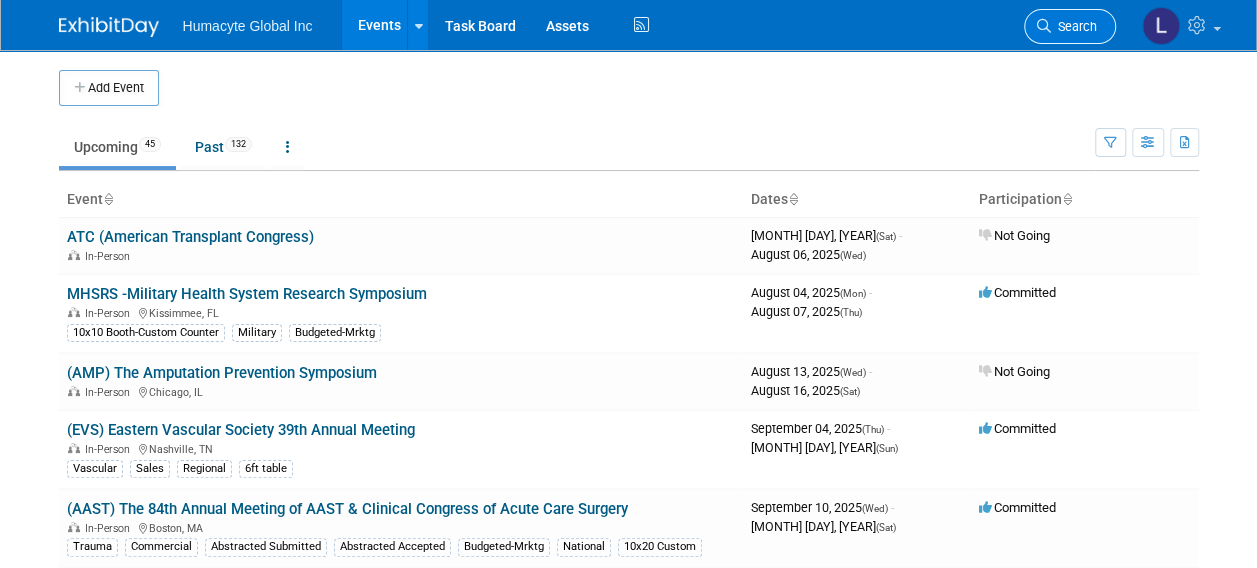 click on "Search" at bounding box center (1074, 26) 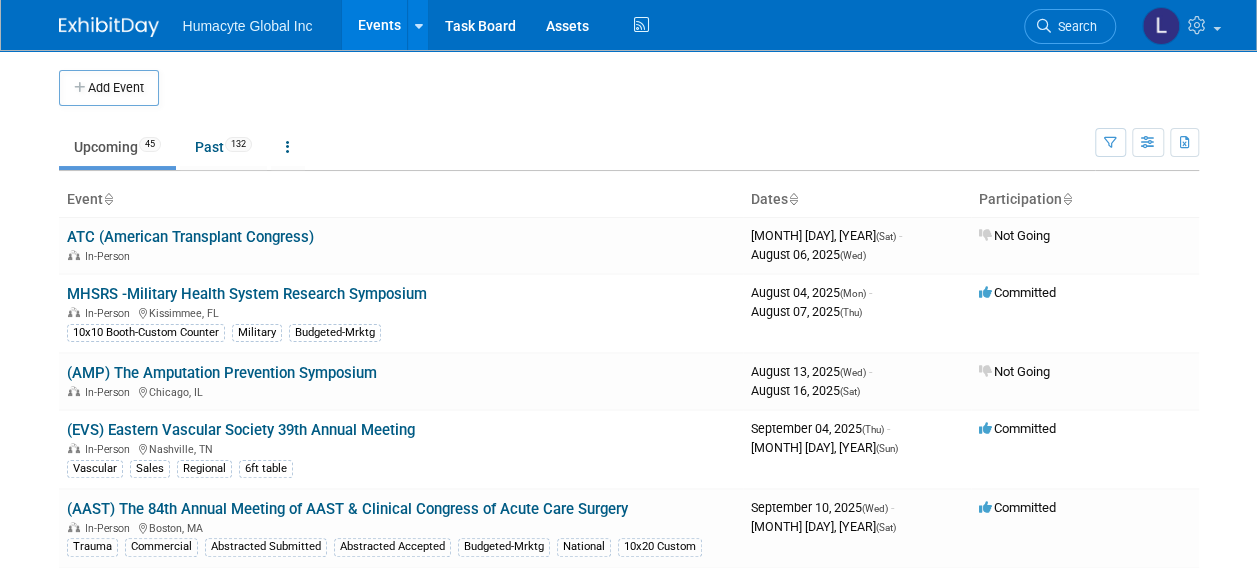 click on "Search" at bounding box center [1074, 26] 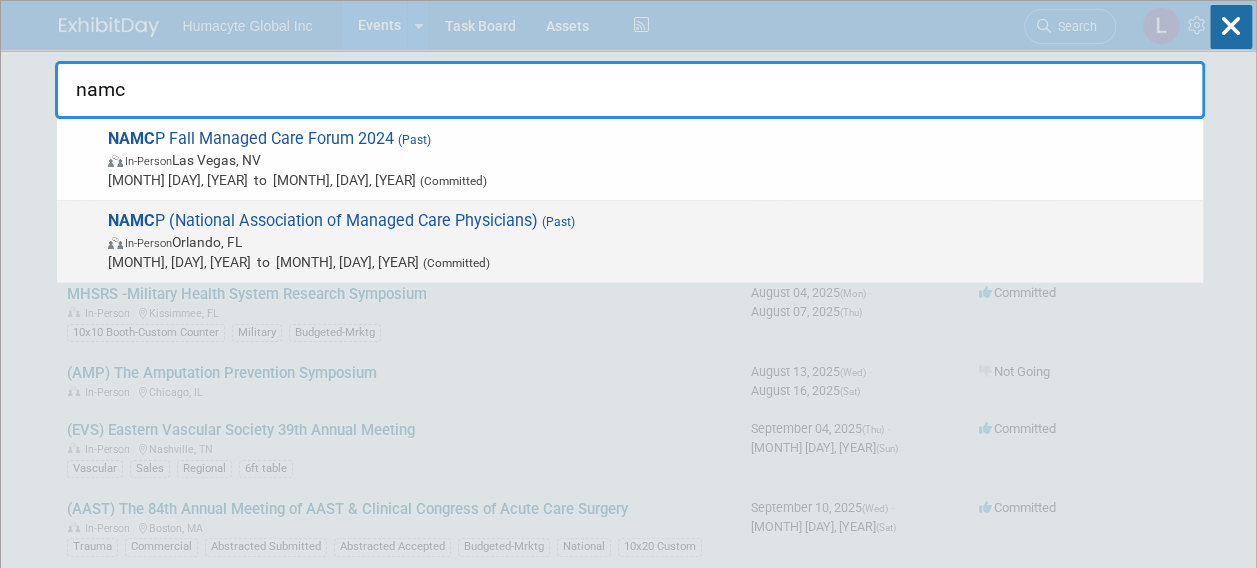 type on "namc" 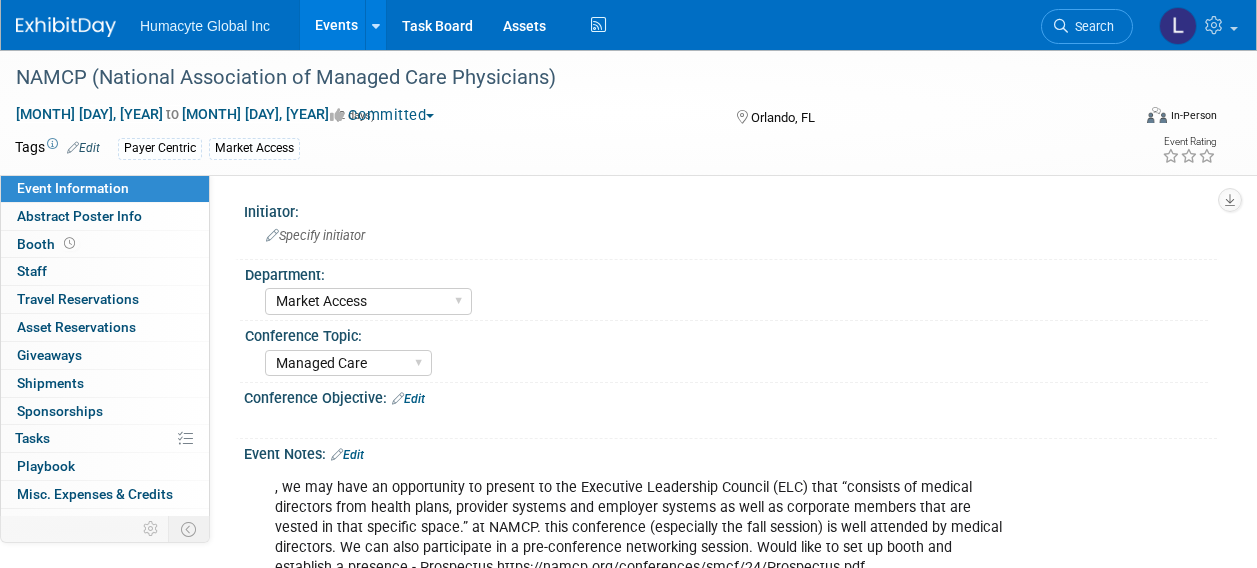 select on "Market Access" 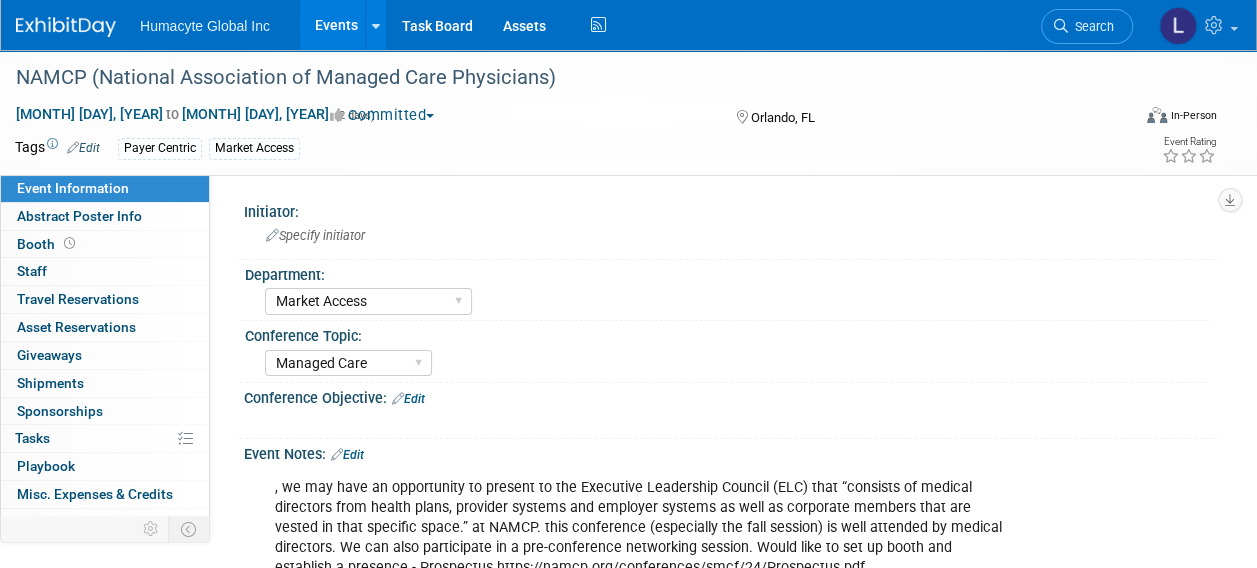 scroll, scrollTop: 0, scrollLeft: 0, axis: both 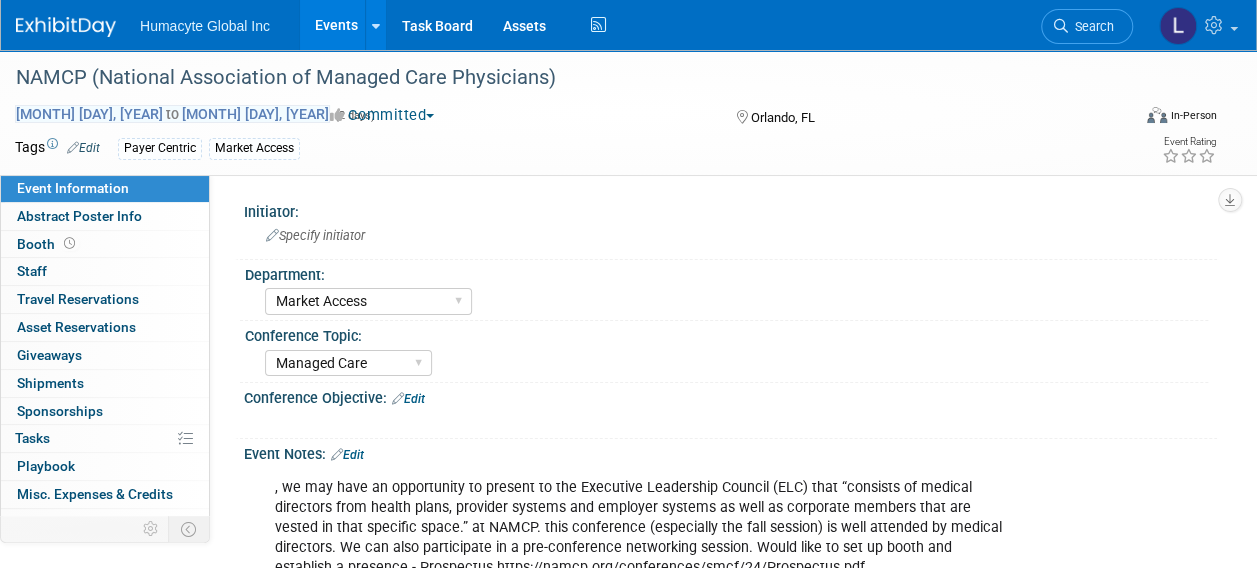 click on "[MONTH] [DAY], [YEAR]  to  [MONTH] [DAY], [YEAR]" at bounding box center [172, 114] 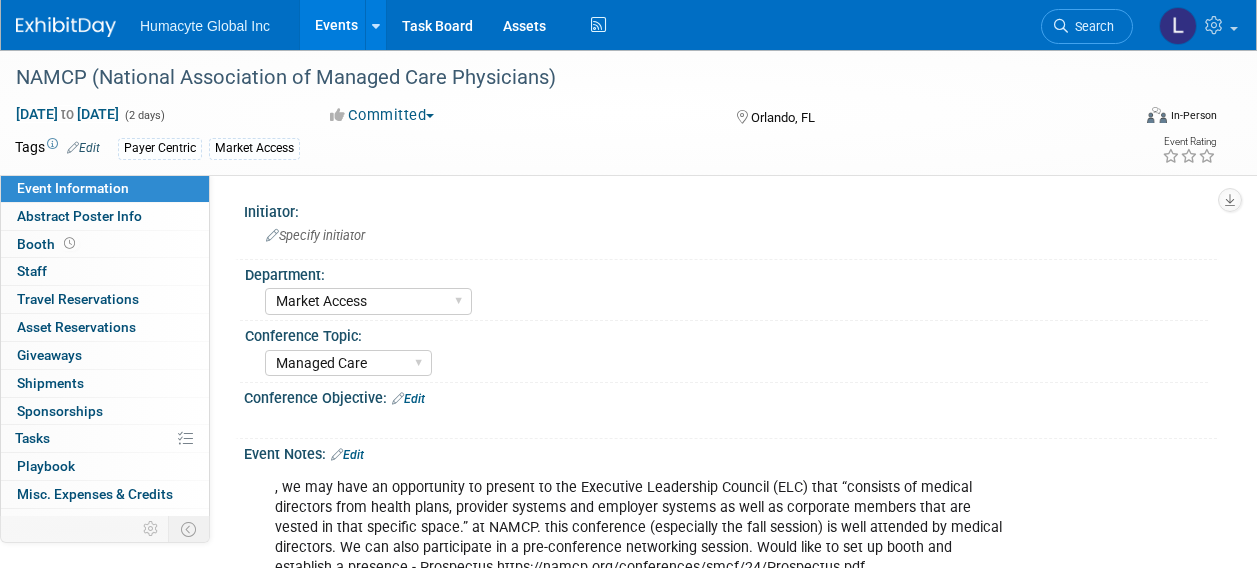 select on "Market Access" 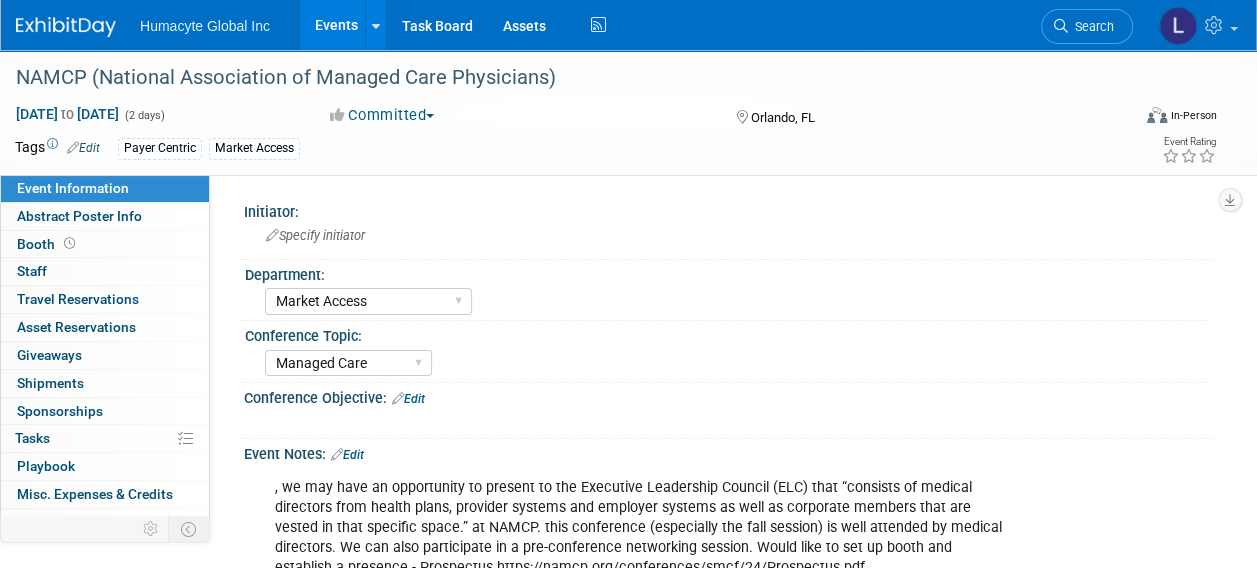 scroll, scrollTop: 0, scrollLeft: 0, axis: both 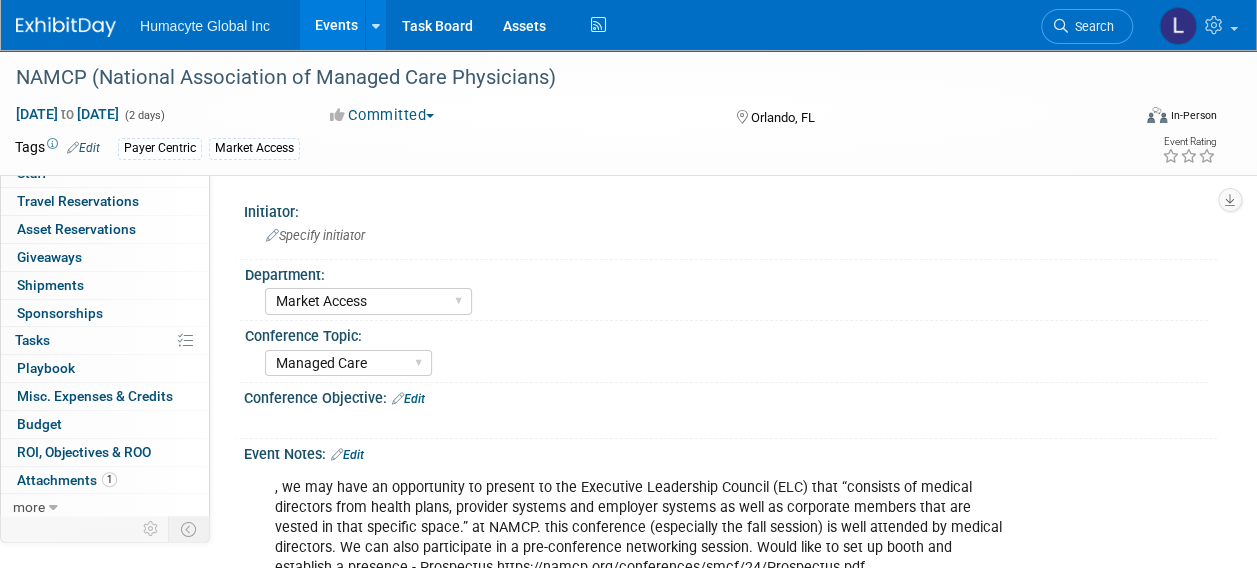 click on "Committed" at bounding box center [382, 115] 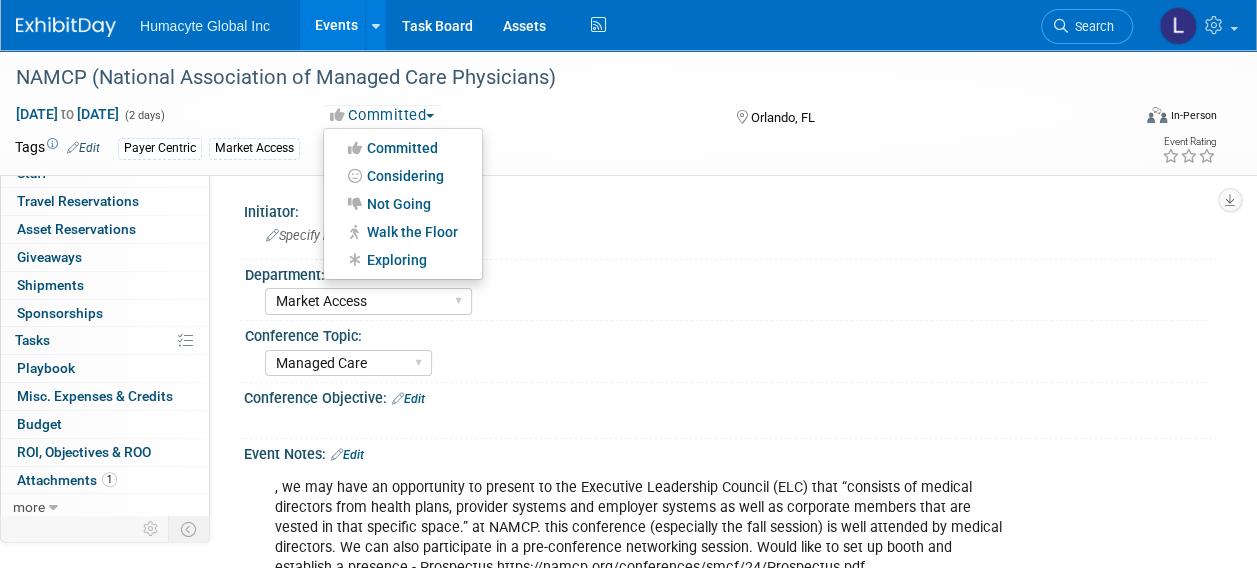 click on ", we may have an opportunity to present to the Executive Leadership Council (ELC) that “consists of medical directors from health plans, provider systems and employer systems as well as corporate members that are vested in that specific space.” at NAMCP. this conference (especially the fall session) is well attended by medical directors. We can also participate in a pre-conference networking session. Would like to set up booth and establish a presence - Prospectus https://namcp.org/conferences/smcf/24/Prospectus.pdf" at bounding box center [713, 395] 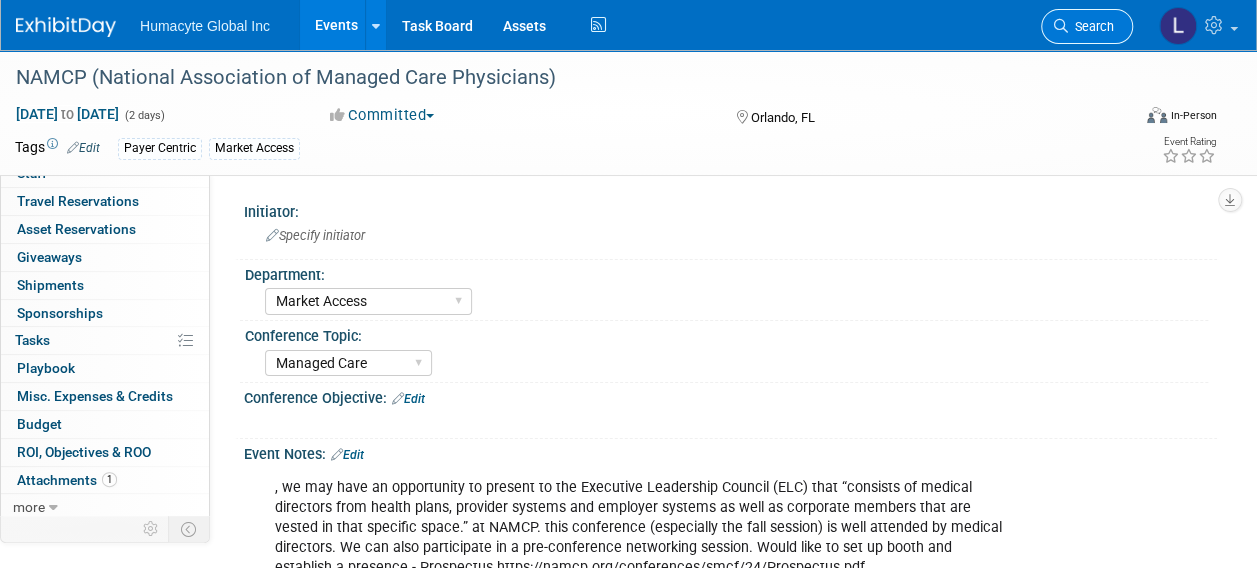 click on "Search" at bounding box center (1087, 26) 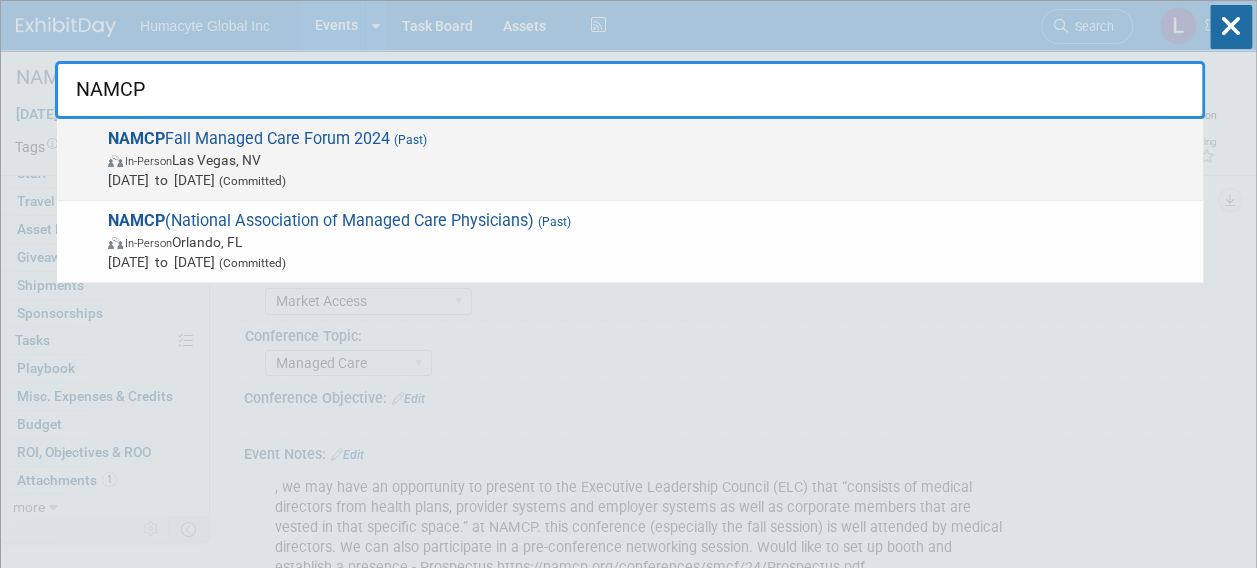 type on "NAMCP" 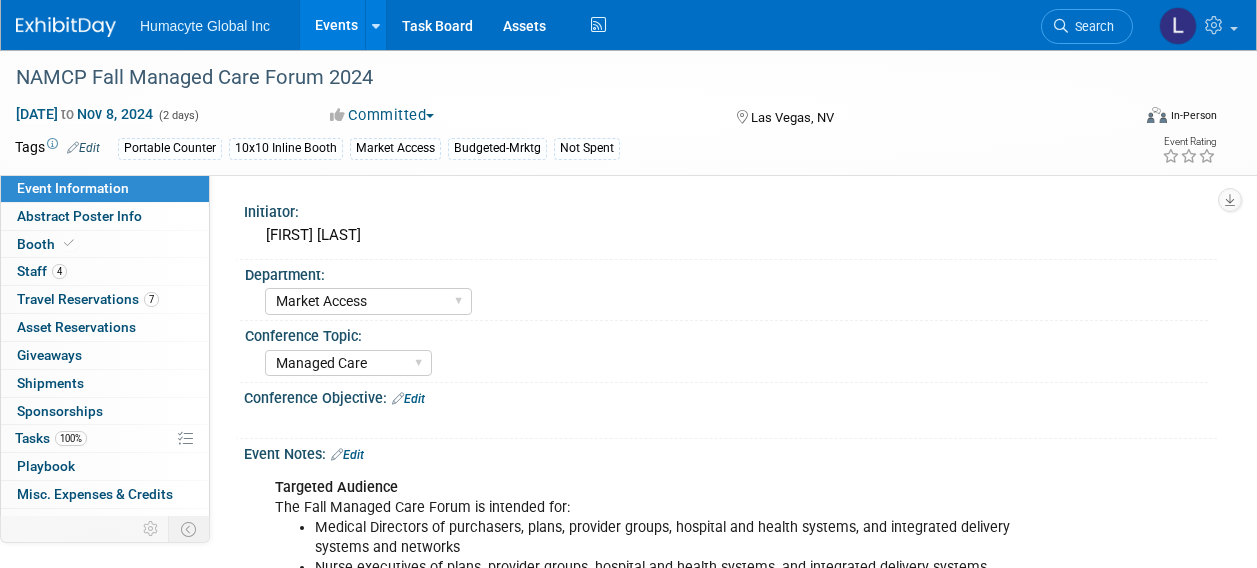select on "Market Access" 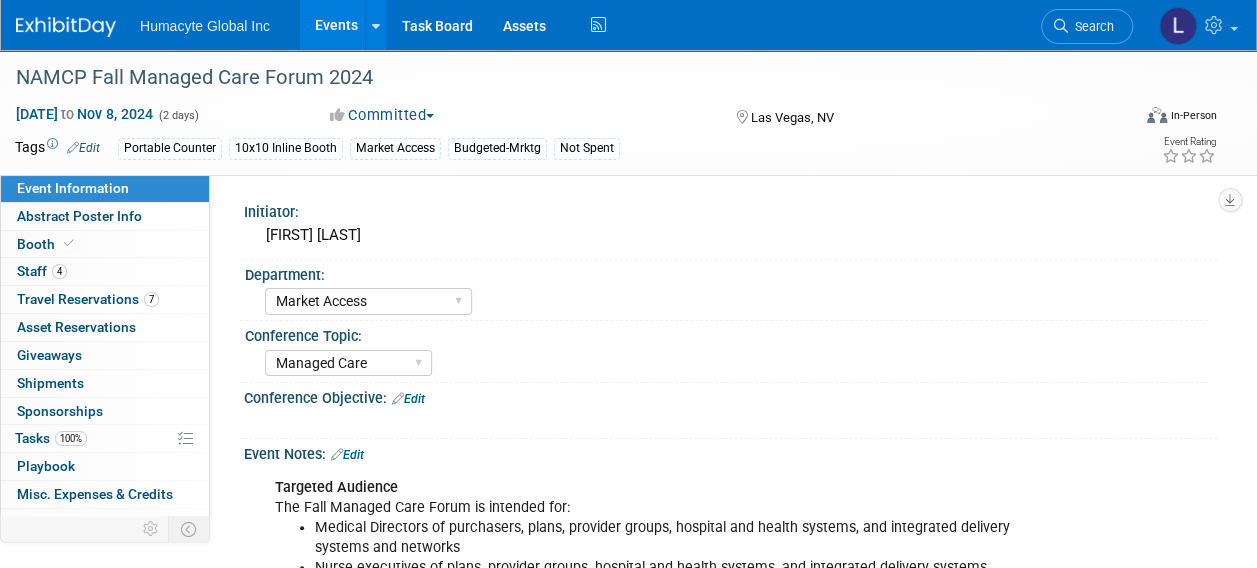 scroll, scrollTop: 0, scrollLeft: 0, axis: both 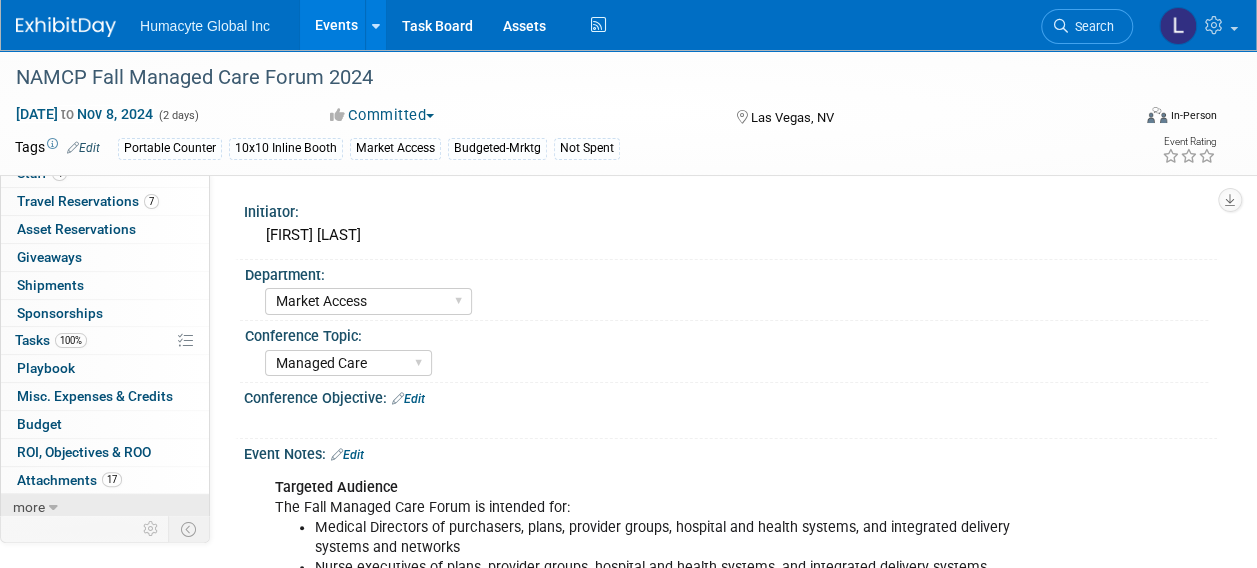 click on "more" at bounding box center (29, 507) 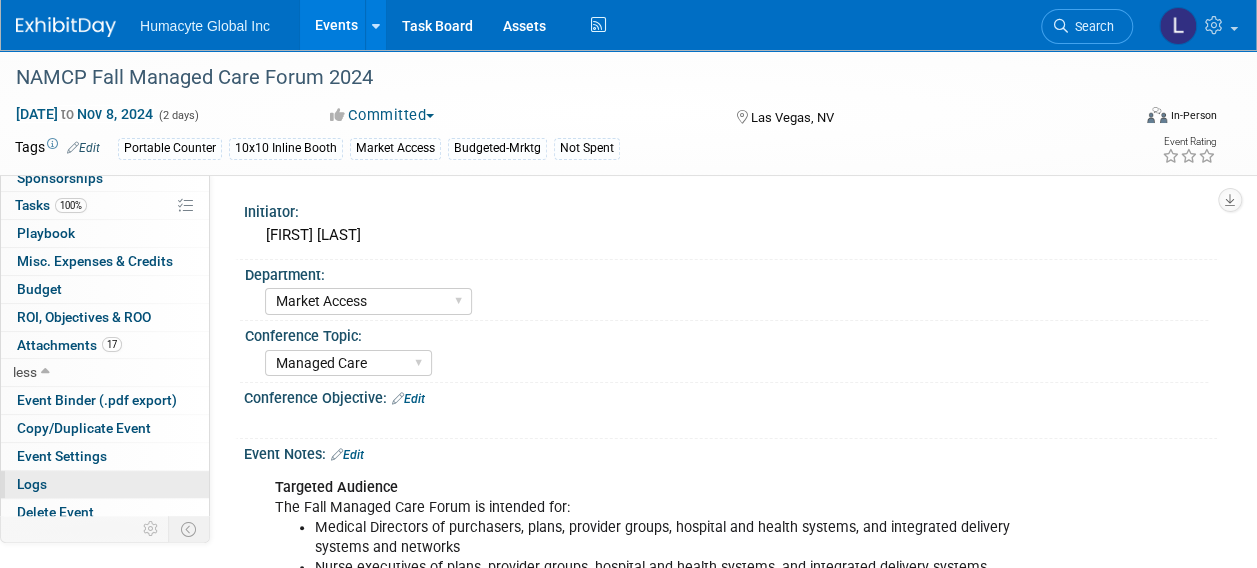 scroll, scrollTop: 236, scrollLeft: 0, axis: vertical 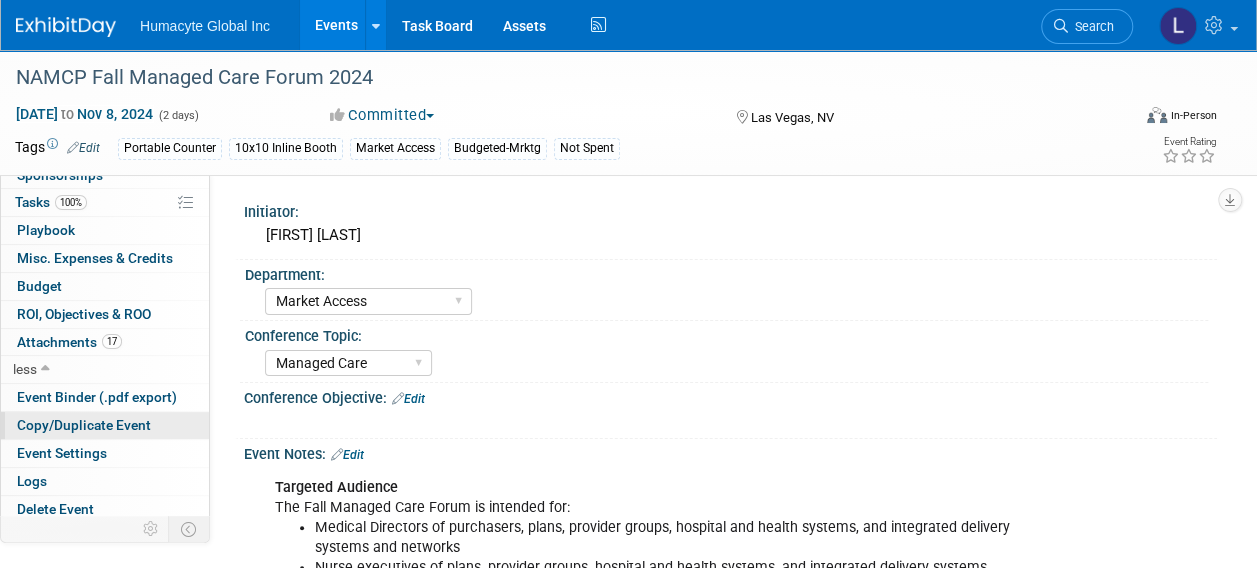 click on "Copy/Duplicate Event" at bounding box center [84, 425] 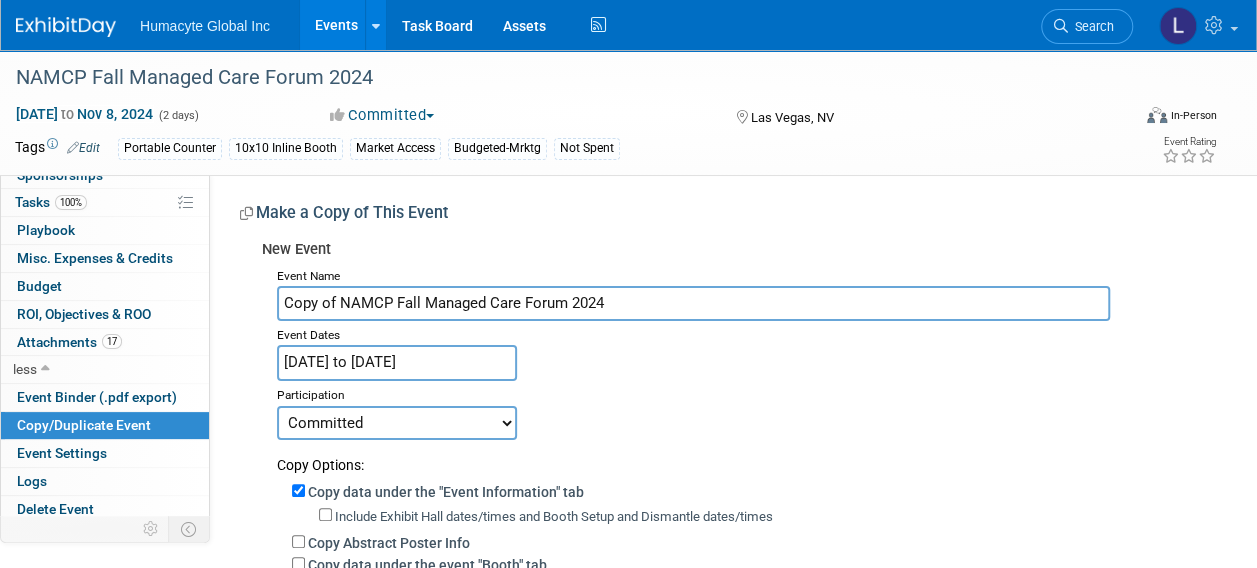 drag, startPoint x: 338, startPoint y: 299, endPoint x: -210, endPoint y: 256, distance: 549.68445 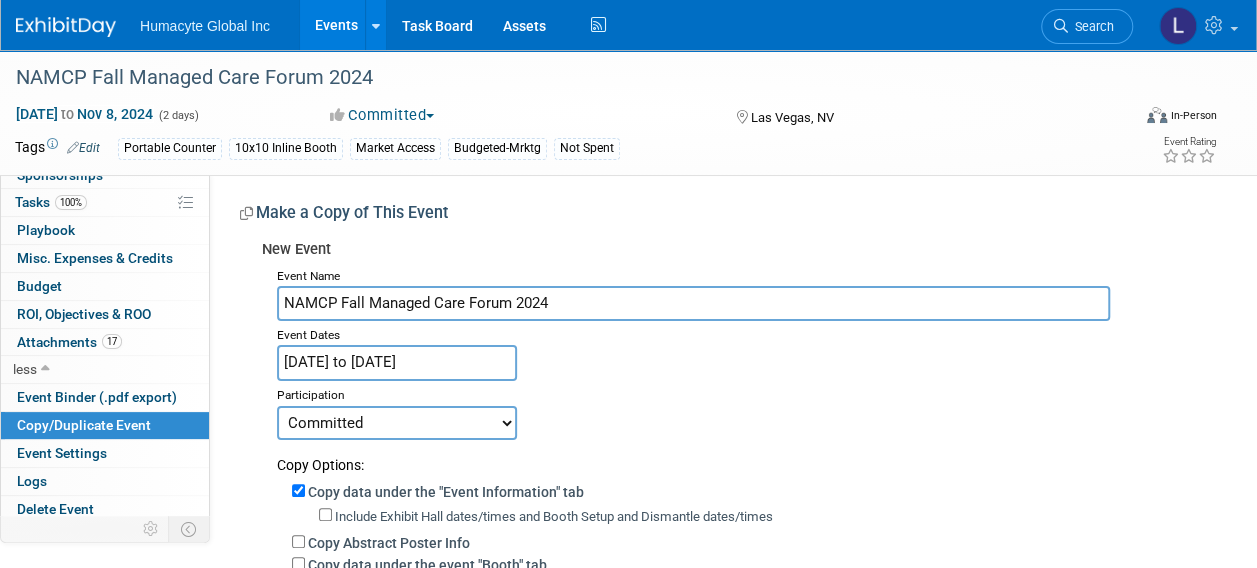 click on "[DATE] to [DATE]" at bounding box center [397, 362] 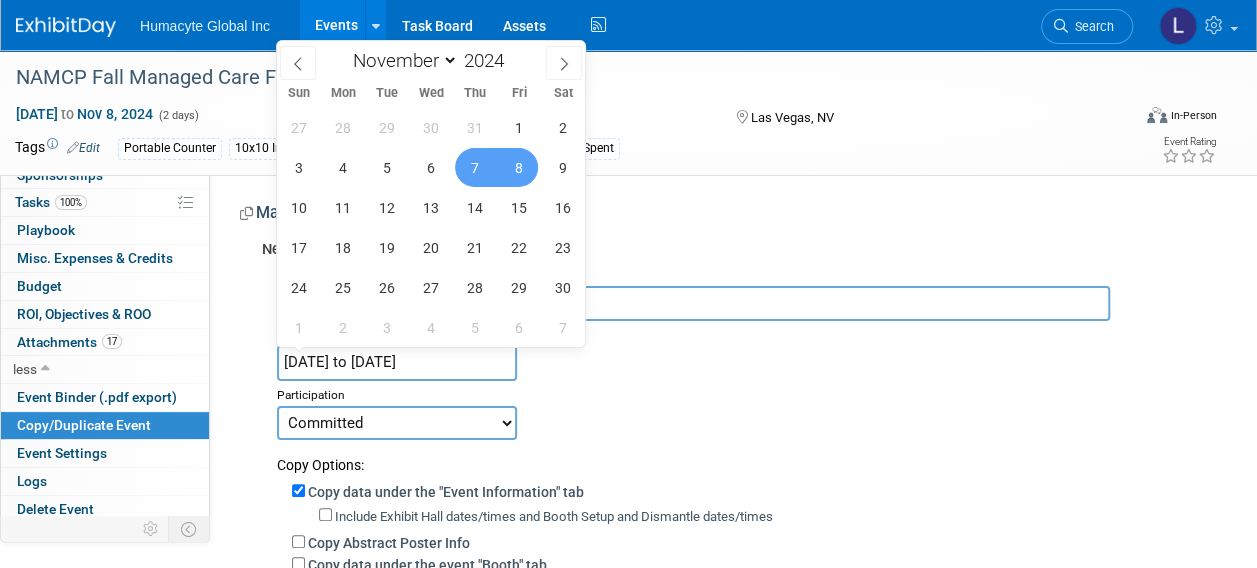 click on "NAMCP Fall Managed Care Forum 2024" at bounding box center [693, 303] 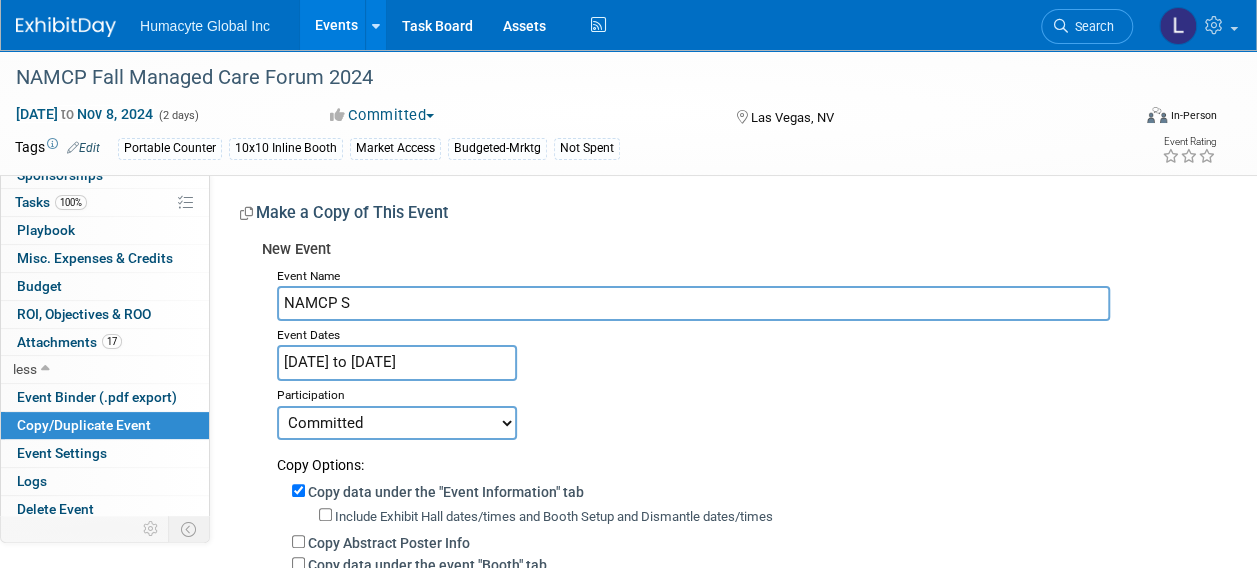 click on "NAMCP S" at bounding box center (693, 303) 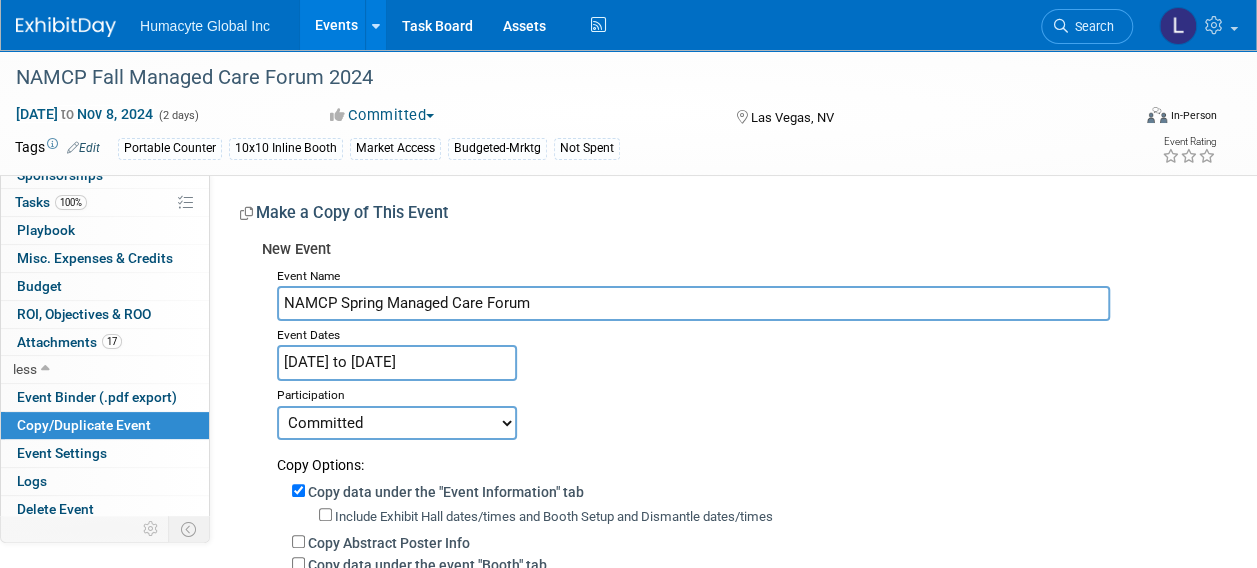 type on "NAMCP Spring Managed Care Forum" 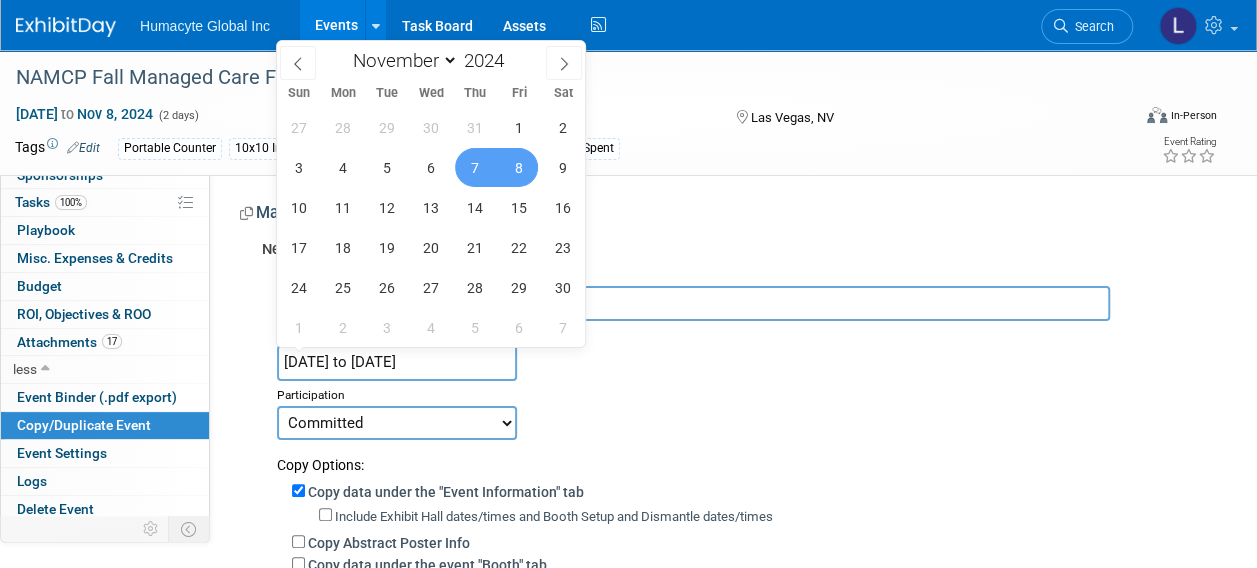 click on "Nov 7, 2024 to Nov 8, 2024" at bounding box center (397, 362) 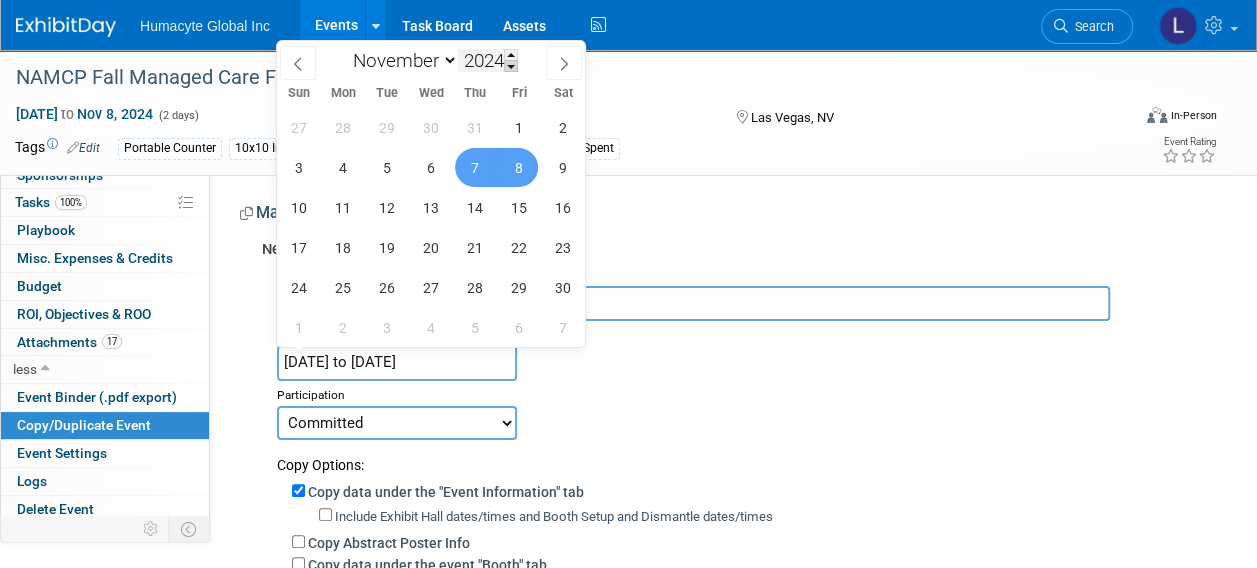 click at bounding box center [511, 66] 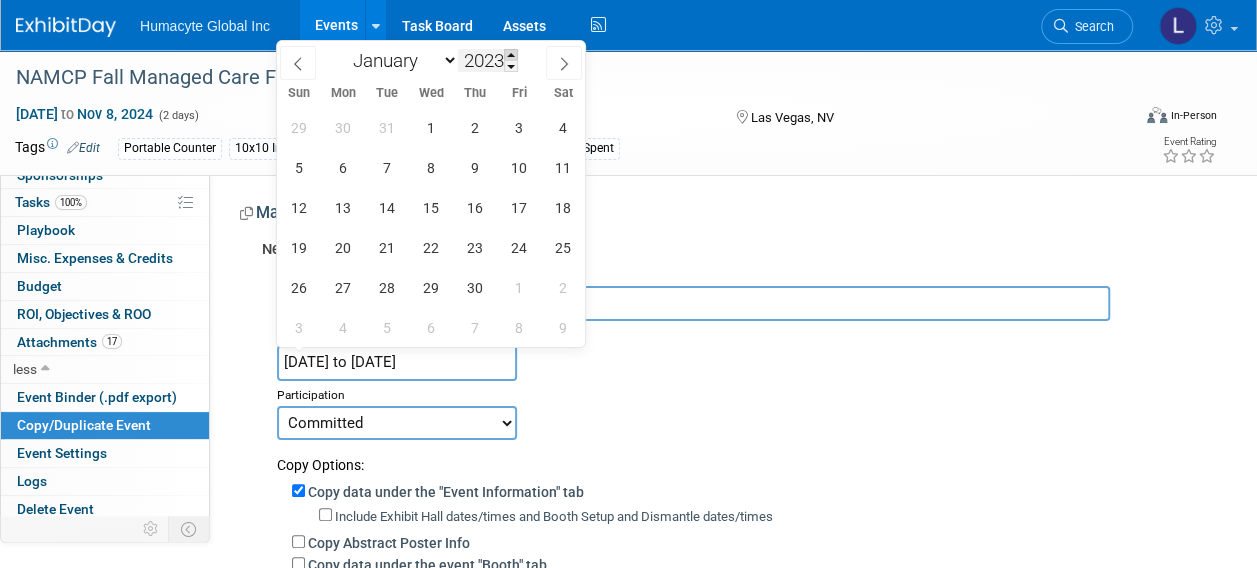 click at bounding box center (511, 55) 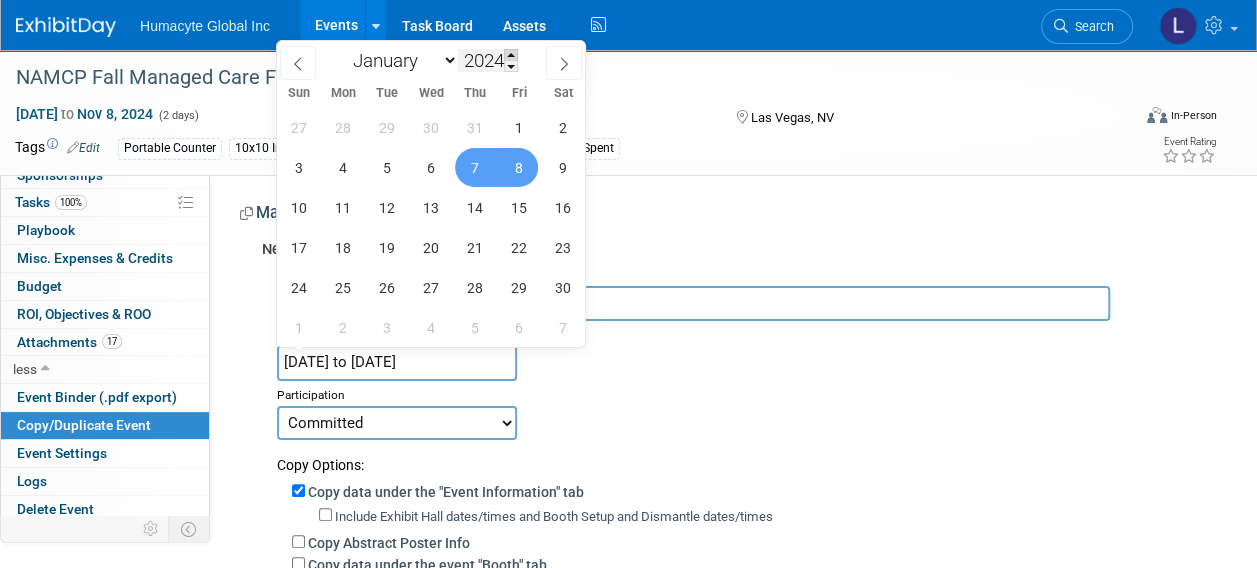 click at bounding box center [511, 55] 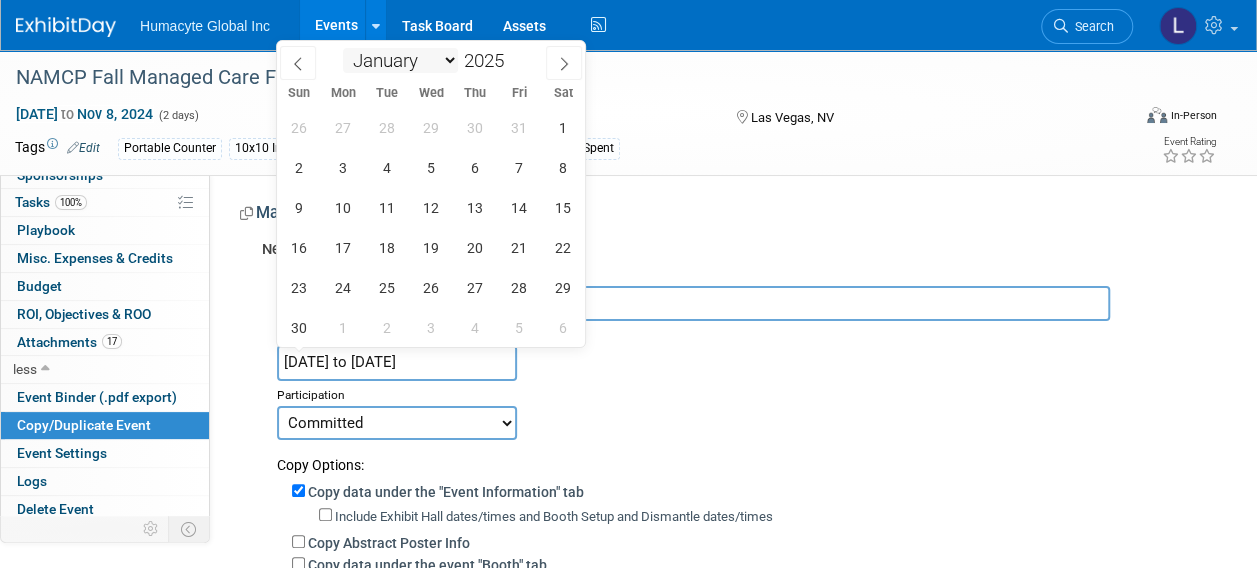 click on "January February March April May June July August September October November December" at bounding box center [400, 60] 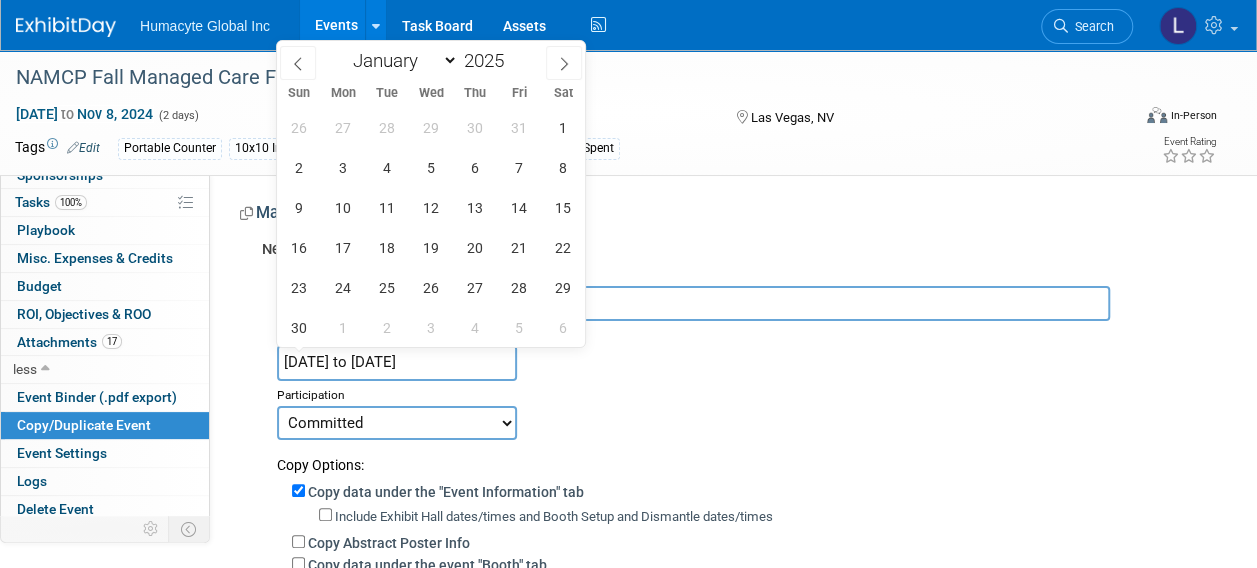 select on "3" 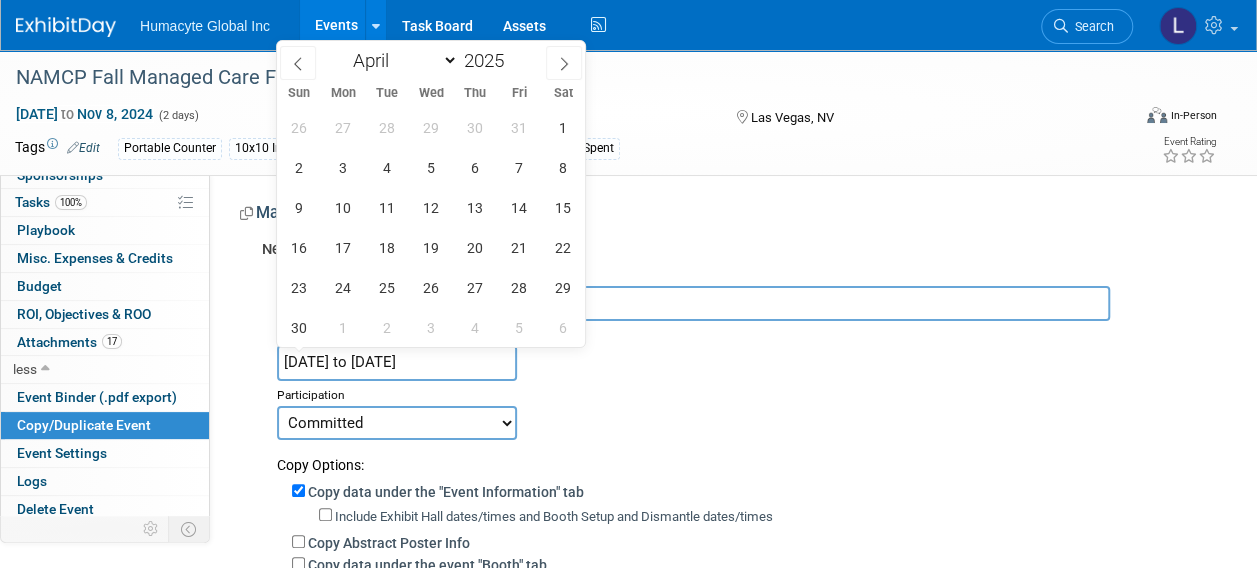 click on "January February March April May June July August September October November December" at bounding box center (400, 60) 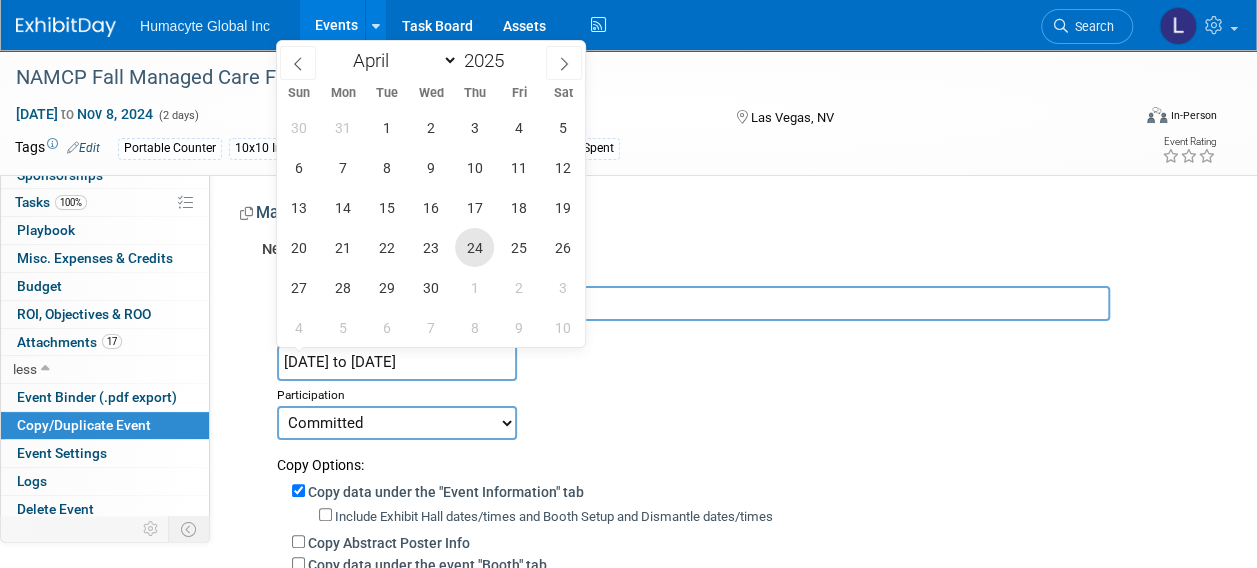 click on "24" at bounding box center (474, 247) 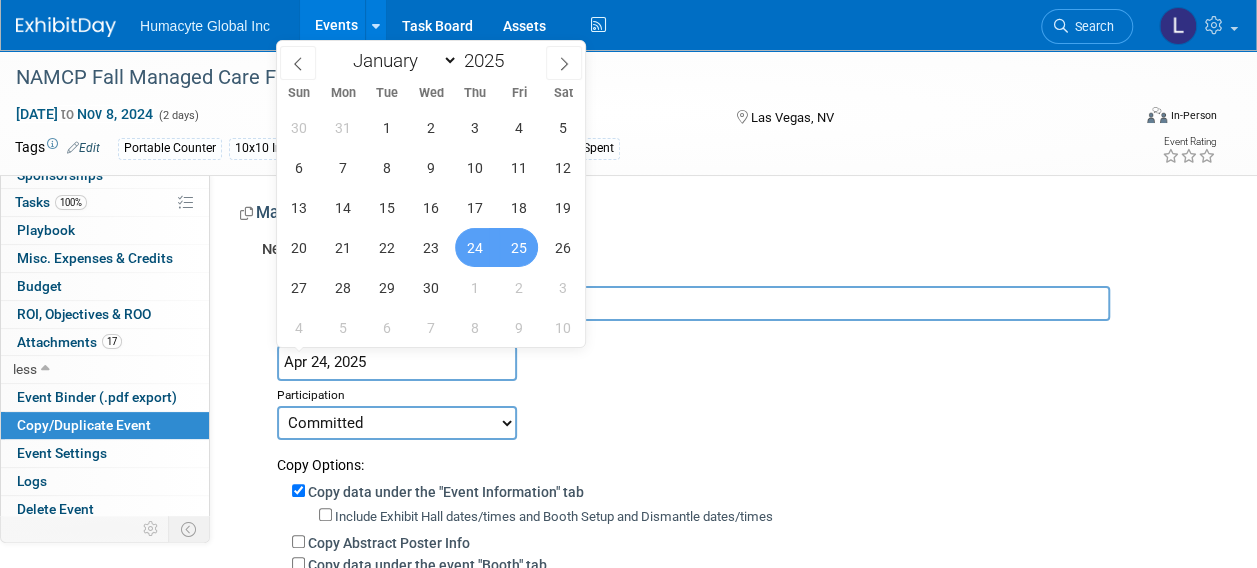 click on "25" at bounding box center (518, 247) 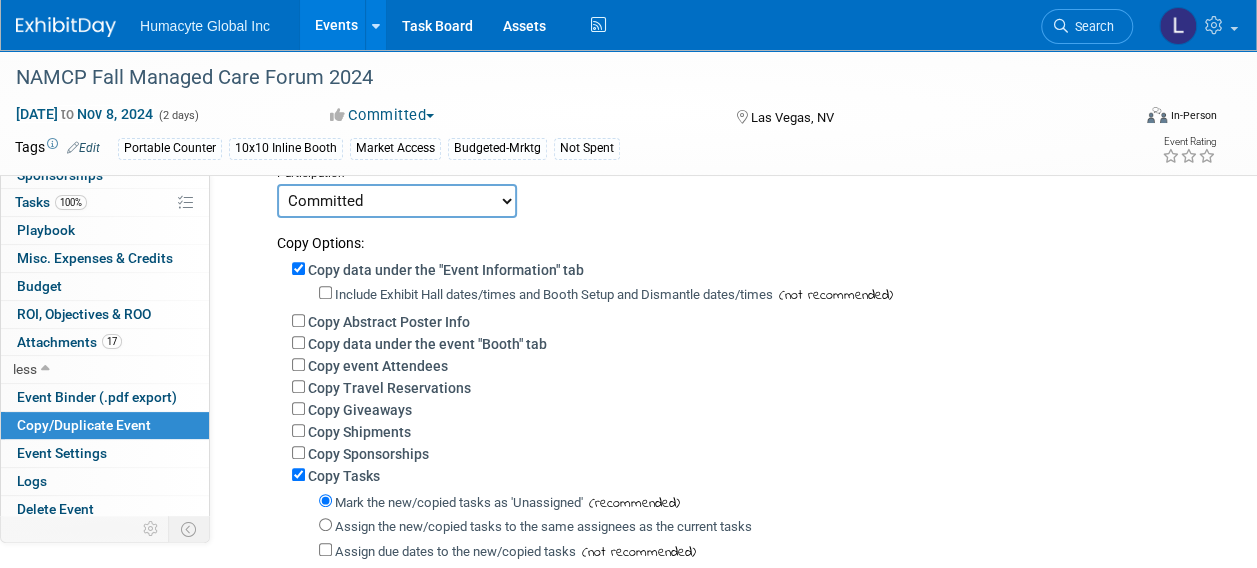 scroll, scrollTop: 214, scrollLeft: 0, axis: vertical 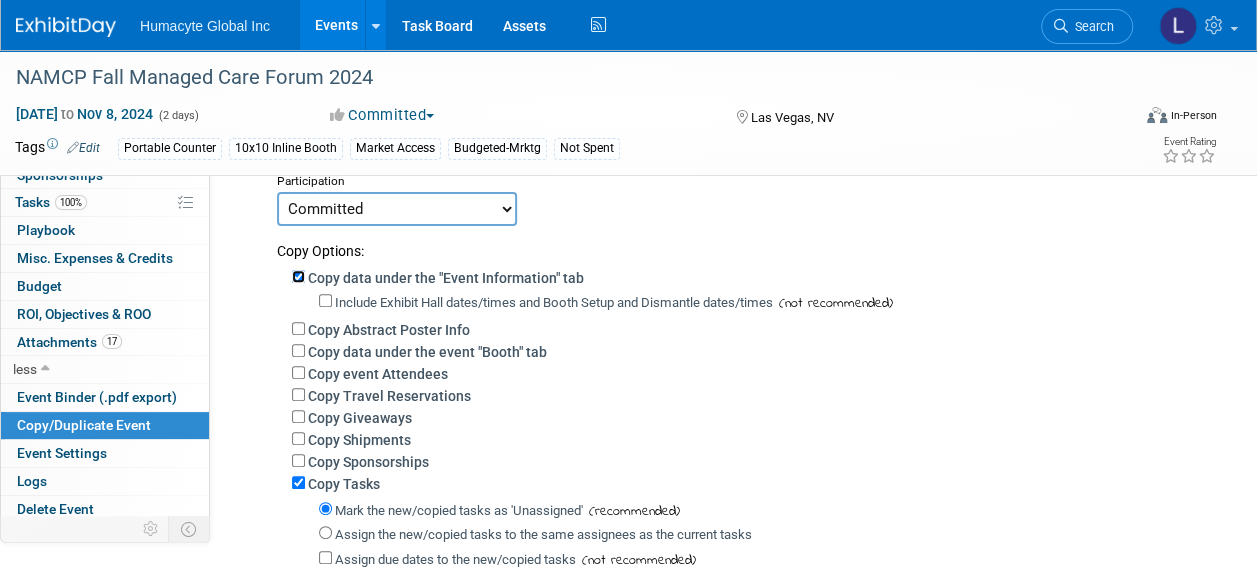 click on "Copy data under the "Event Information" tab" at bounding box center [298, 276] 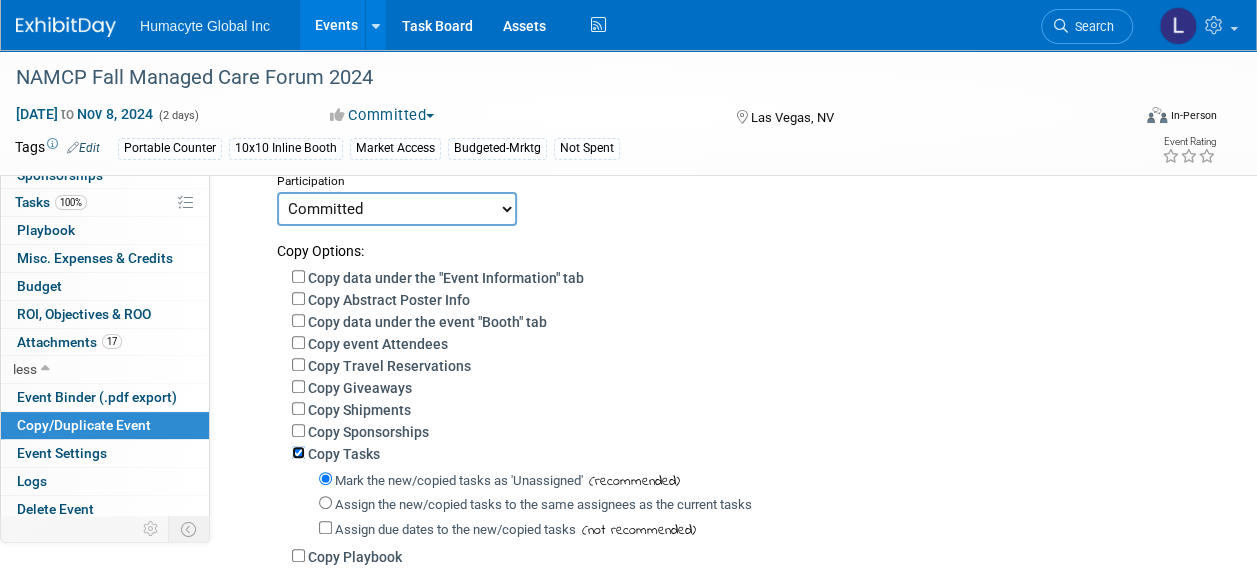 click on "Copy Tasks" at bounding box center [298, 452] 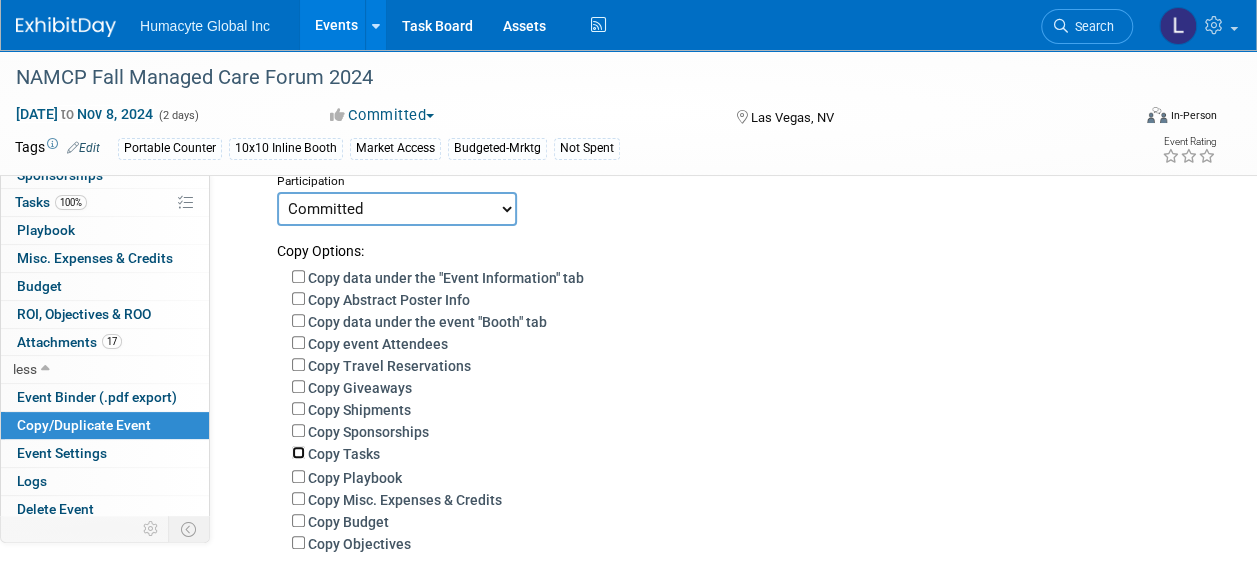 scroll, scrollTop: 472, scrollLeft: 0, axis: vertical 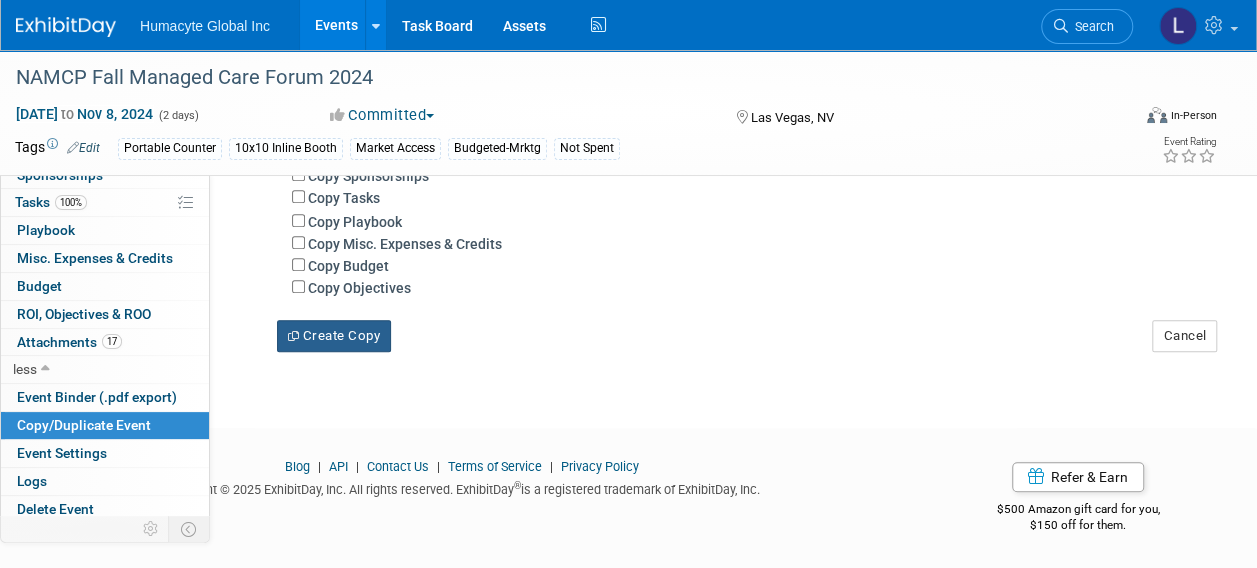 click on "Create Copy" at bounding box center (334, 336) 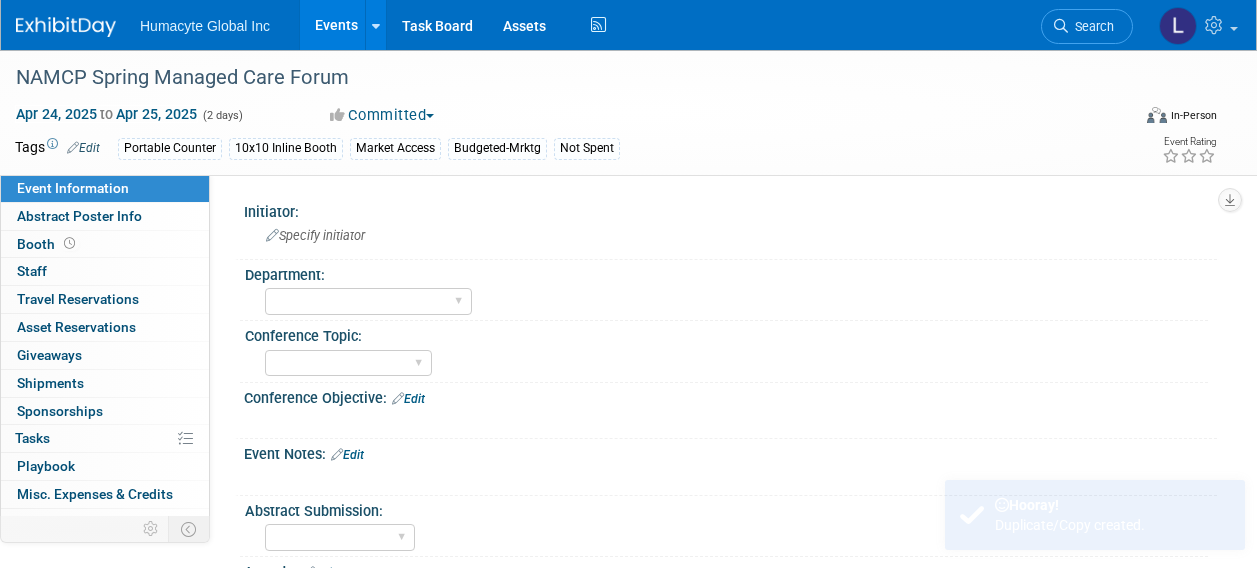 scroll, scrollTop: 0, scrollLeft: 0, axis: both 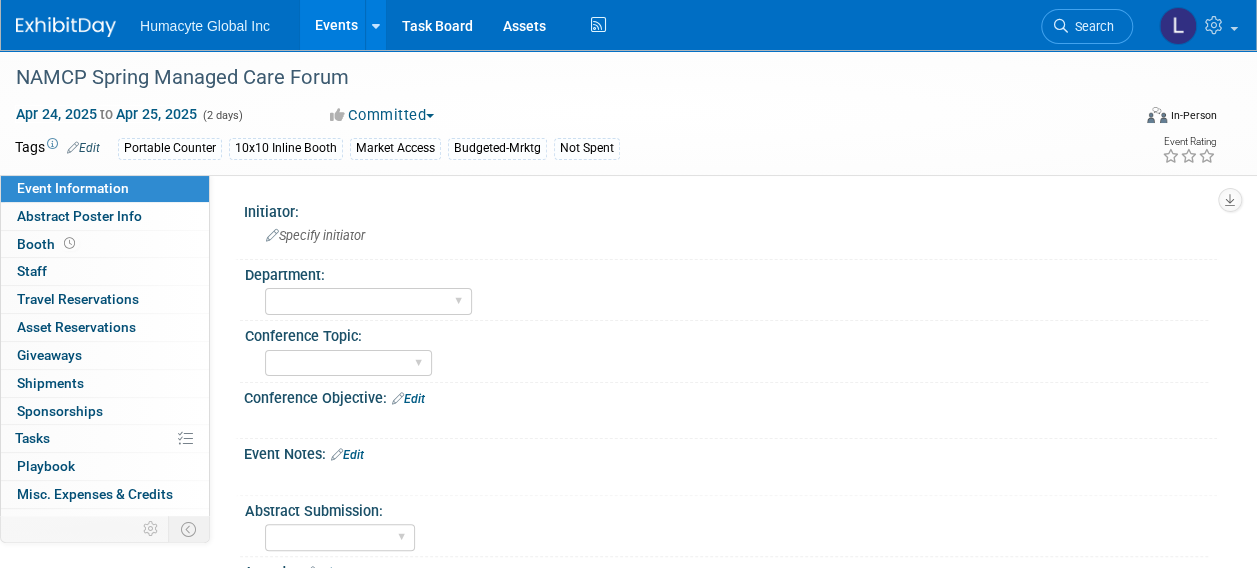 click on "Not Spent" at bounding box center [587, 148] 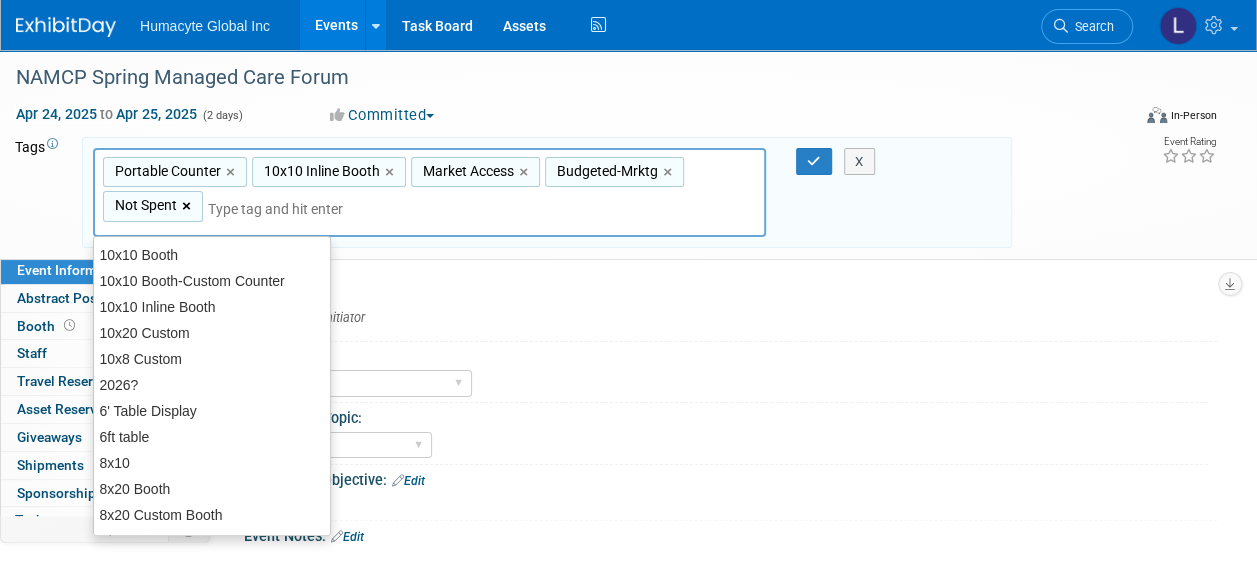 click on "×" at bounding box center (188, 206) 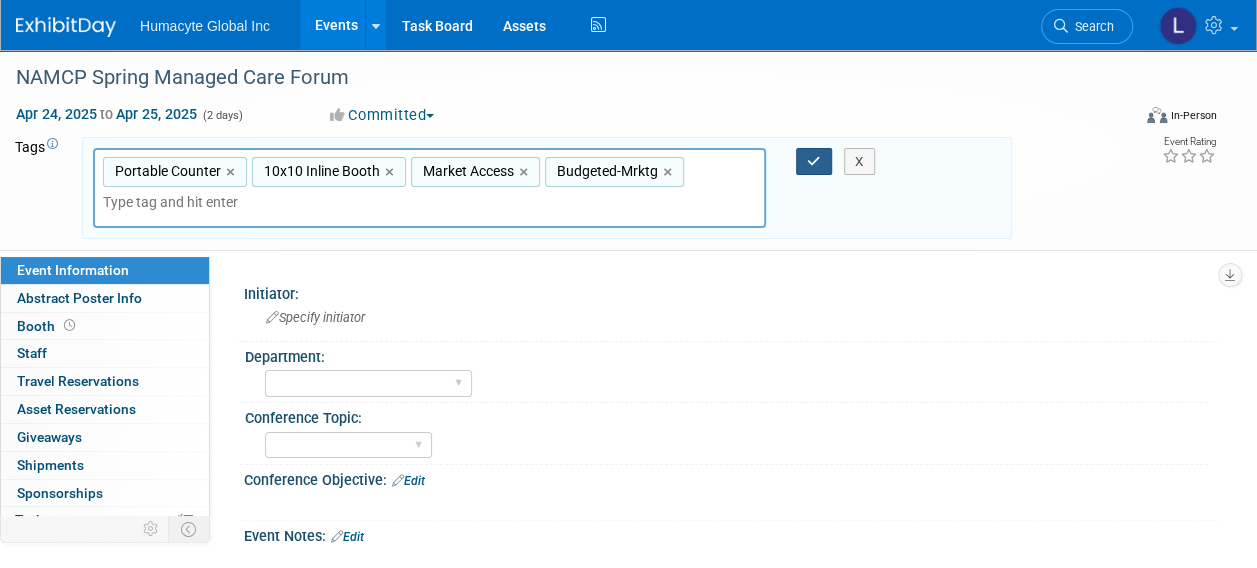 click at bounding box center [814, 161] 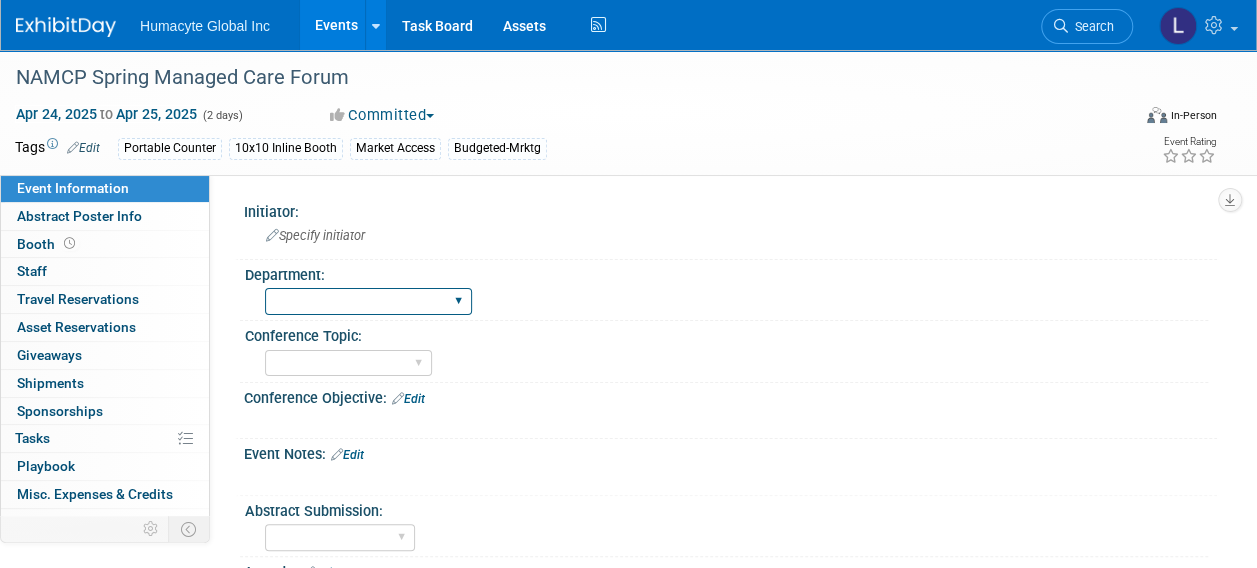 click on "Discovery & Pipeline
Commercial
Managed Care
Market Access
Marketing
Medical Affairs
New Product Development
Human Resources
Sales
Sales Training" at bounding box center (368, 301) 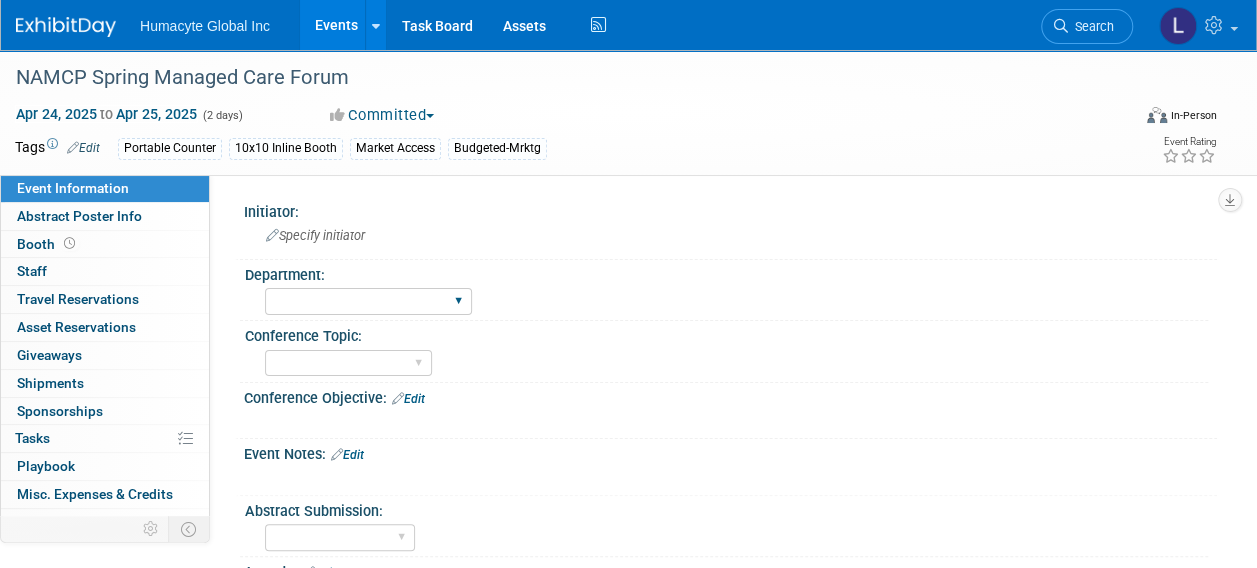 select on "Marketing" 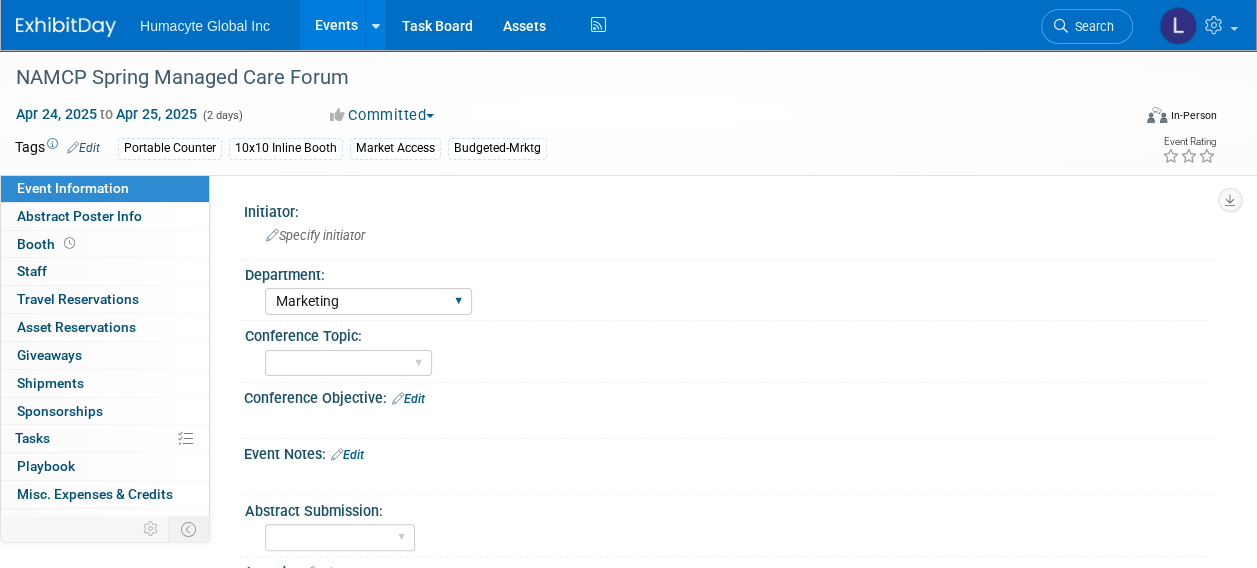 click on "Discovery & Pipeline
Commercial
Managed Care
Market Access
Marketing
Medical Affairs
New Product Development
Human Resources
Sales
Sales Training" at bounding box center (368, 301) 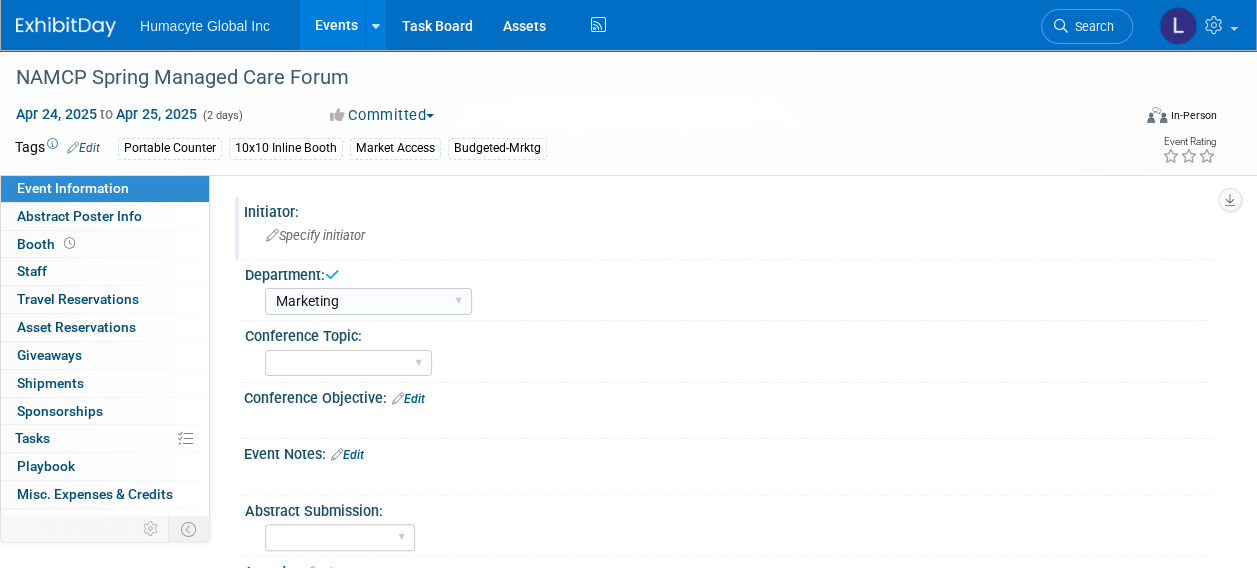click on "Specify initiator" at bounding box center [315, 235] 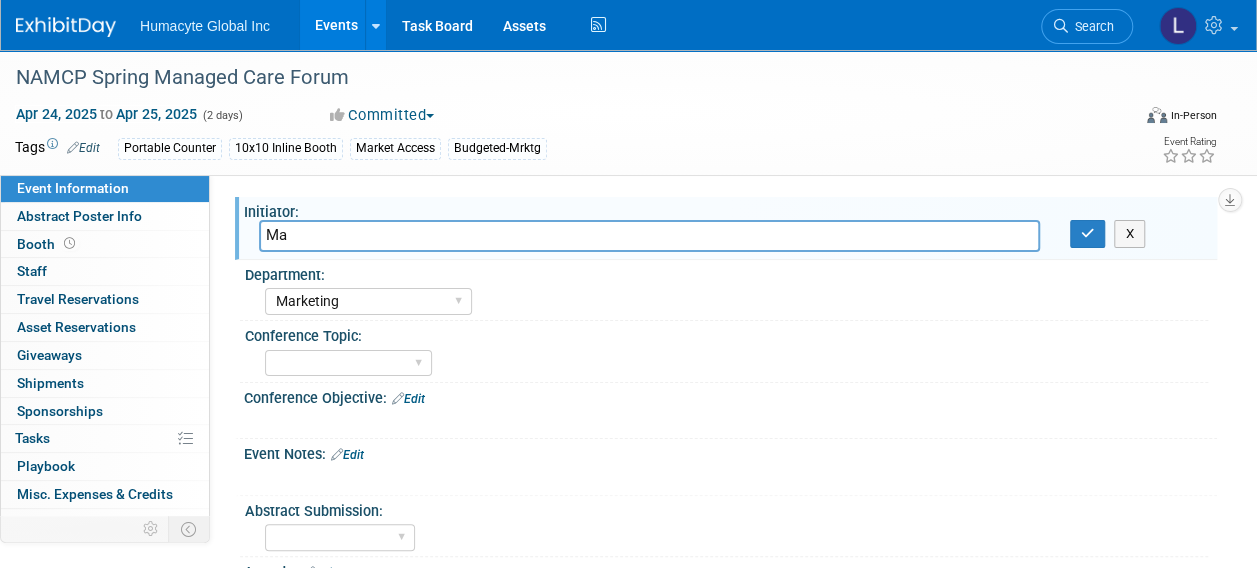 type on "M" 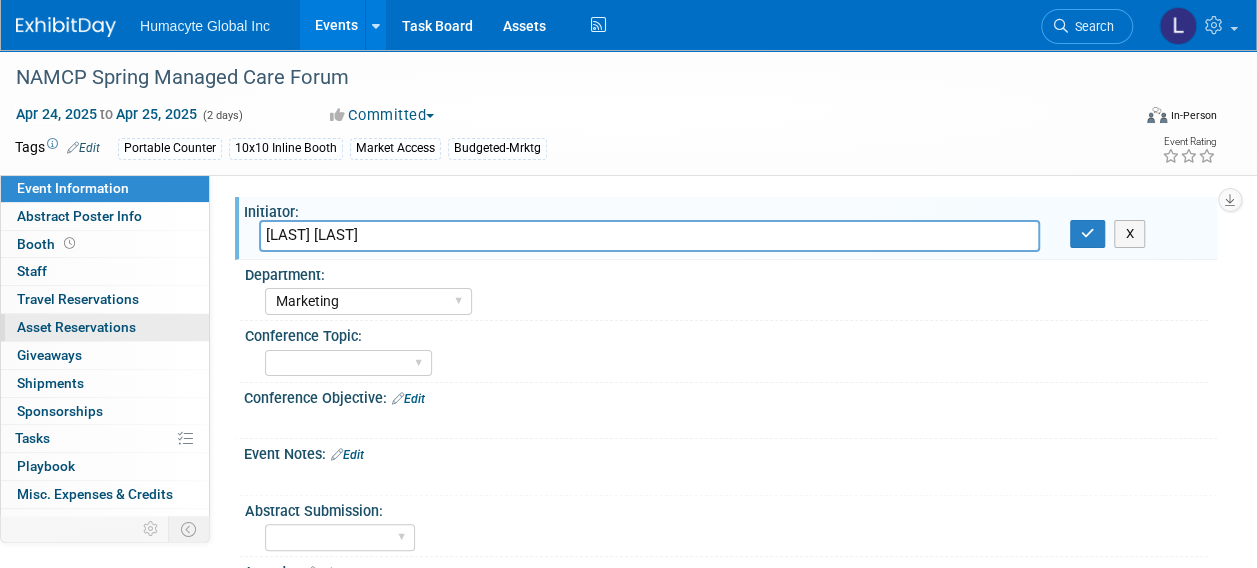 type on "[LAST] [LAST]" 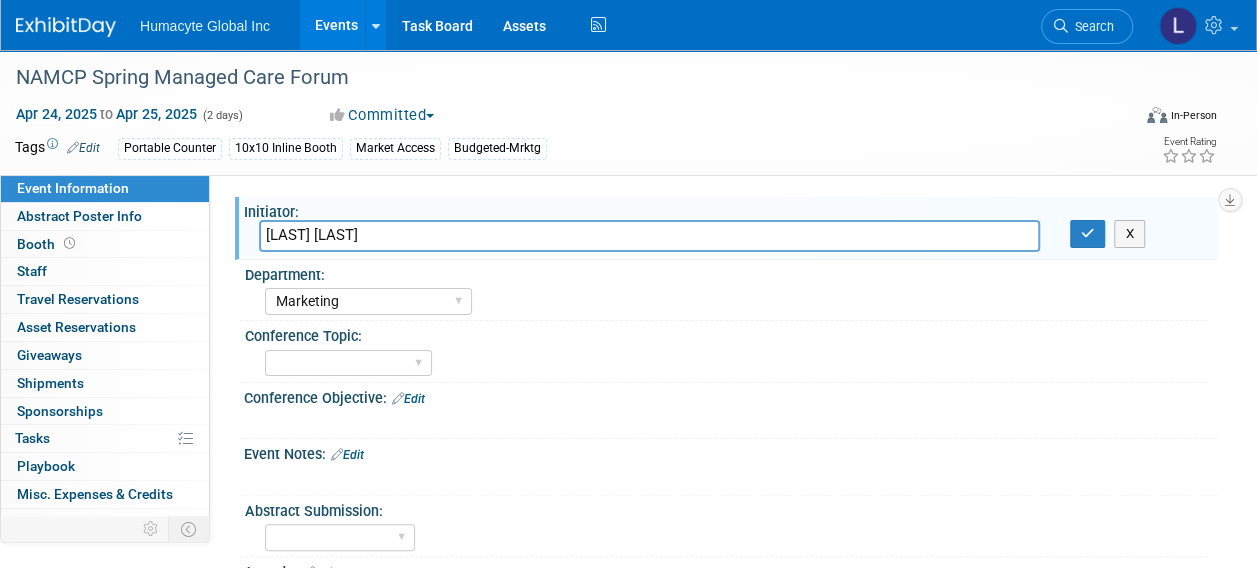 scroll, scrollTop: 98, scrollLeft: 0, axis: vertical 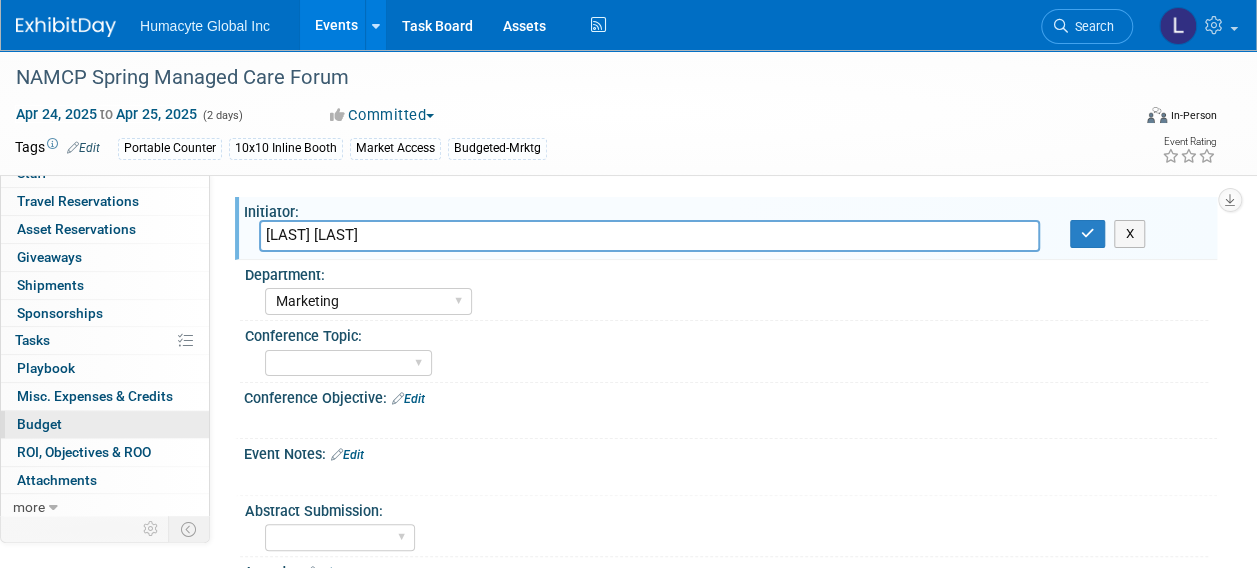 click on "Budget" at bounding box center [39, 424] 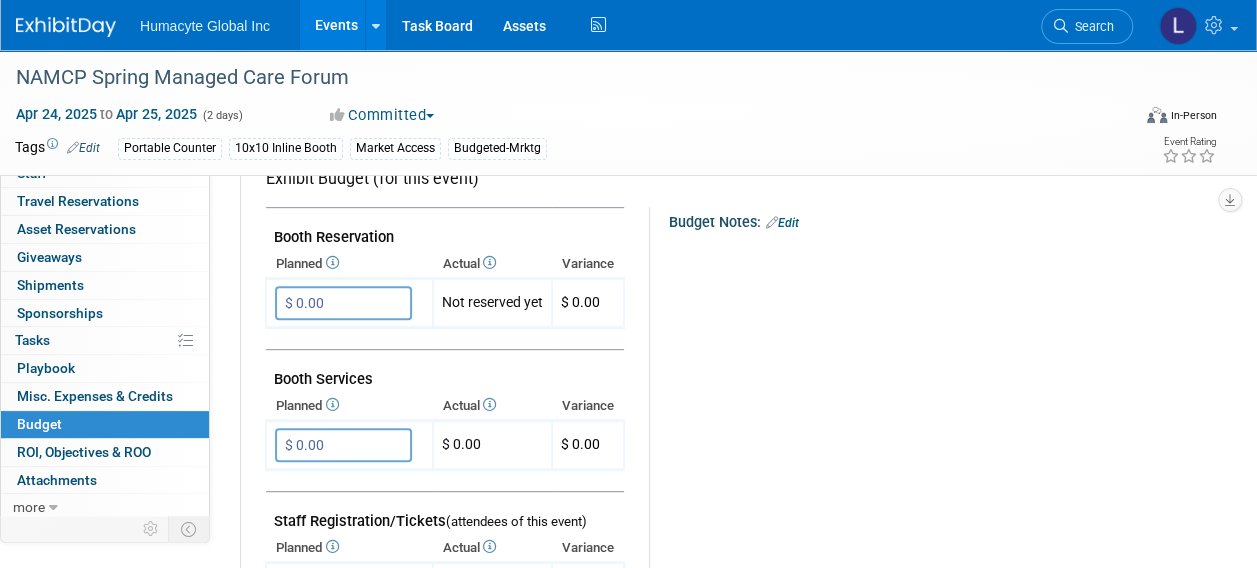 scroll, scrollTop: 354, scrollLeft: 0, axis: vertical 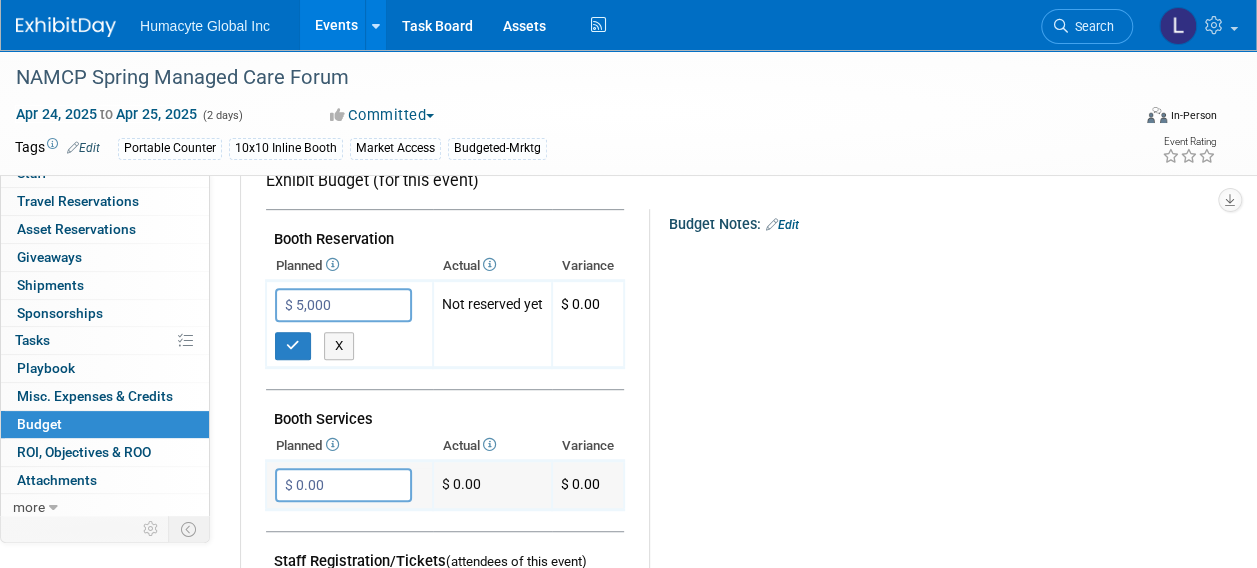 type on "$ 5,000.00" 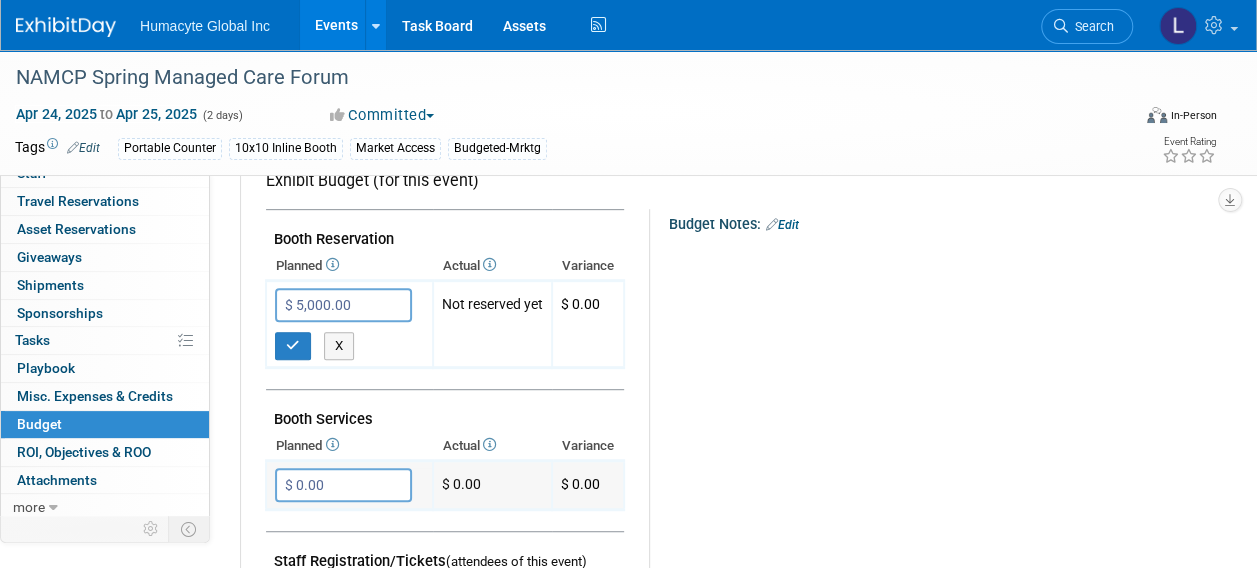 click on "$ 0.00" at bounding box center [343, 485] 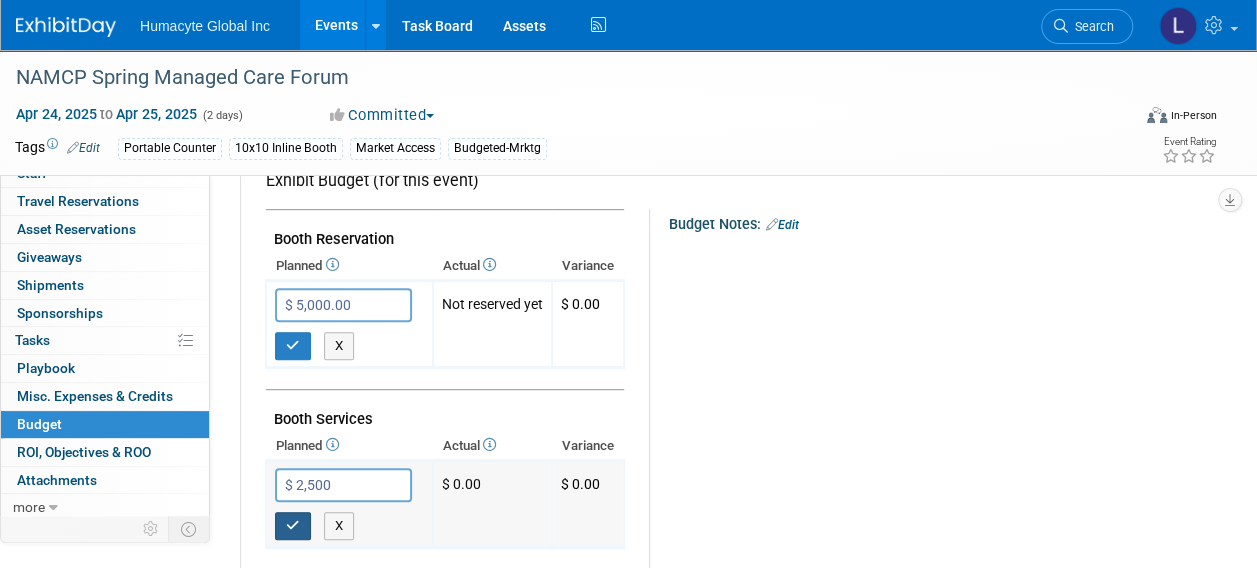 type on "$ 2,500.00" 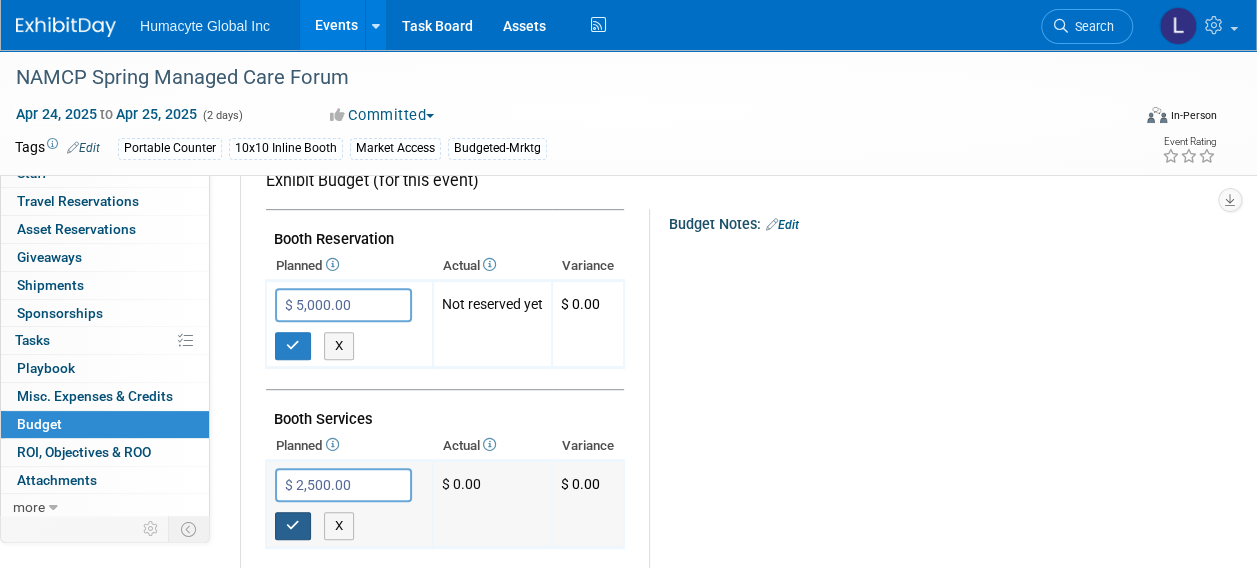 click at bounding box center [293, 526] 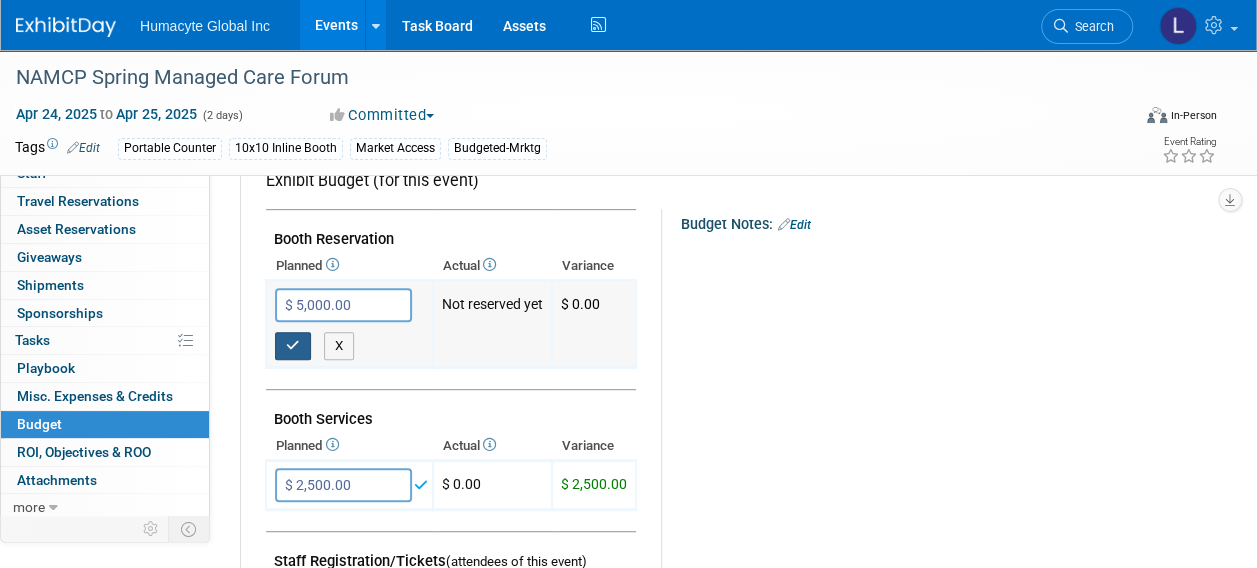 click at bounding box center [293, 345] 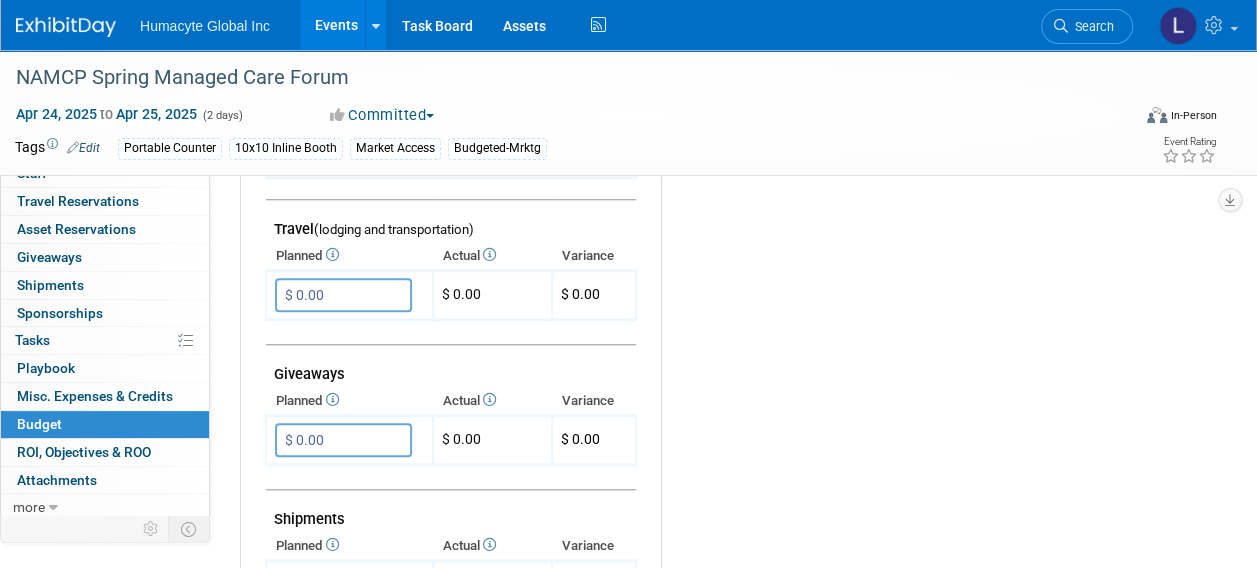 scroll, scrollTop: 793, scrollLeft: 0, axis: vertical 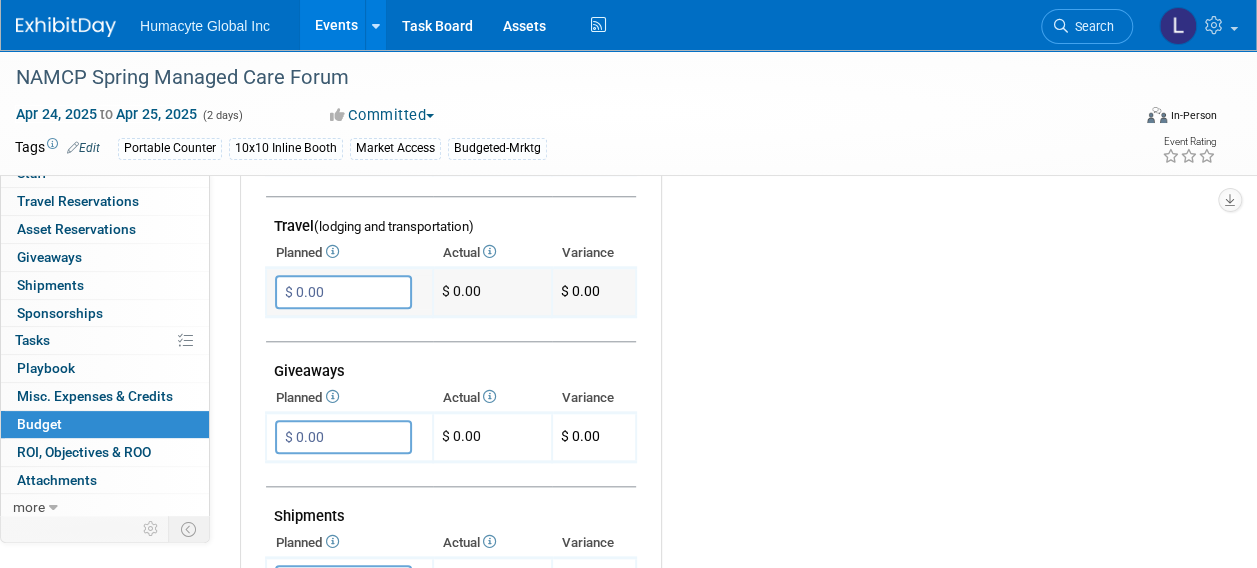 click on "$ 0.00" at bounding box center [343, 292] 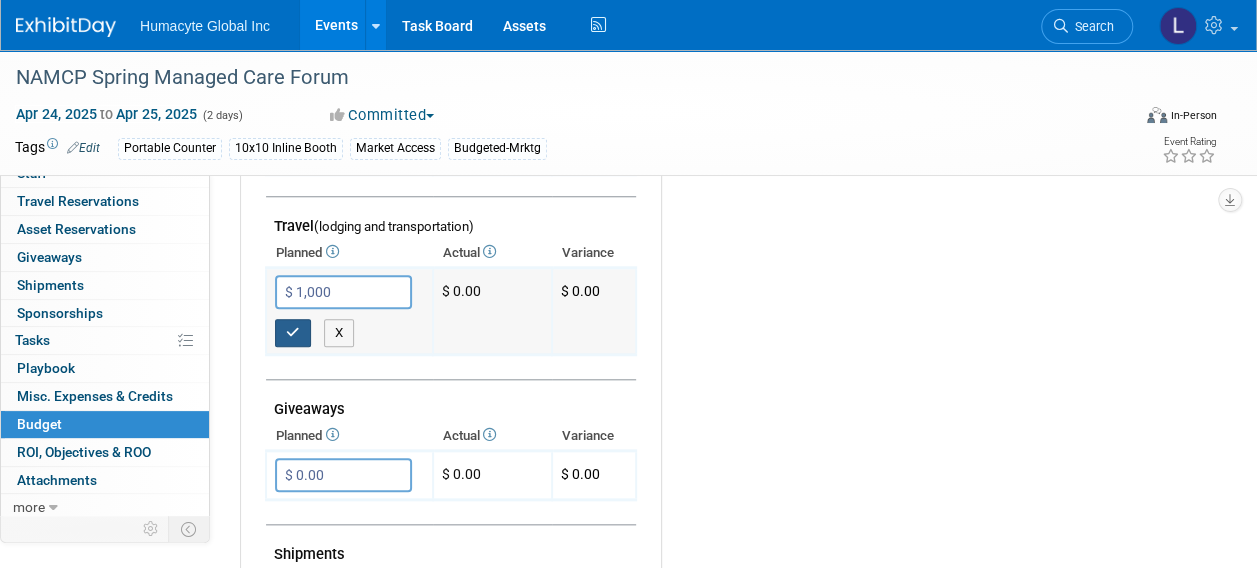type on "$ 1,000.00" 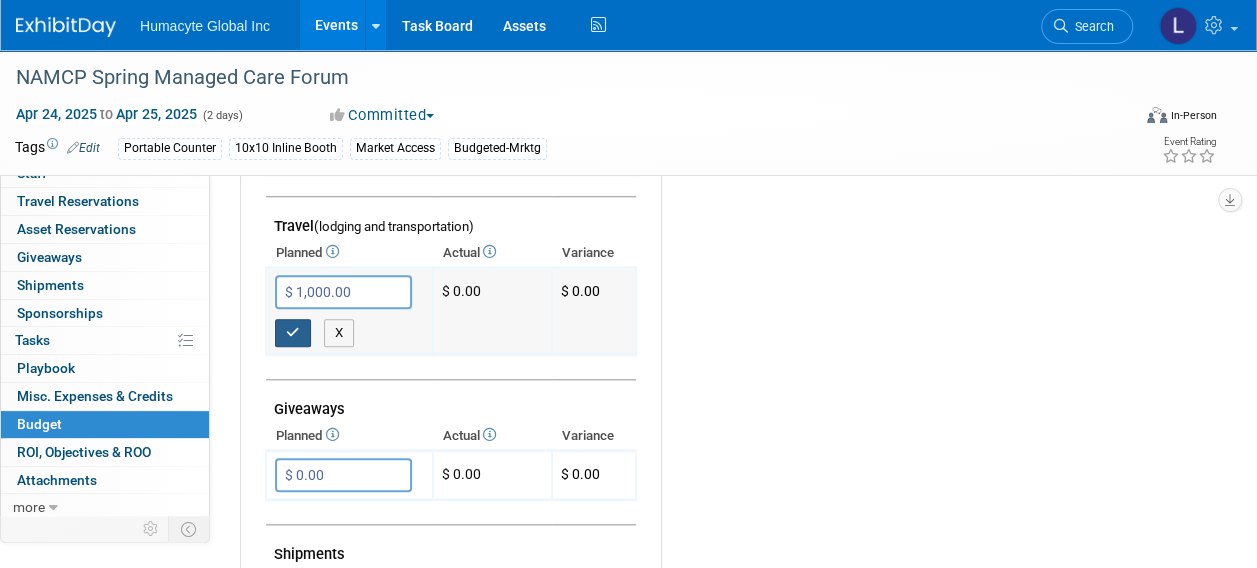 click at bounding box center (293, 332) 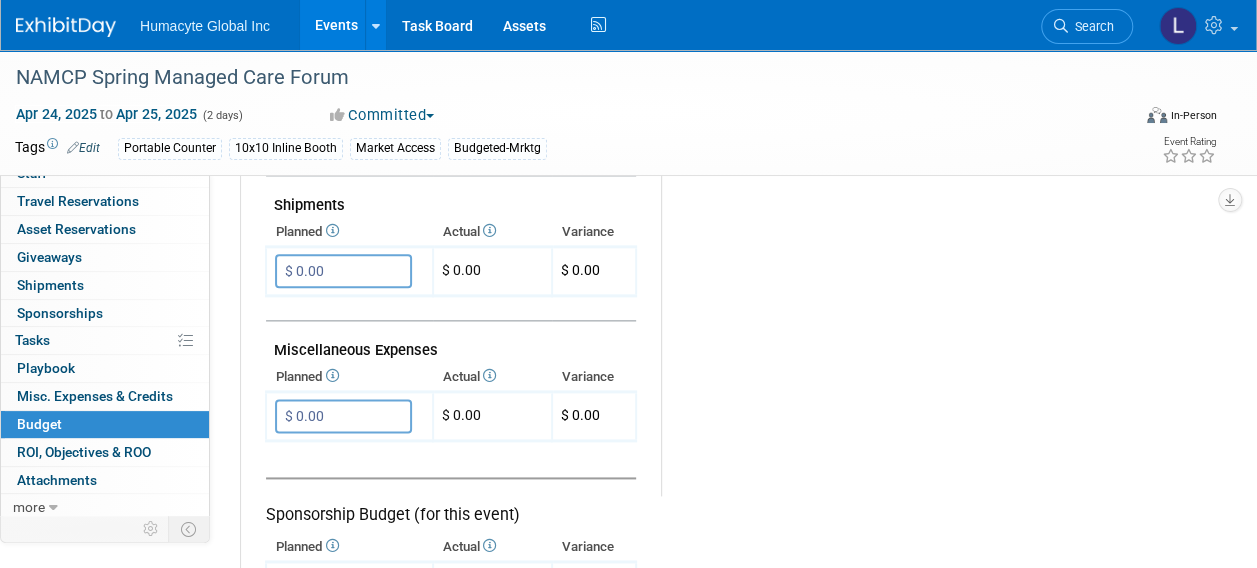 scroll, scrollTop: 1106, scrollLeft: 0, axis: vertical 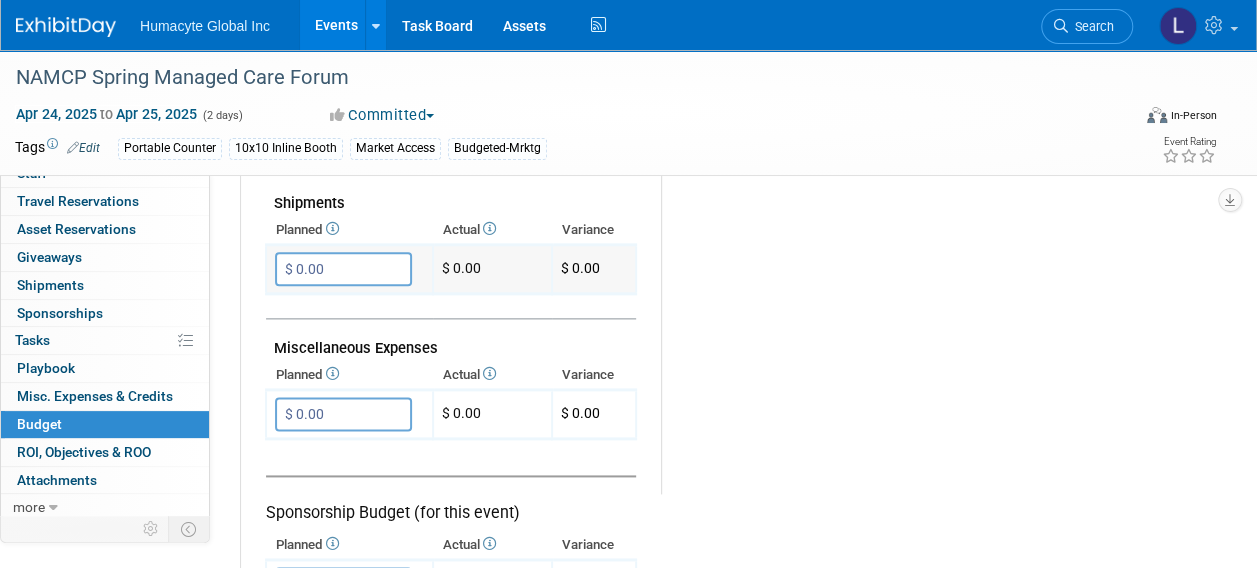 click on "$ 0.00" at bounding box center (343, 269) 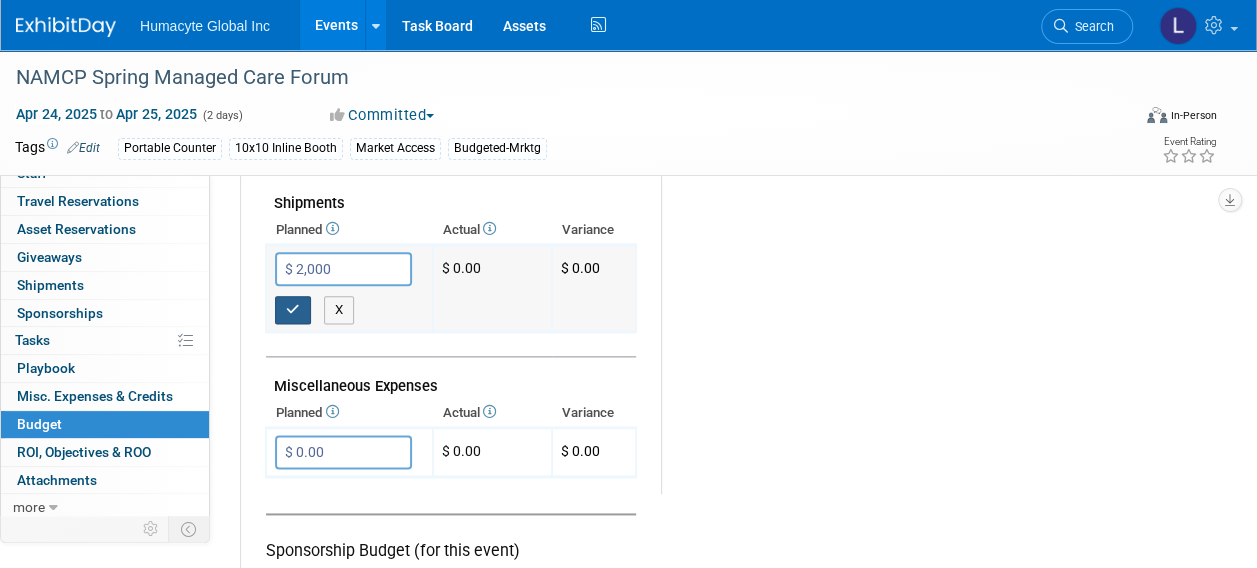 type on "$ 2,000.00" 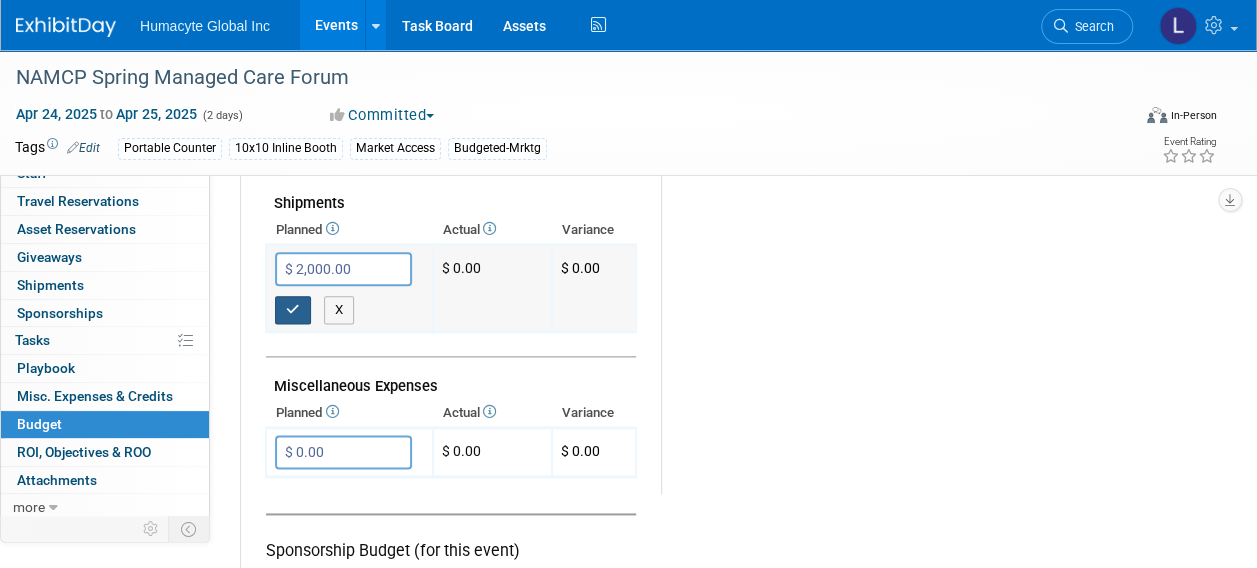 click at bounding box center (293, 310) 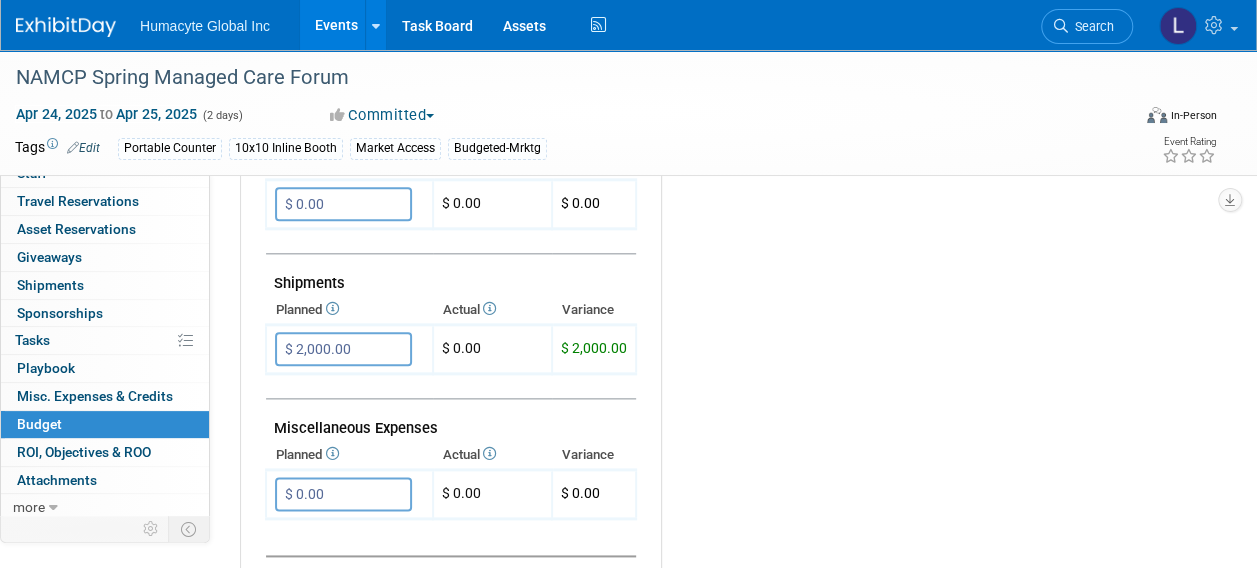scroll, scrollTop: 1023, scrollLeft: 0, axis: vertical 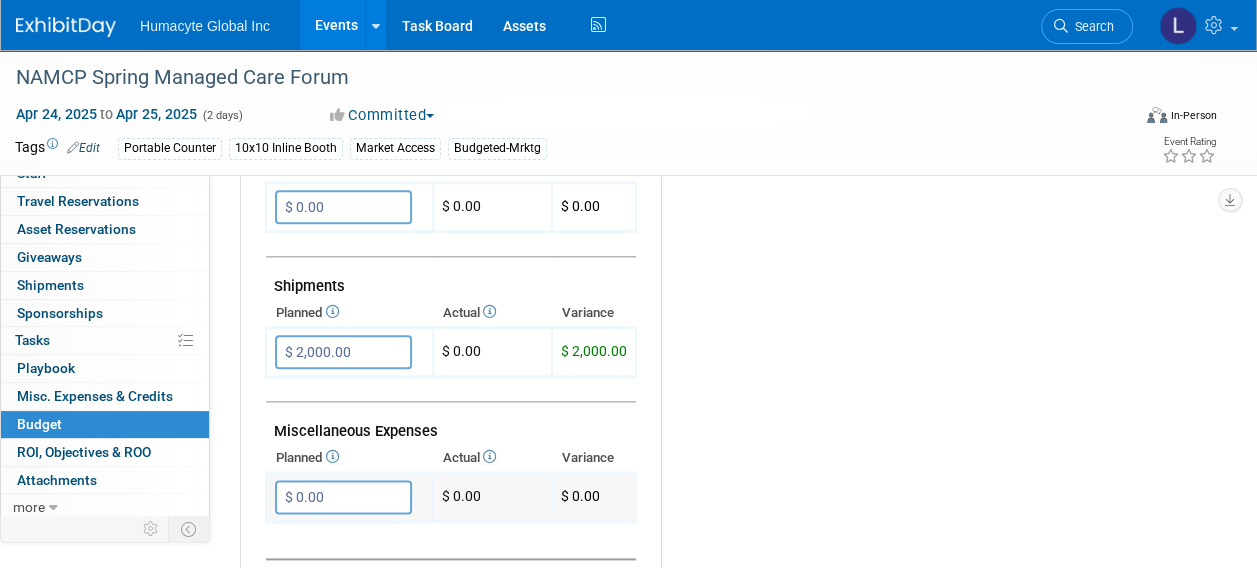 click on "$ 0.00" at bounding box center [343, 497] 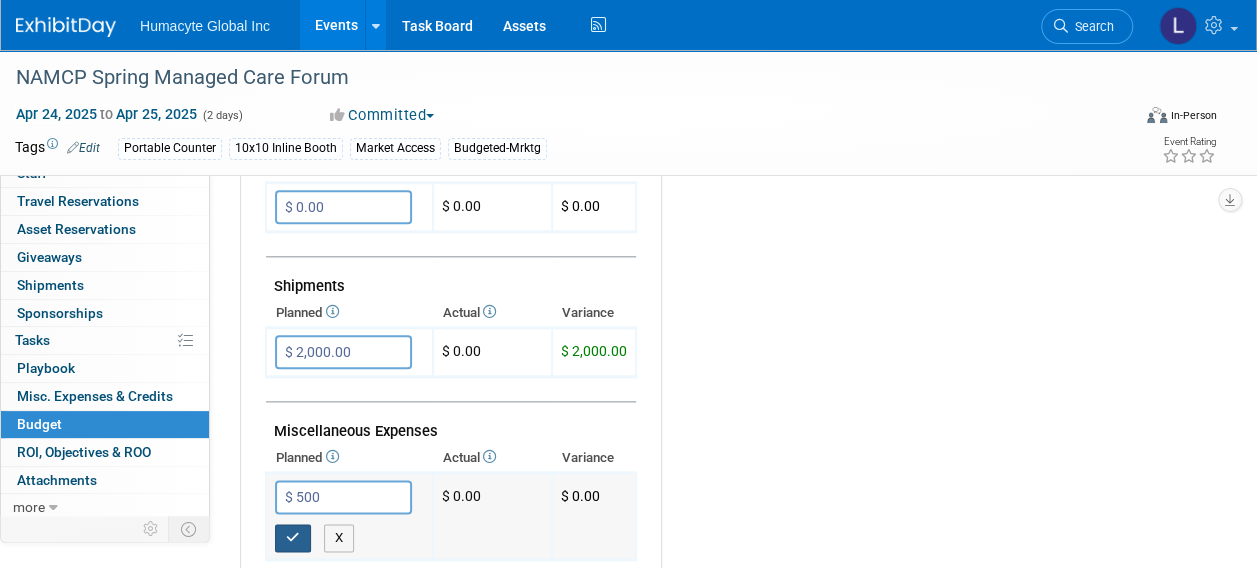 type on "$ 500.00" 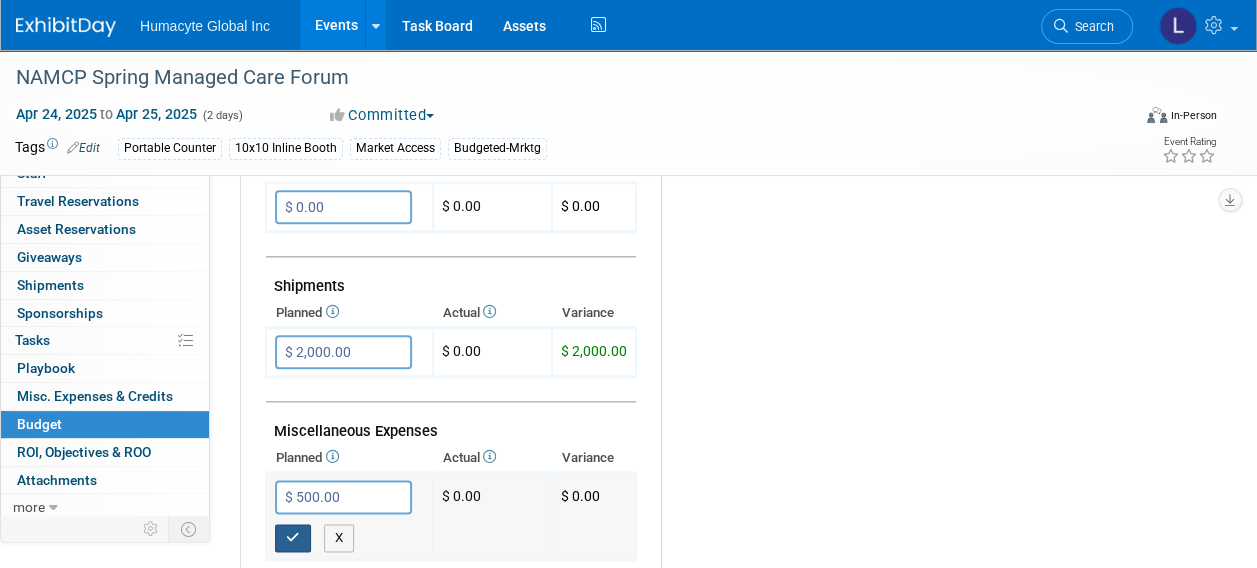 click at bounding box center [293, 538] 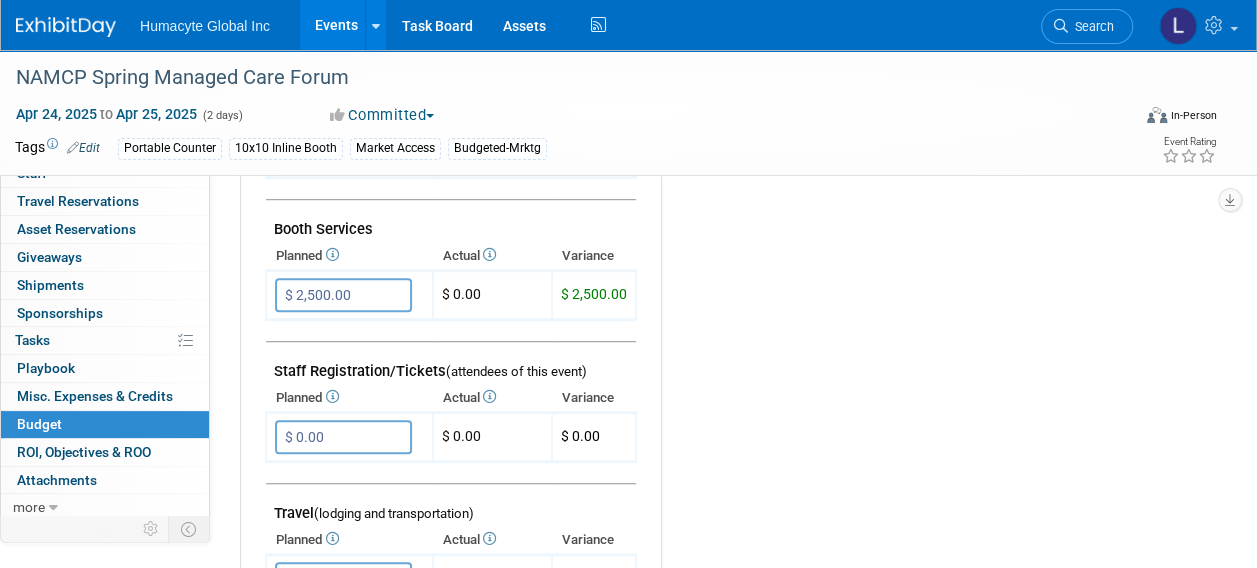 scroll, scrollTop: 512, scrollLeft: 0, axis: vertical 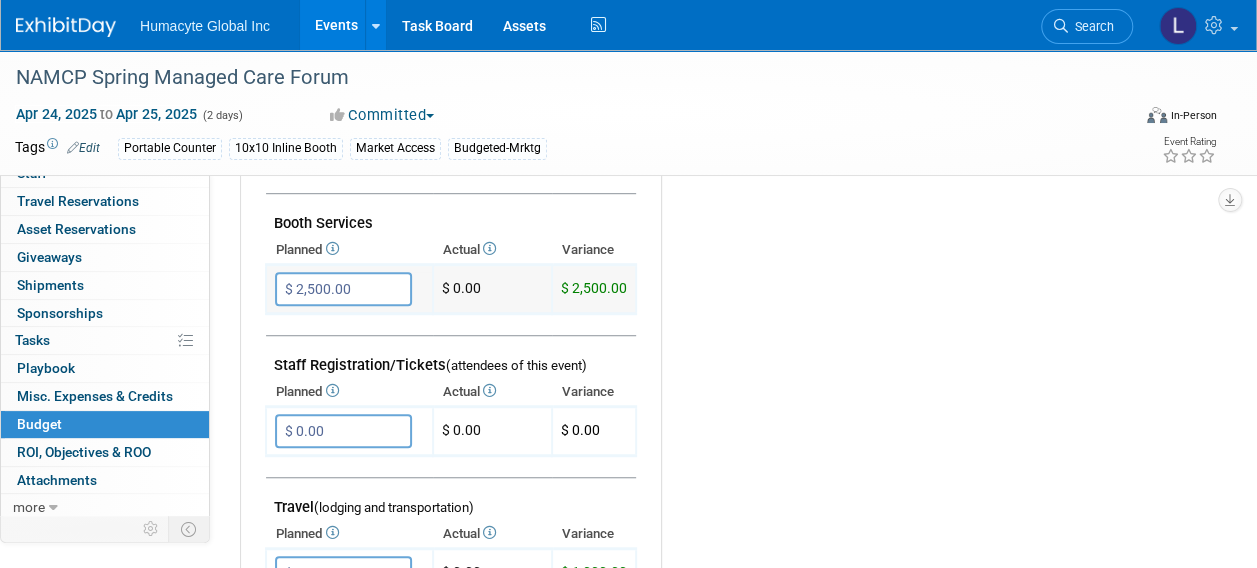 click on "$ 2,500.00" at bounding box center [343, 289] 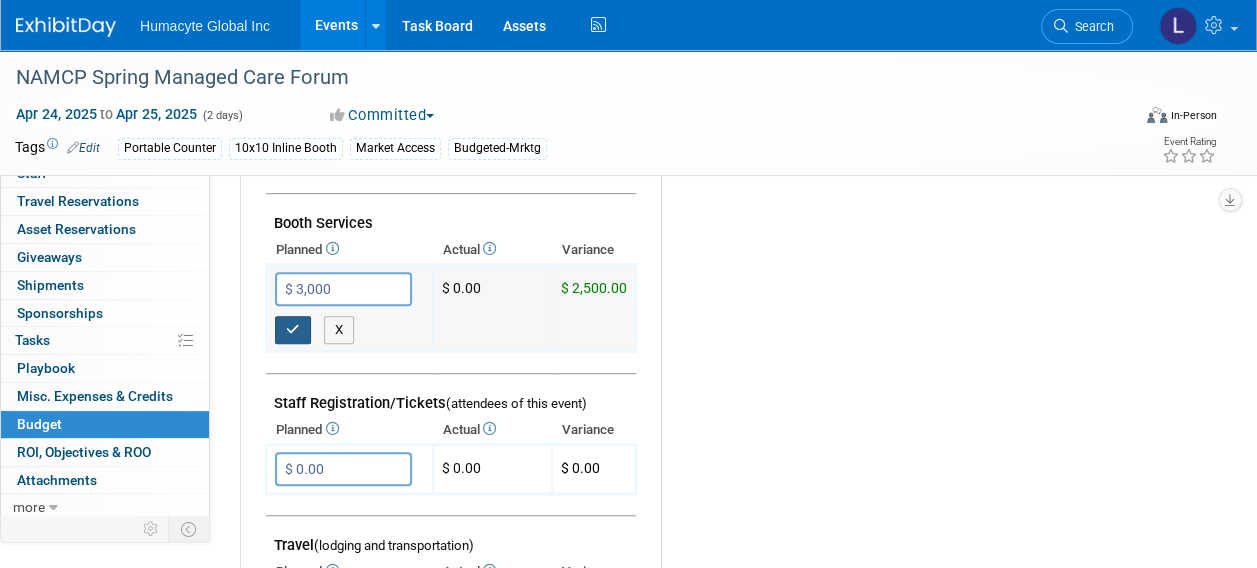 type on "$ 3,000.00" 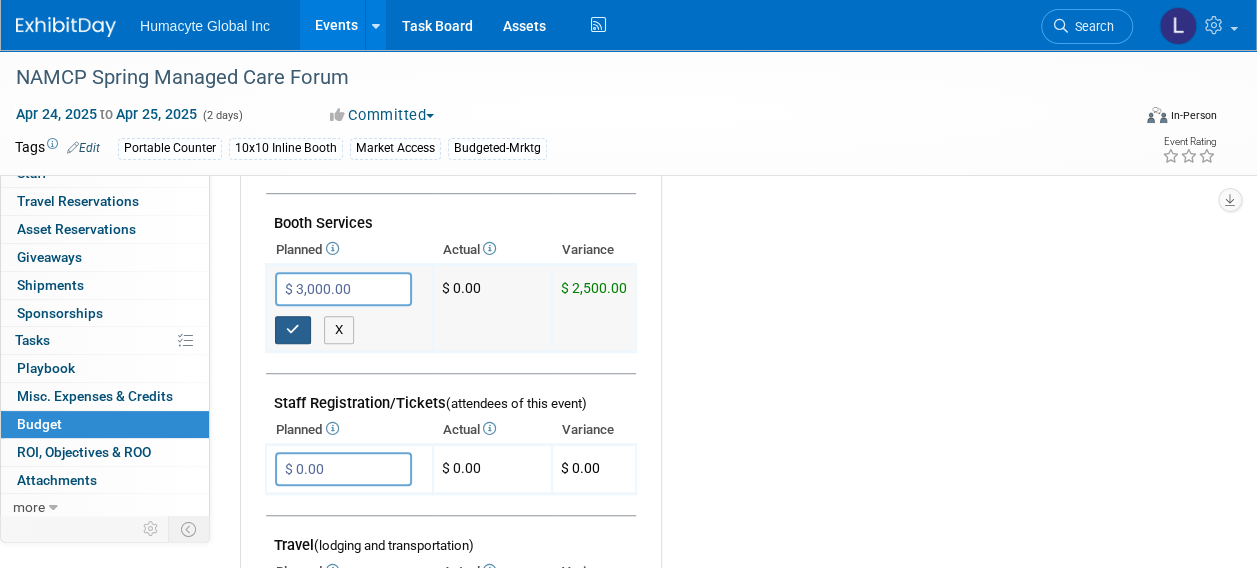 click at bounding box center (293, 329) 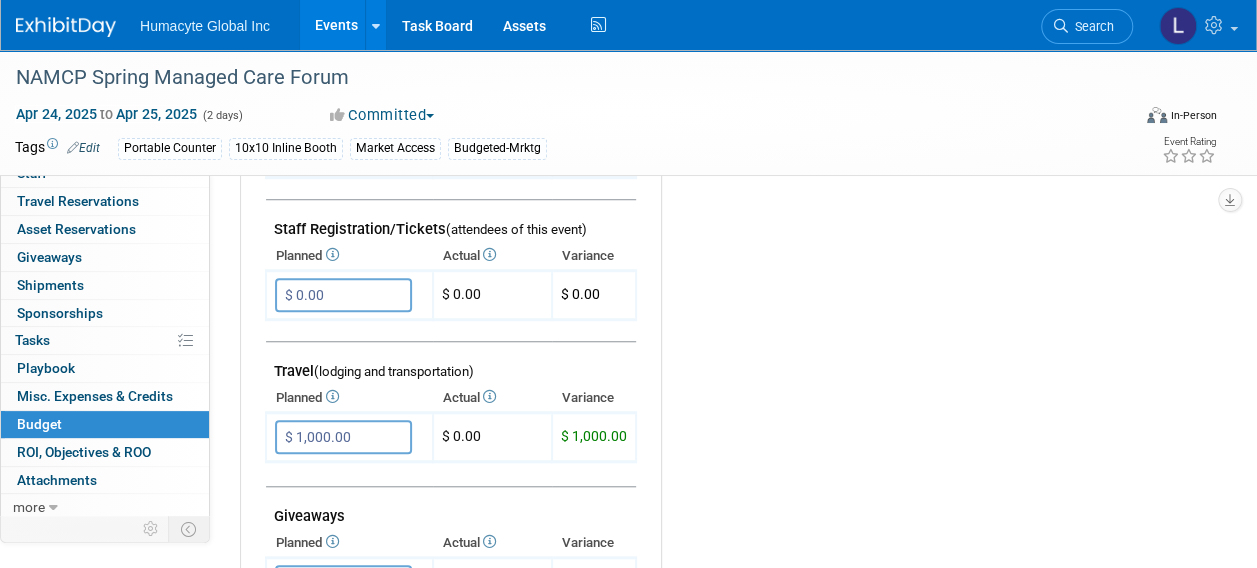 scroll, scrollTop: 736, scrollLeft: 0, axis: vertical 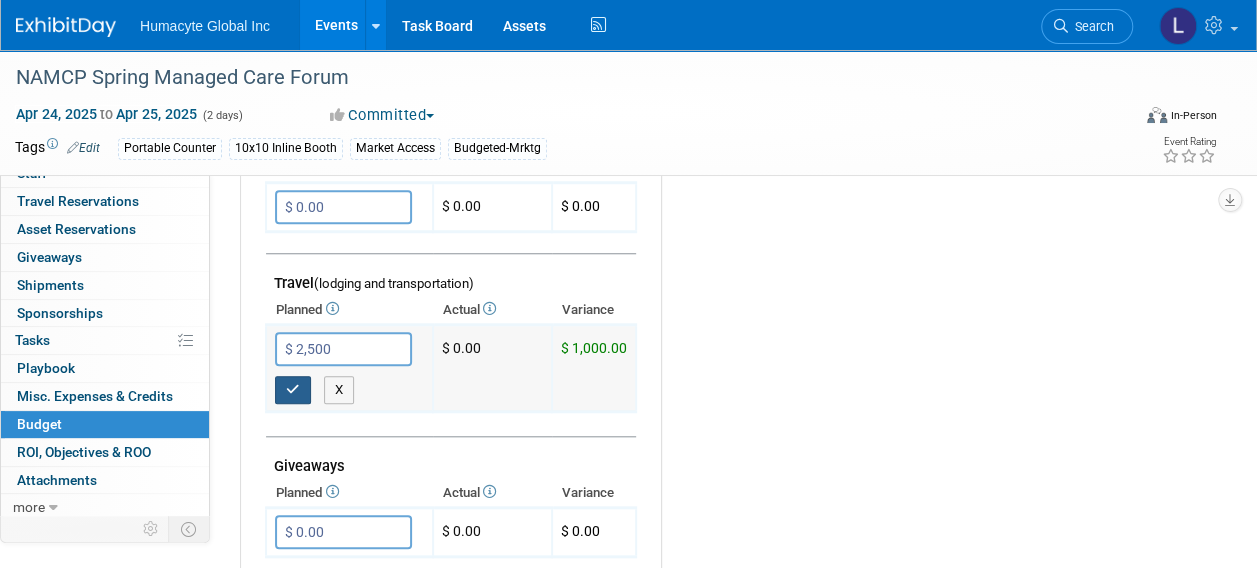 type on "$ 2,500.00" 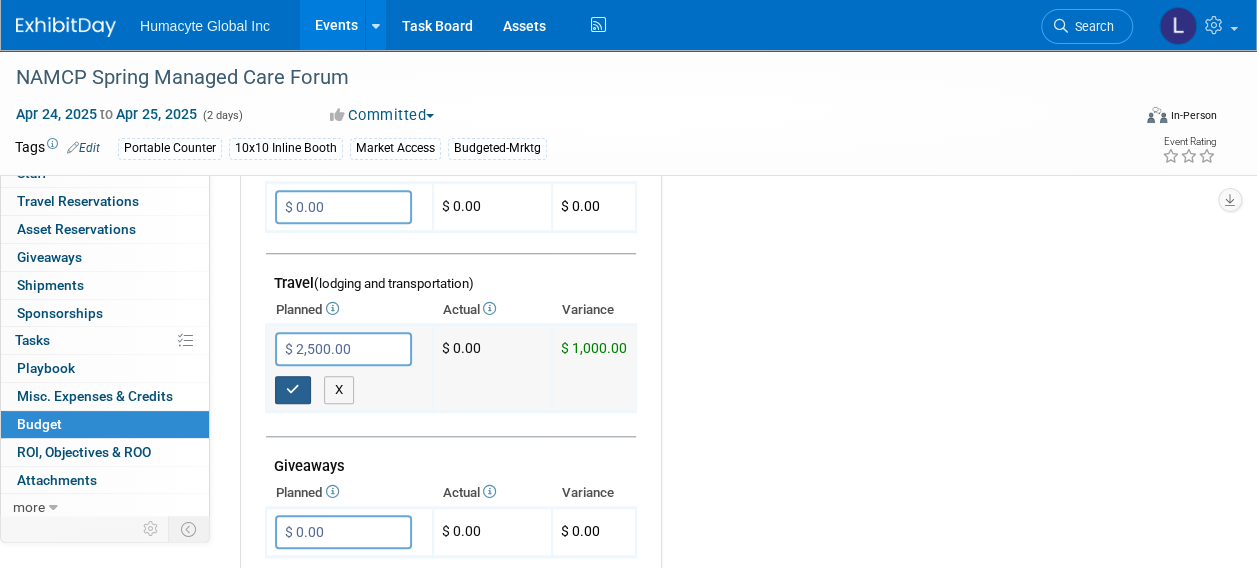 click at bounding box center (293, 390) 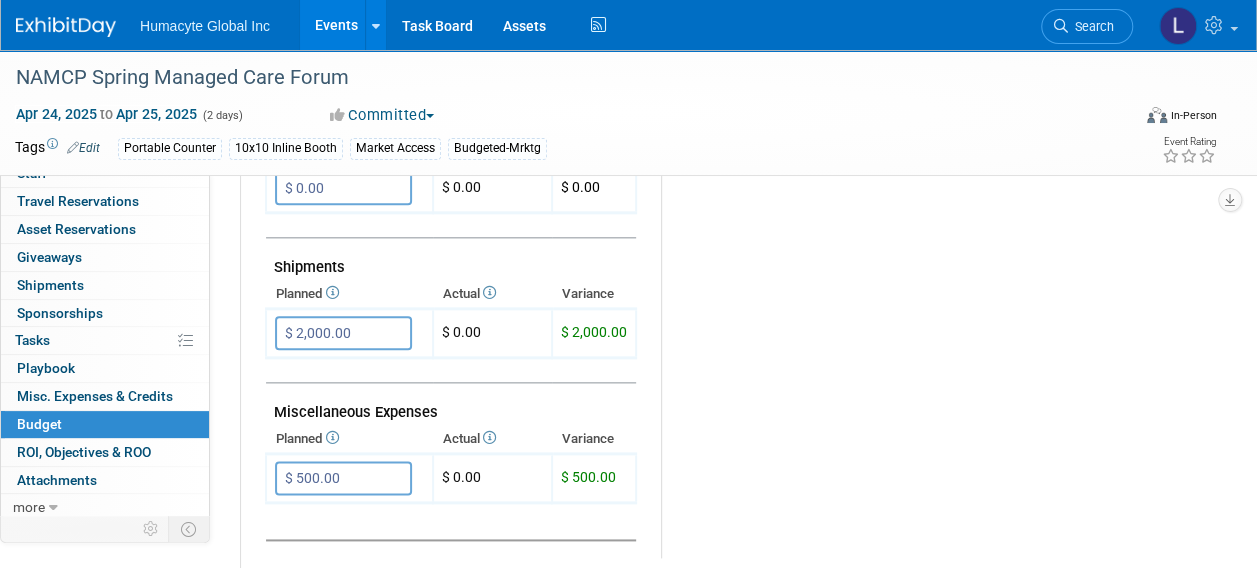 scroll, scrollTop: 1054, scrollLeft: 0, axis: vertical 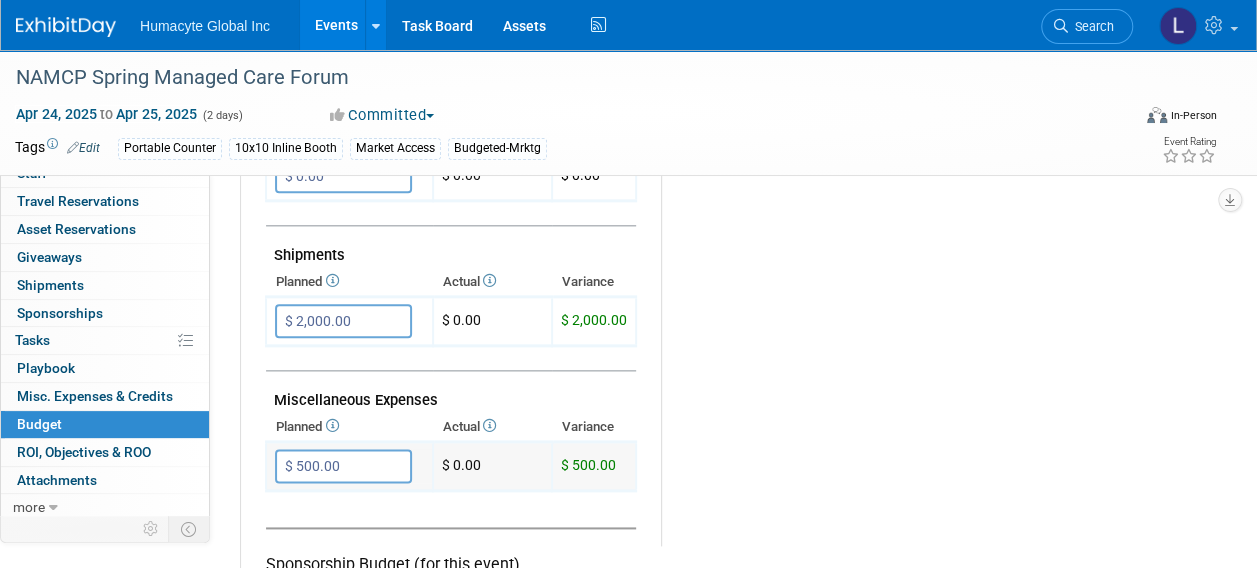 click on "$ 500.00" at bounding box center [343, 466] 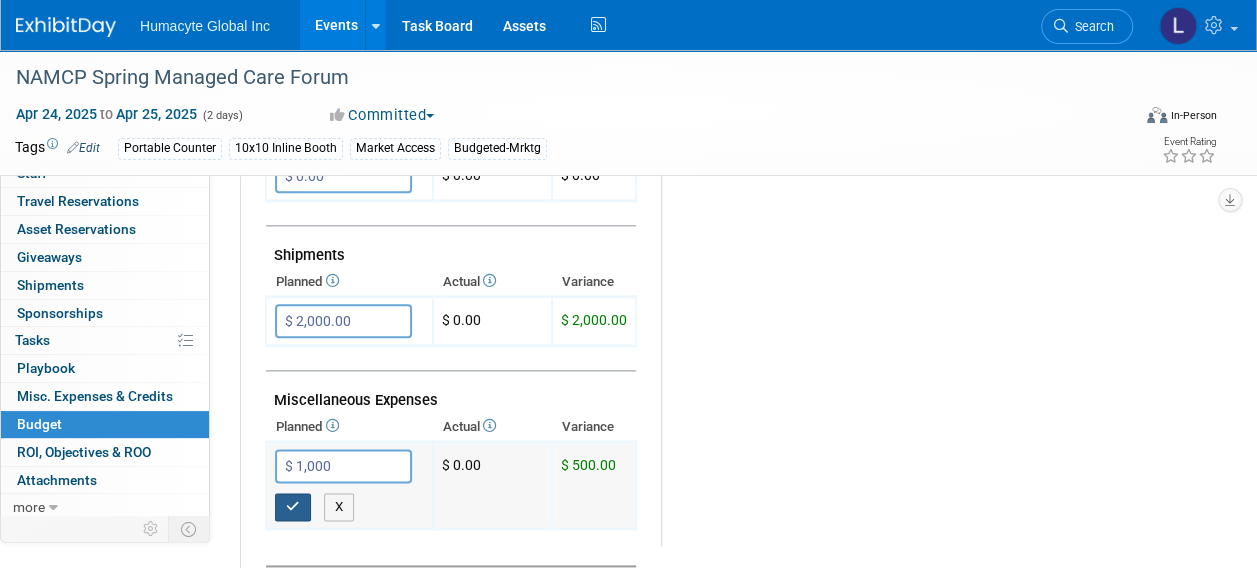 type on "$ 1,000.00" 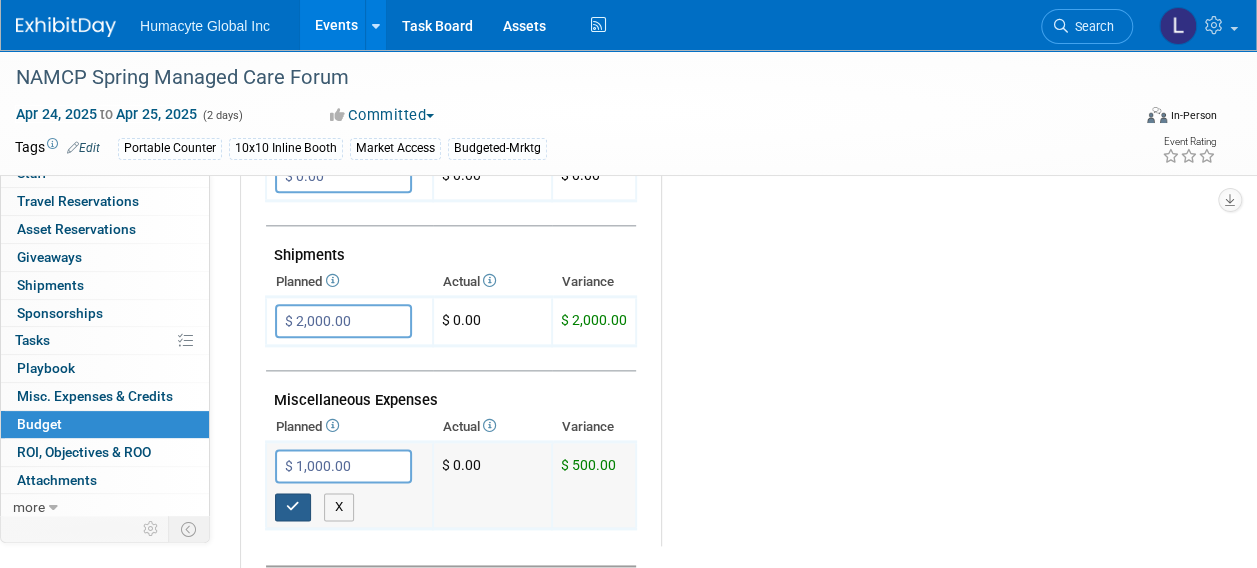 click at bounding box center [293, 506] 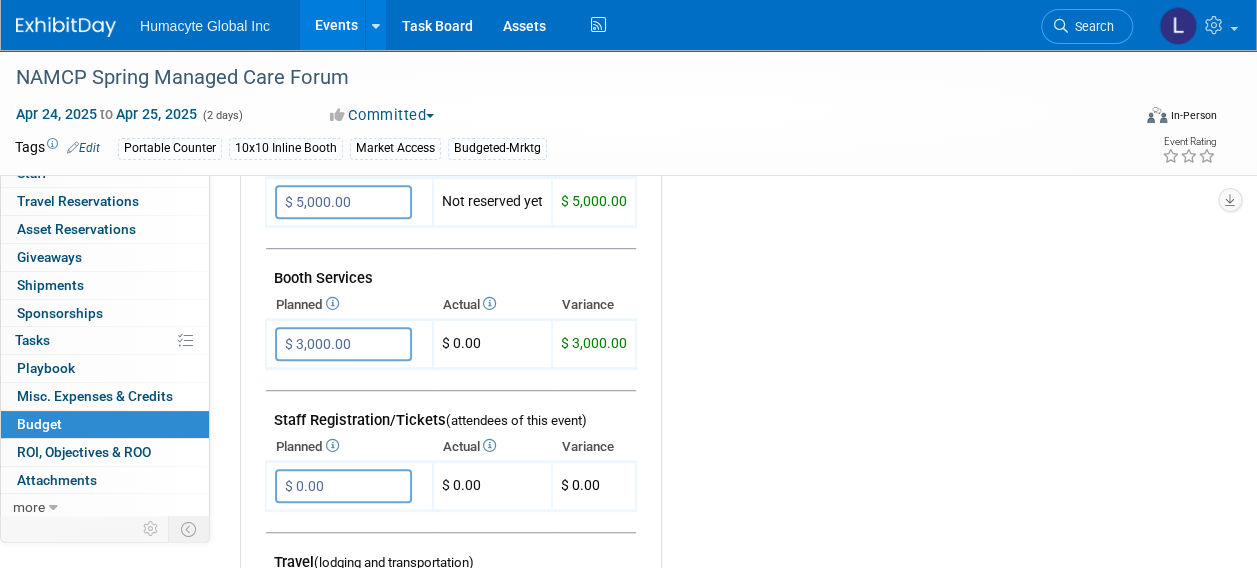 scroll, scrollTop: 374, scrollLeft: 0, axis: vertical 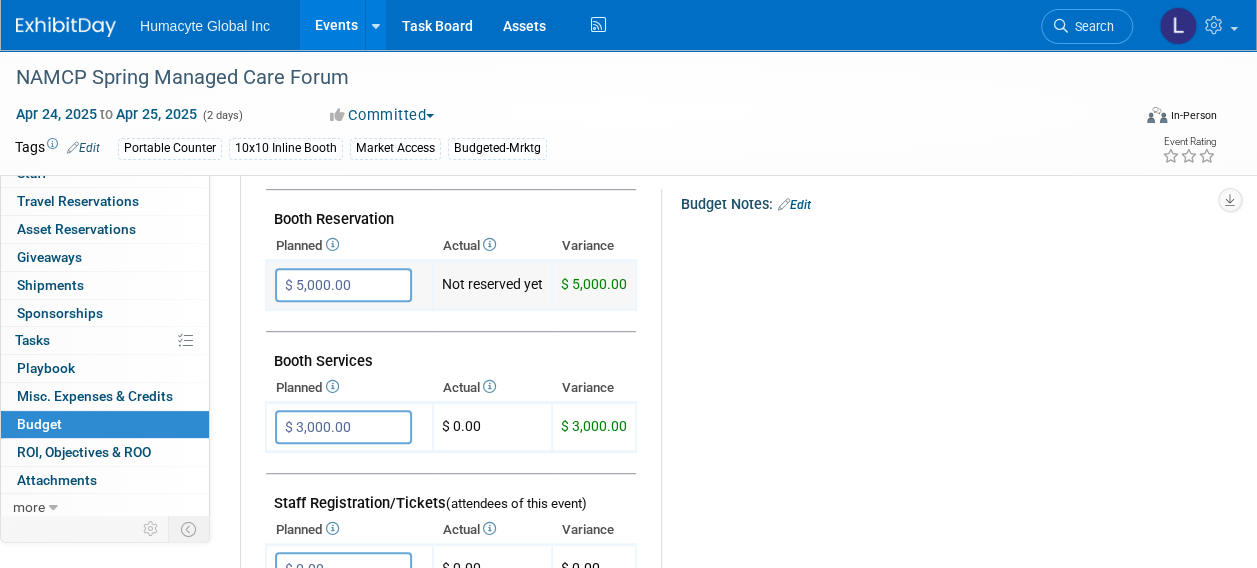 click on "$ 5,000.00" at bounding box center [343, 285] 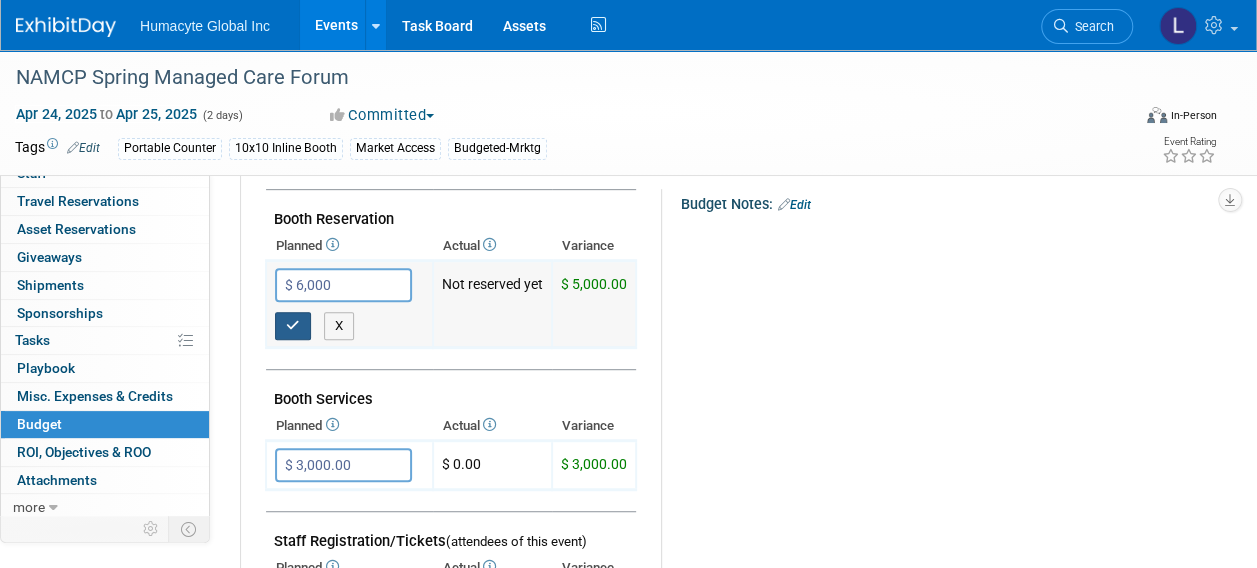 type on "$ 6,000.00" 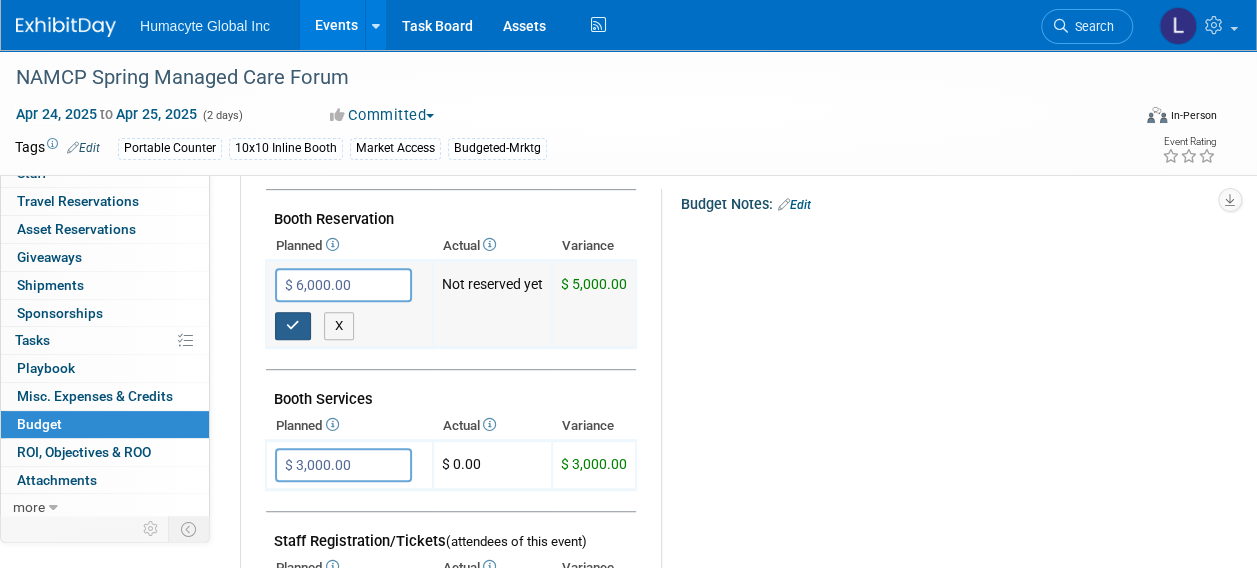 click at bounding box center (293, 326) 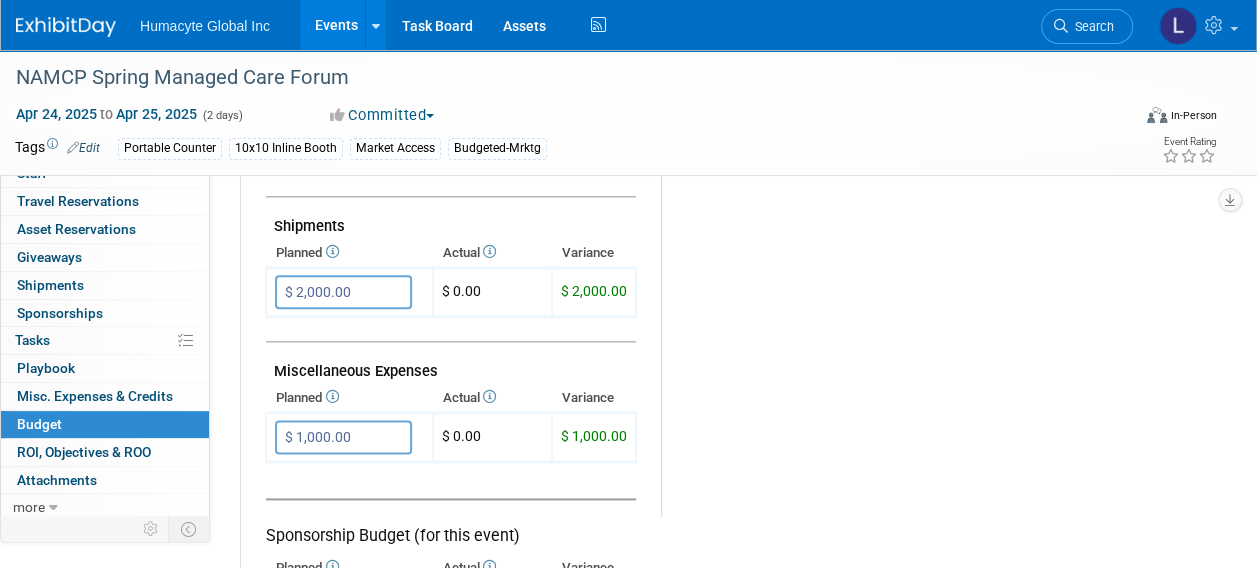 scroll, scrollTop: 1080, scrollLeft: 0, axis: vertical 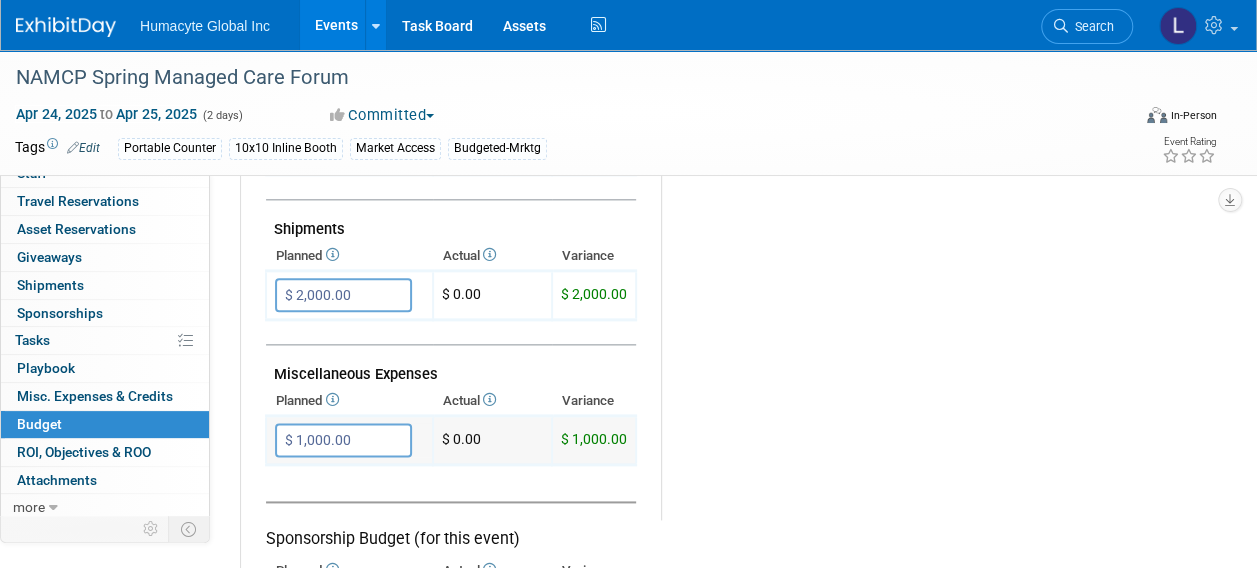 click on "$ 1,000.00" at bounding box center (343, 440) 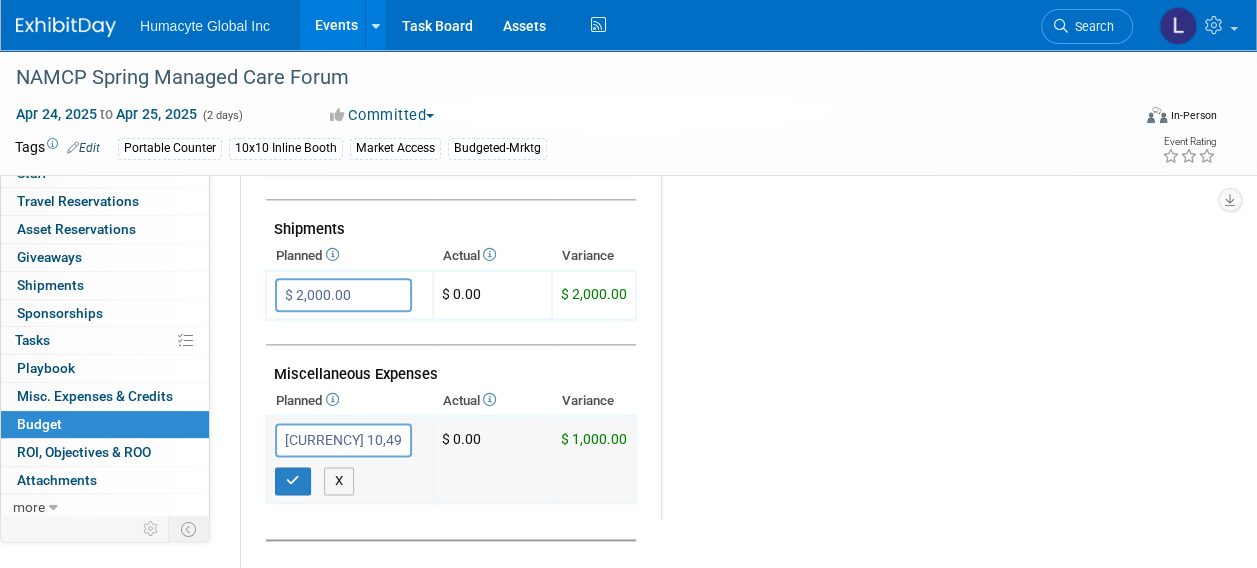 click on "[CURRENCY] 10,498" at bounding box center (343, 440) 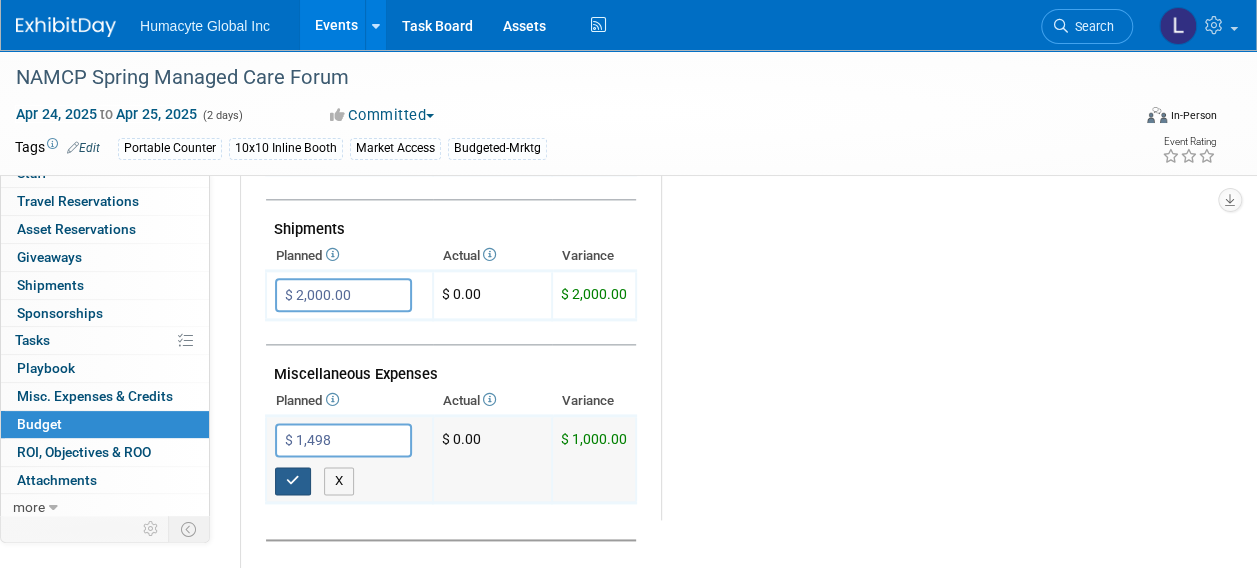 type on "$ 1,498.00" 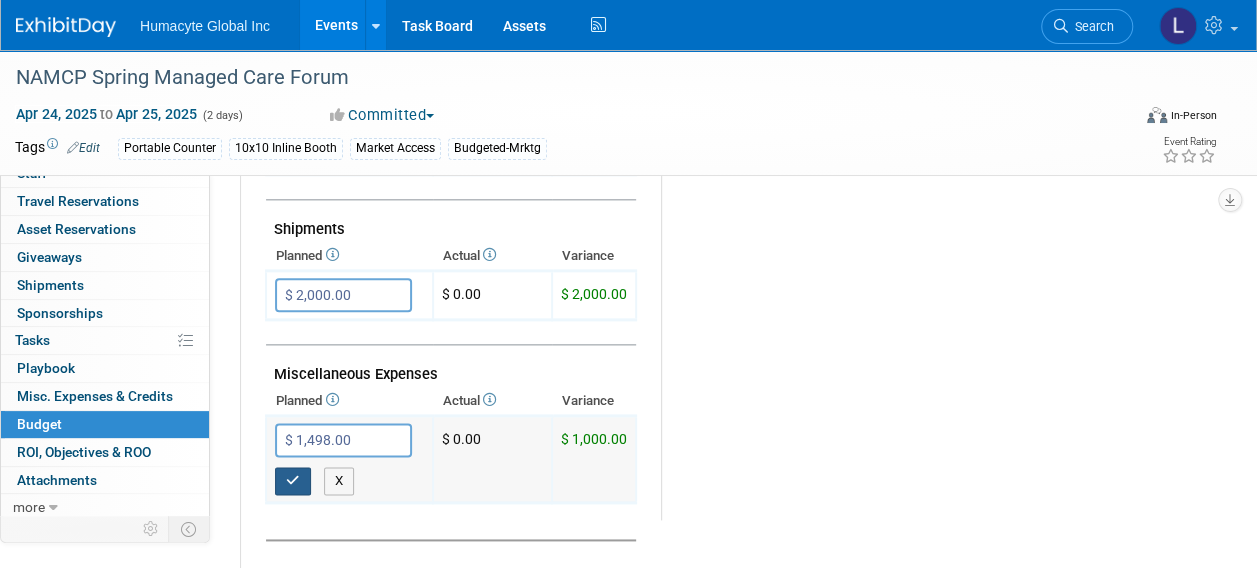 click at bounding box center [293, 480] 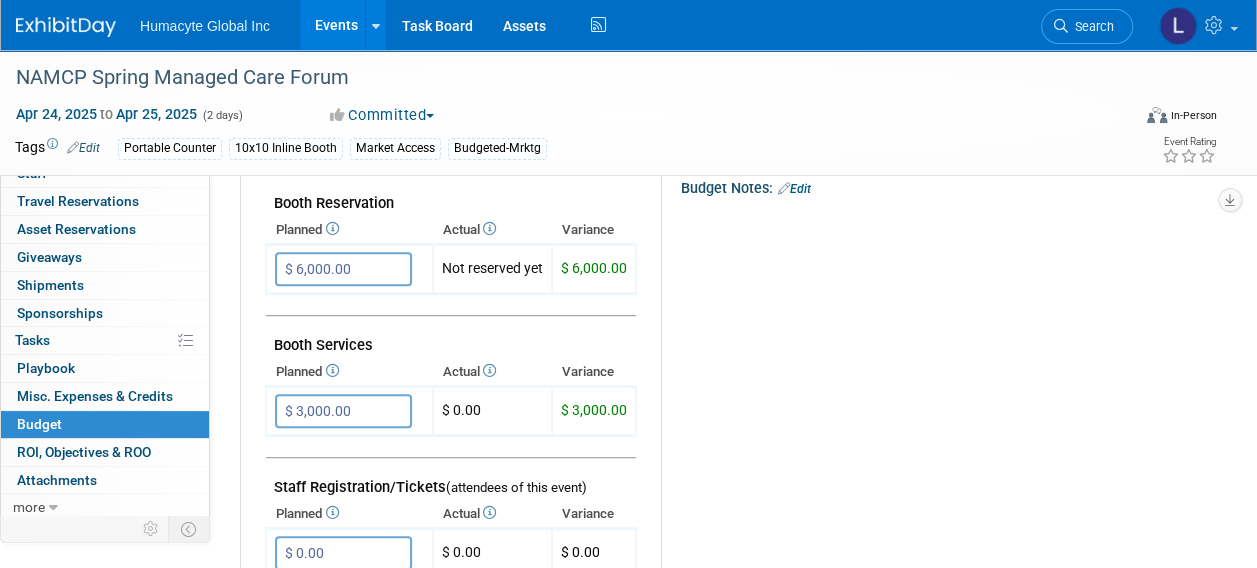 scroll, scrollTop: 0, scrollLeft: 0, axis: both 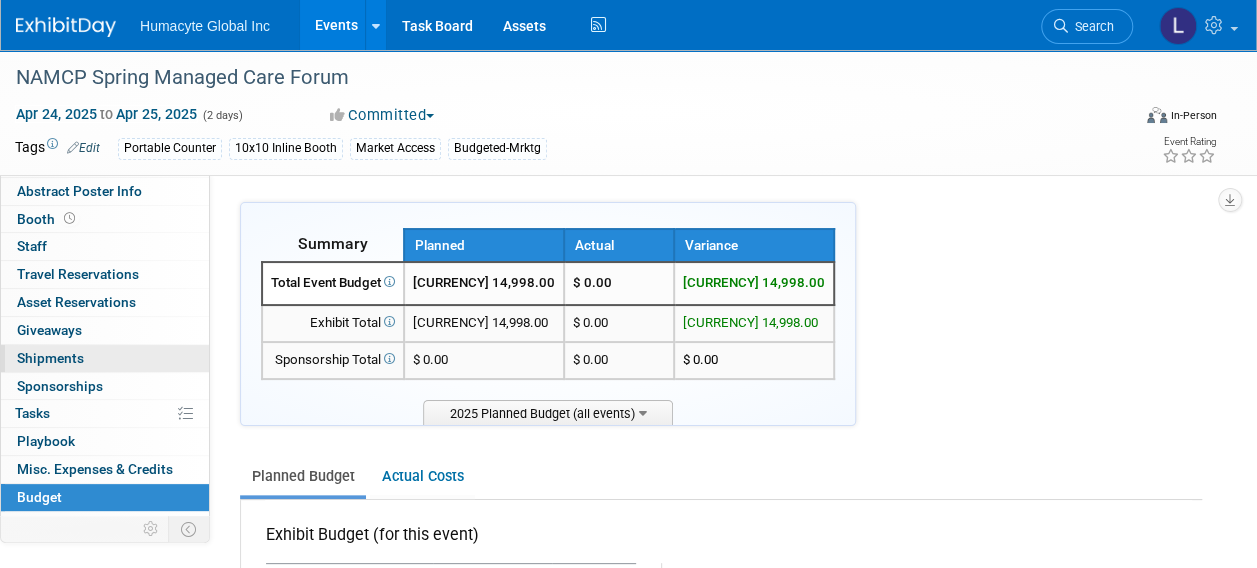 click on "Shipments 0" at bounding box center (50, 358) 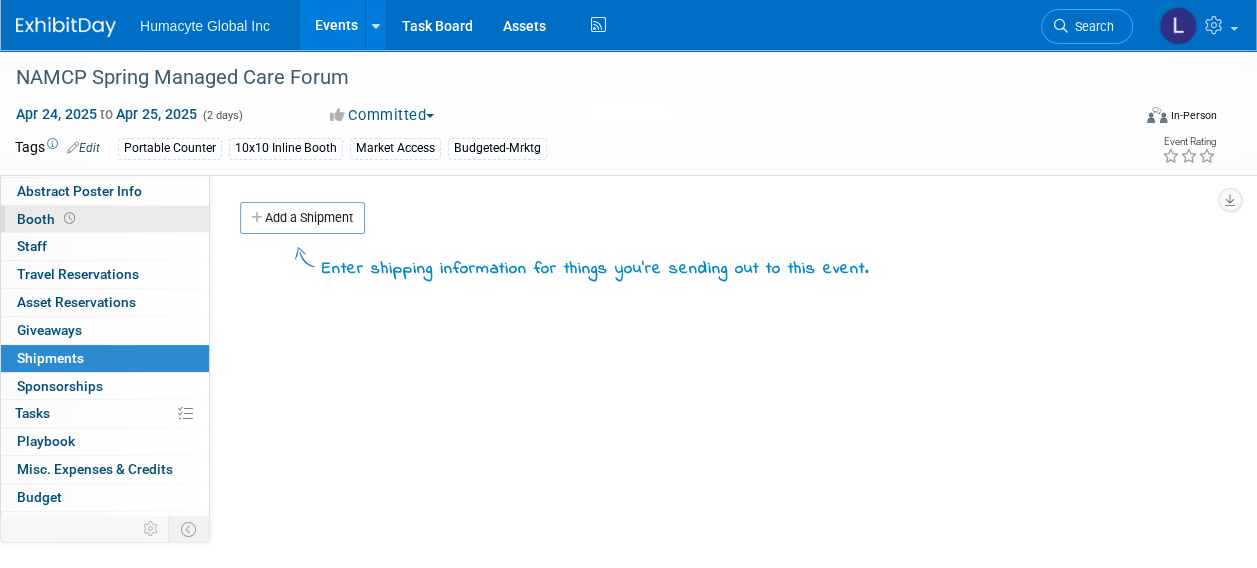 click on "Booth" at bounding box center (48, 219) 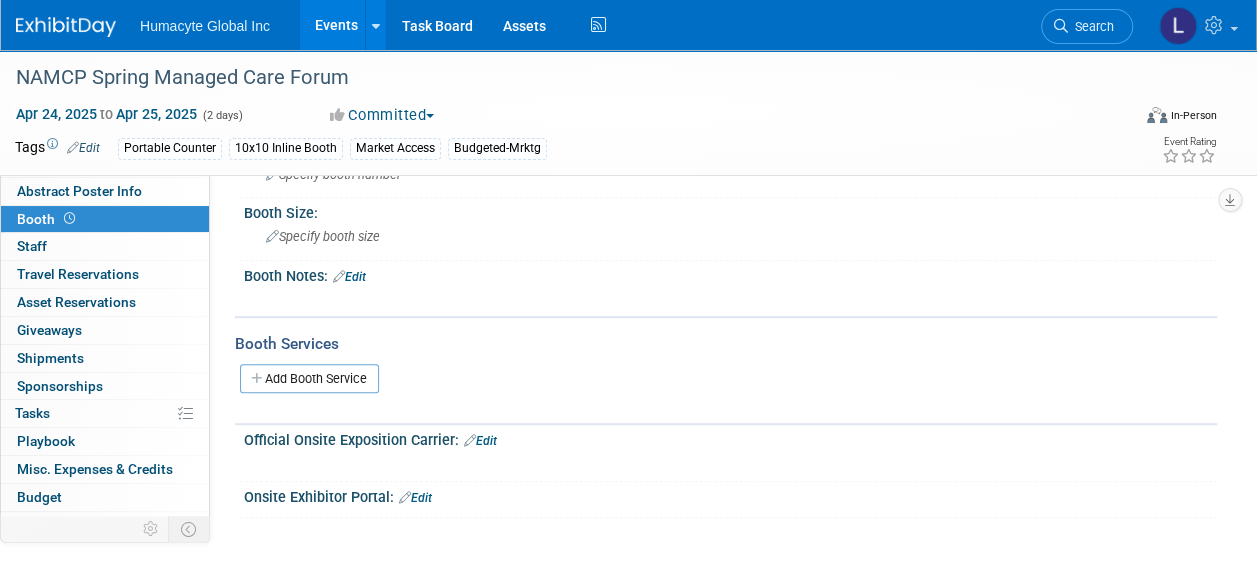 scroll, scrollTop: 376, scrollLeft: 0, axis: vertical 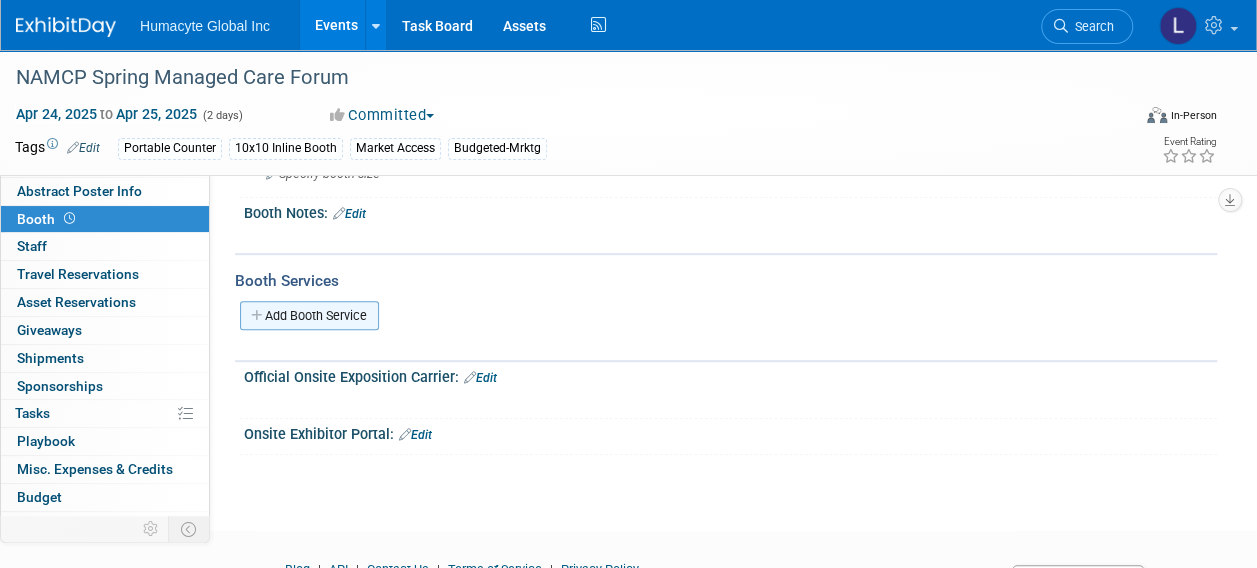 click on "Add Booth Service" at bounding box center [309, 315] 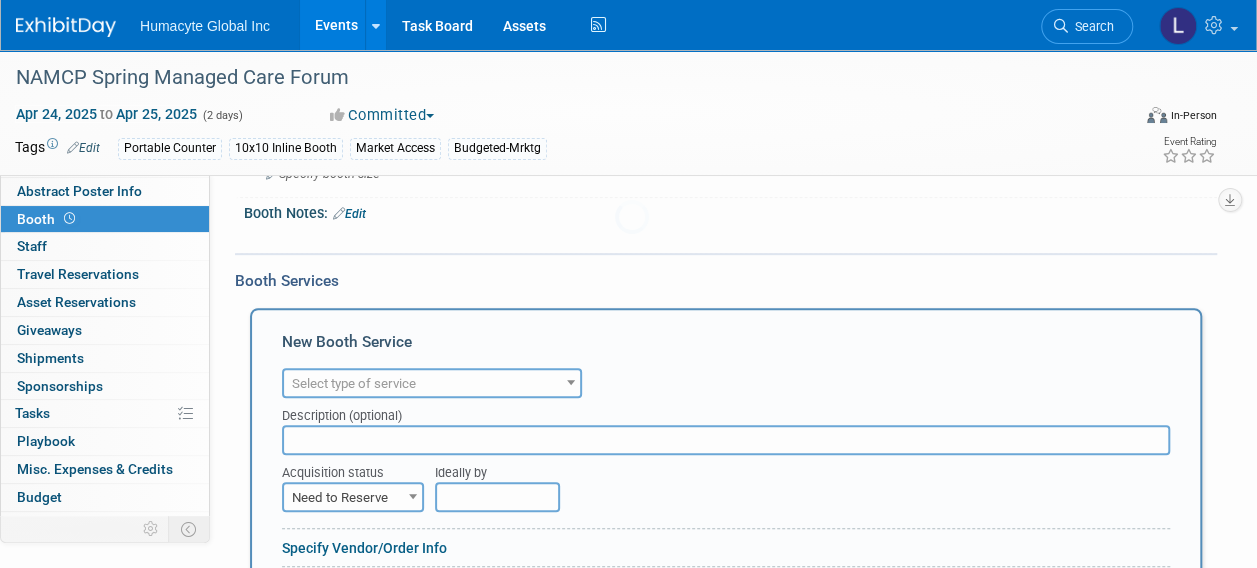 scroll, scrollTop: 0, scrollLeft: 0, axis: both 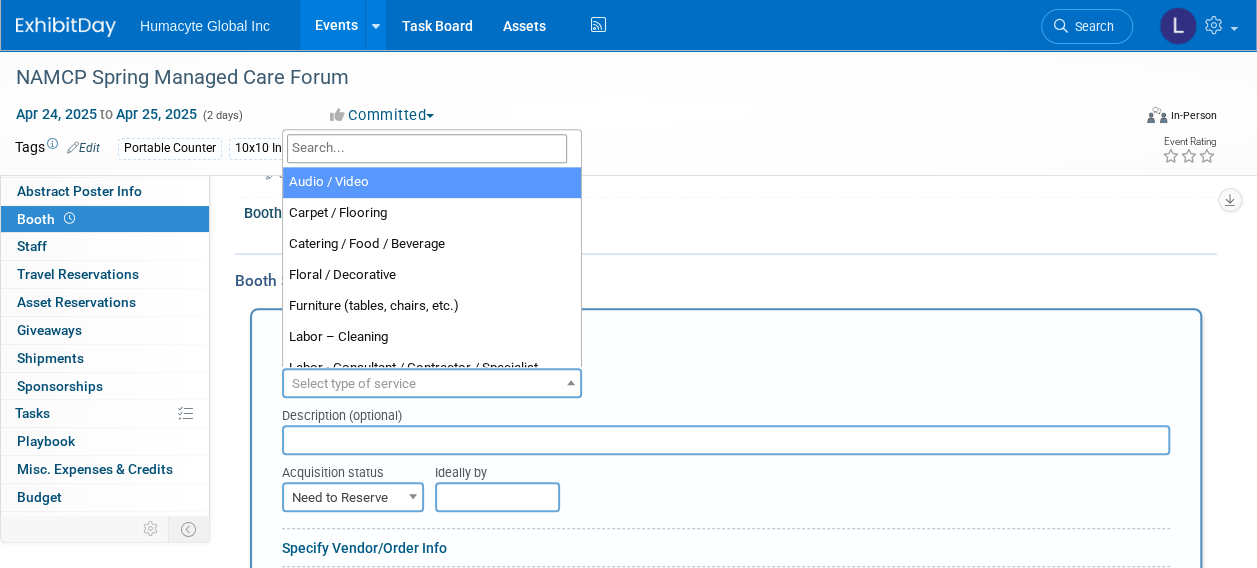 click on "Select type of service" at bounding box center [354, 383] 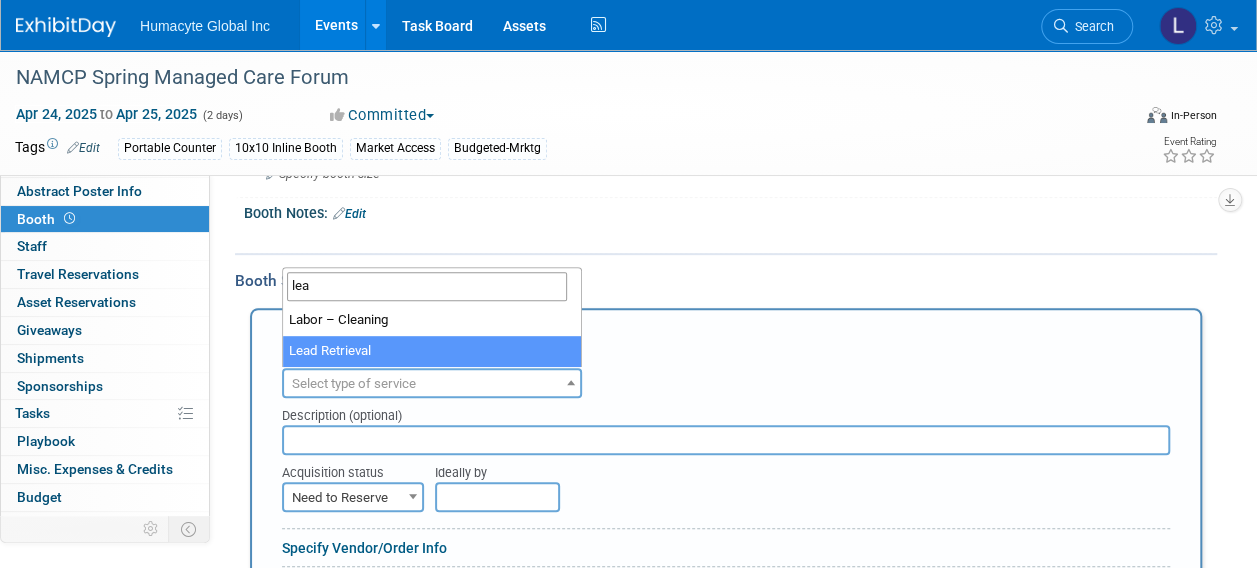 type on "lea" 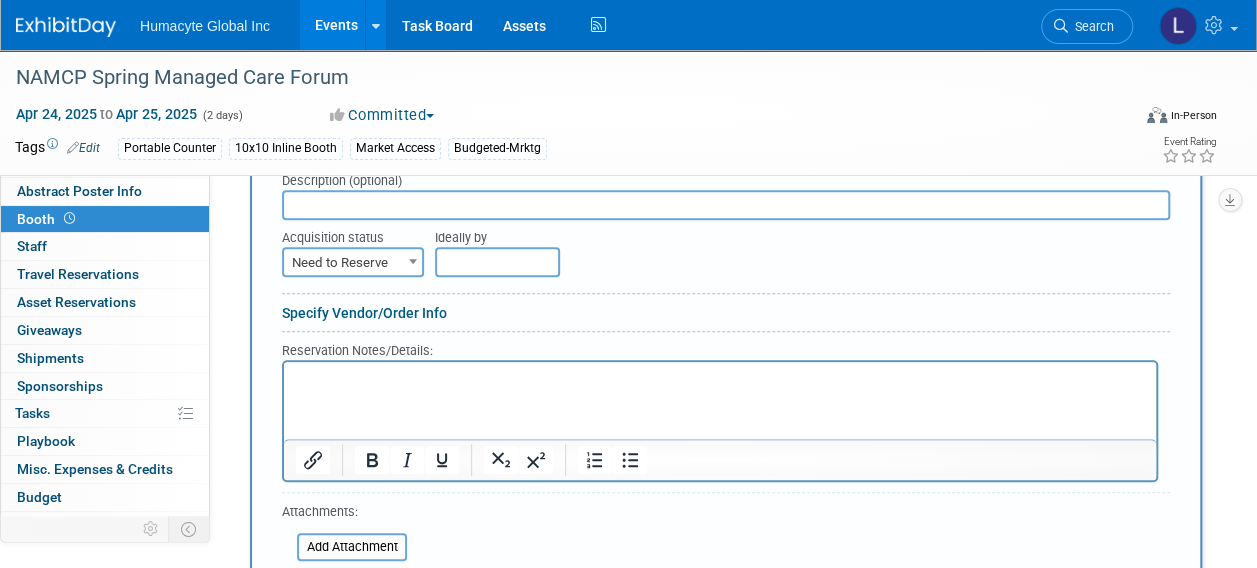 scroll, scrollTop: 622, scrollLeft: 0, axis: vertical 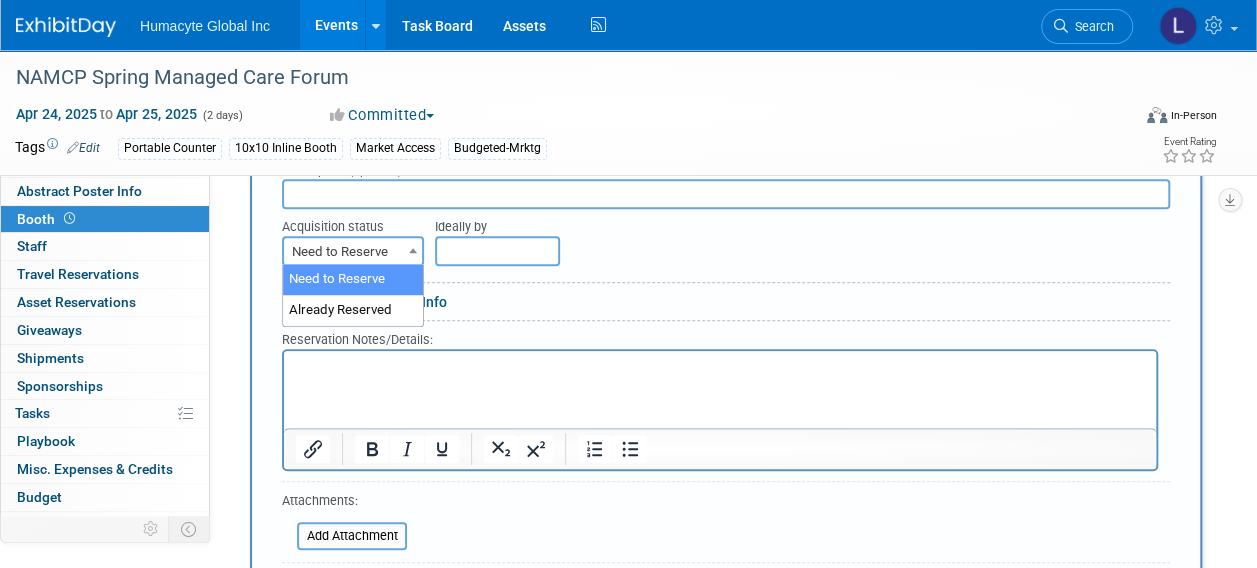 click on "Need to Reserve" at bounding box center (353, 252) 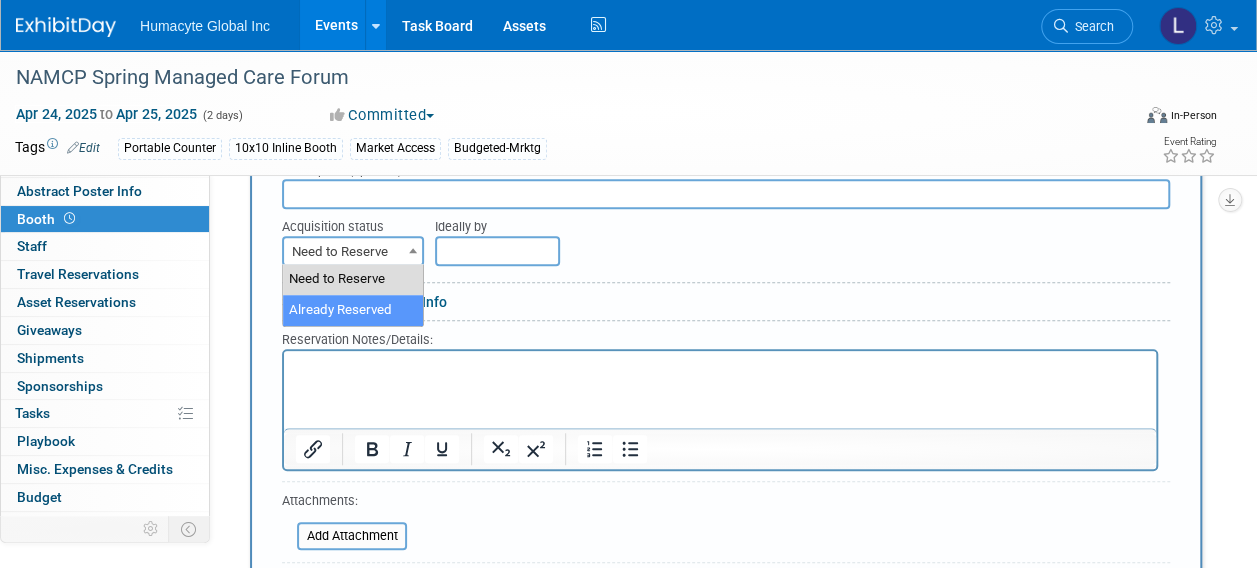 select on "2" 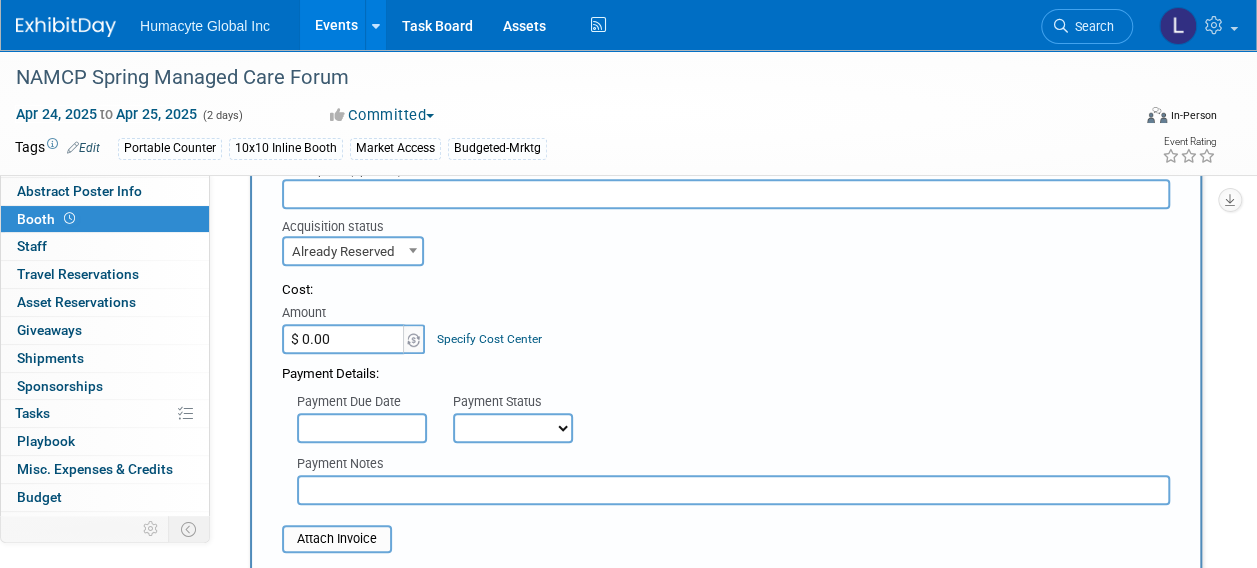 click on "Payment Details:" at bounding box center (726, 369) 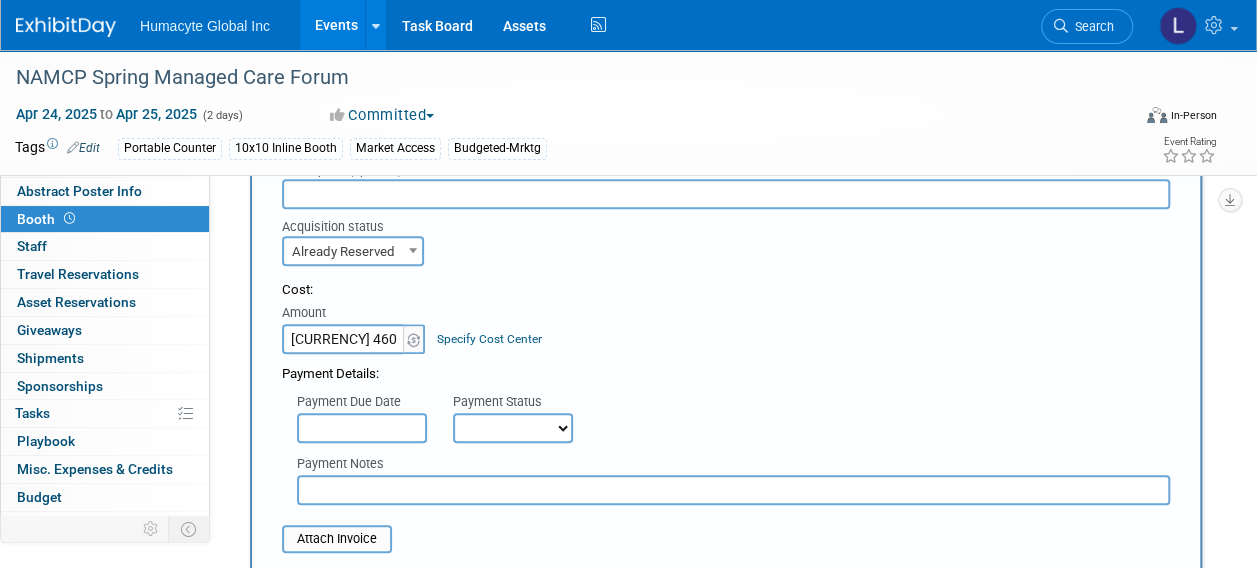 type on "[CURRENCY] 460.03" 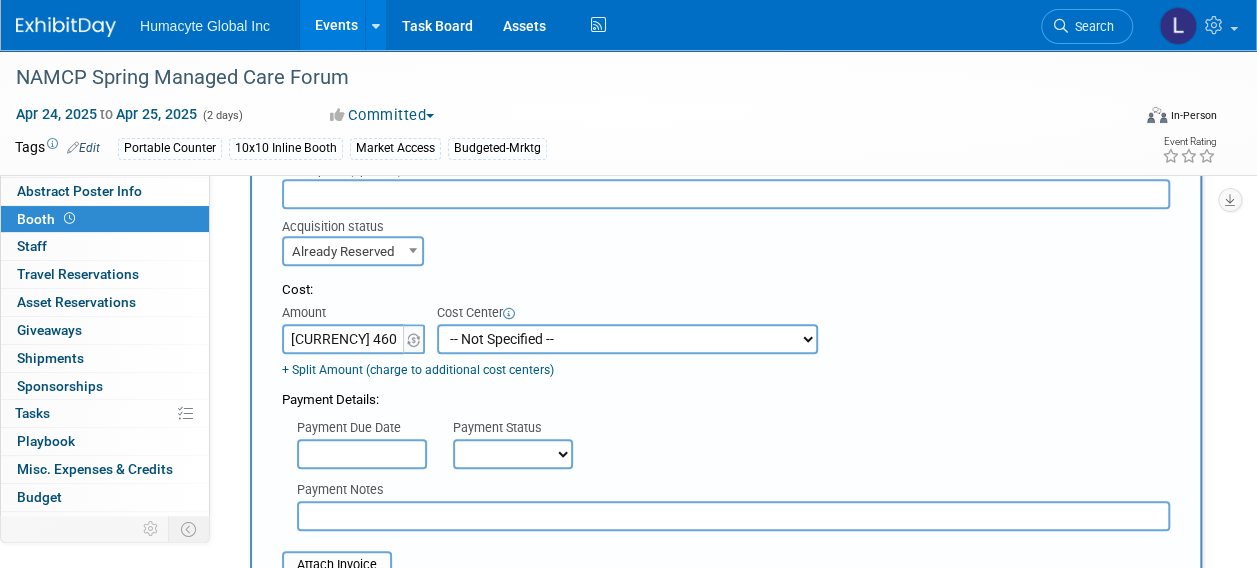 click on "-- Not Specified --
Dept 10 - Clinical
Dept 11 - Clinical Ops
Dept 12 - Medical Affairs
Dept 20 - Product Development
Dept 21 - QC Assay Lab
Dept 22 - Process Development
Dept 23 - New Product Development
Dept 24 - Scientific Program Management
Dept 25 - Discovery
Dept 26 - BioMaterials
Dept 30 - General & Administrative
Dept 31 - Finance
Dept 32 - Human Resources
Dept 40 - Manufacturing
Dept 41 - Bioprocessing
Dept 42 - MSAT
Dept 43 - Logistics
Dept 44 - Automation
Dept 45 - Allosource Dept 46 - Tissue" at bounding box center (627, 339) 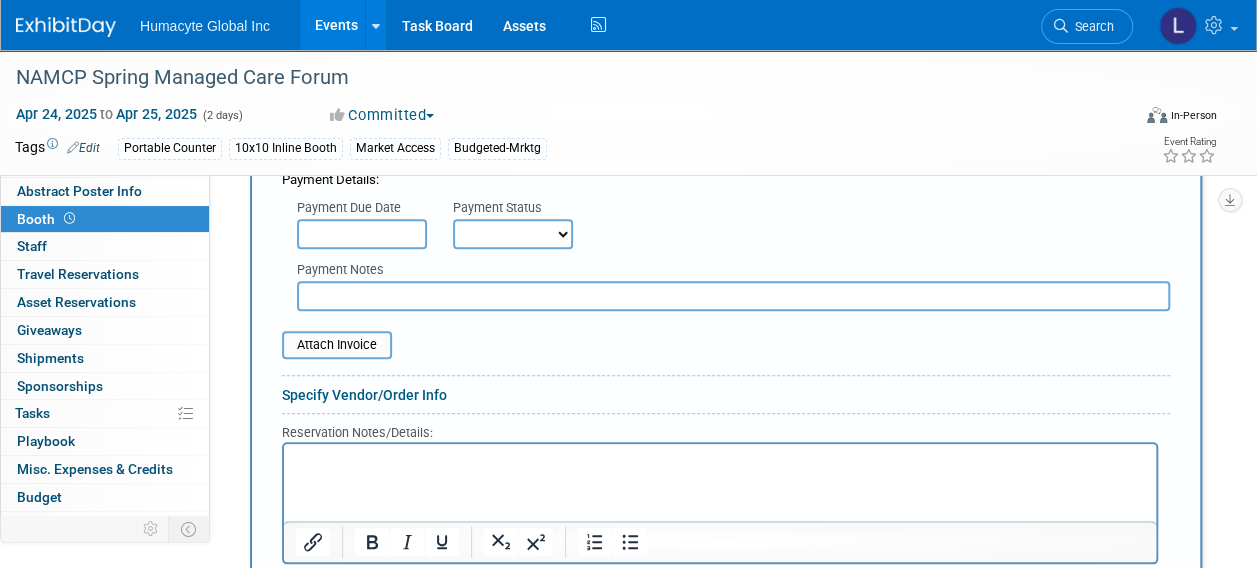 scroll, scrollTop: 835, scrollLeft: 0, axis: vertical 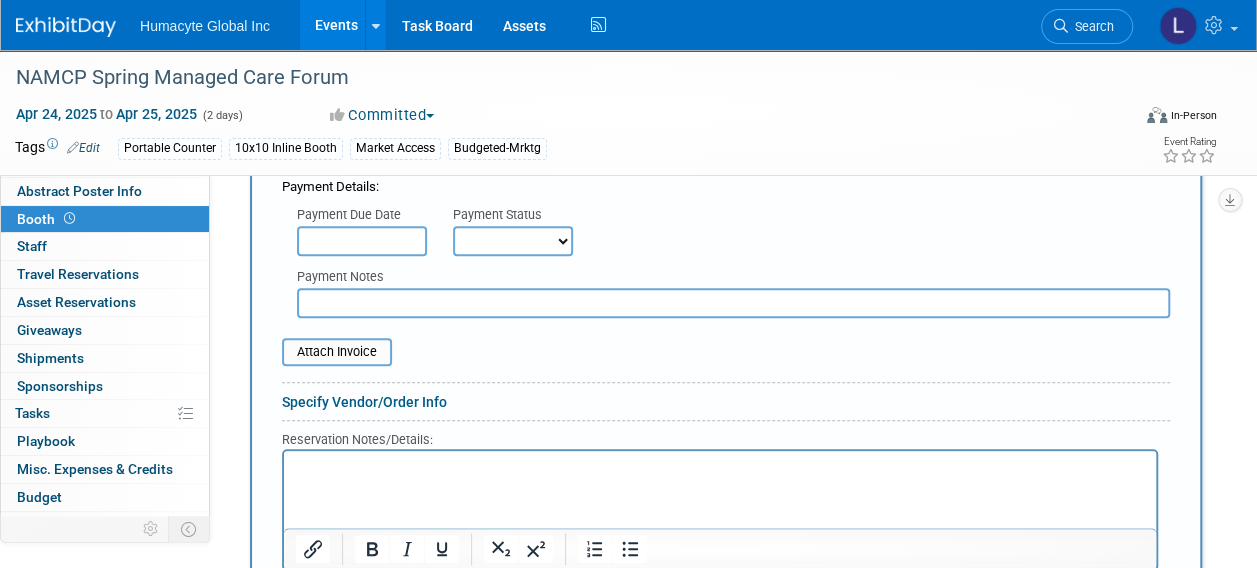 click on "Not Paid Yet
Partially Paid
Paid in Full" at bounding box center [513, 241] 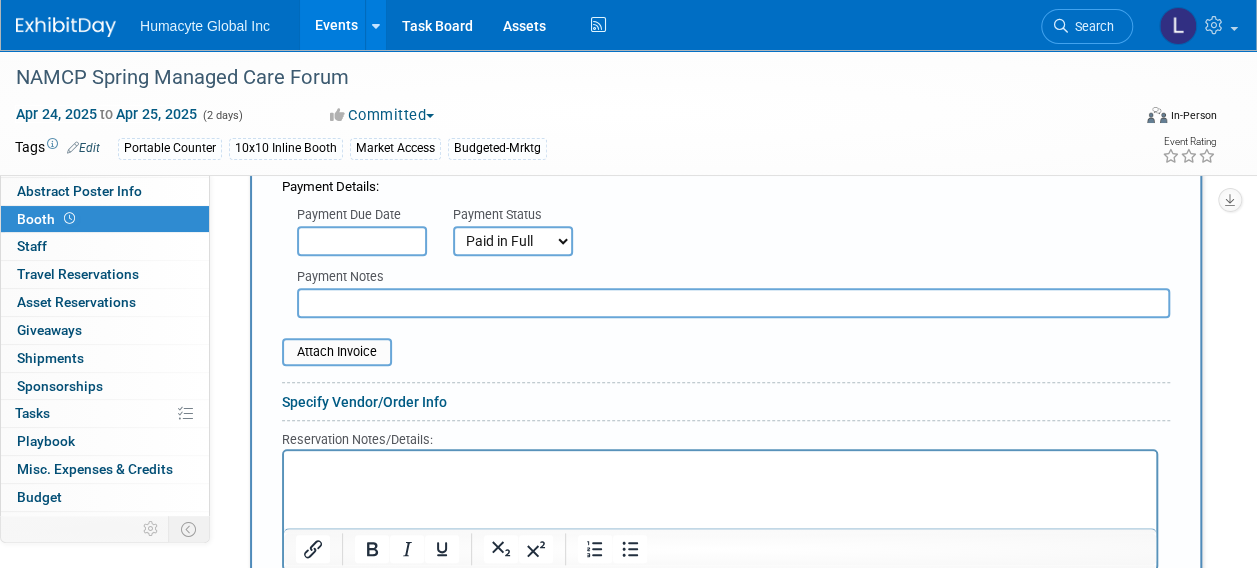 click on "Not Paid Yet
Partially Paid
Paid in Full" at bounding box center (513, 241) 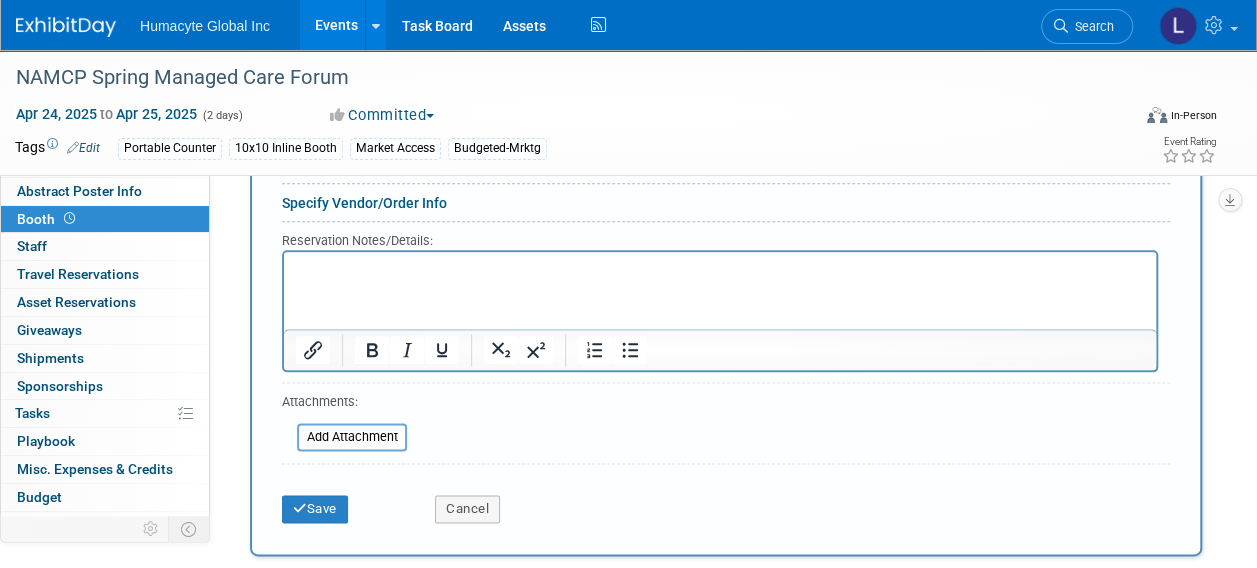 scroll, scrollTop: 1349, scrollLeft: 0, axis: vertical 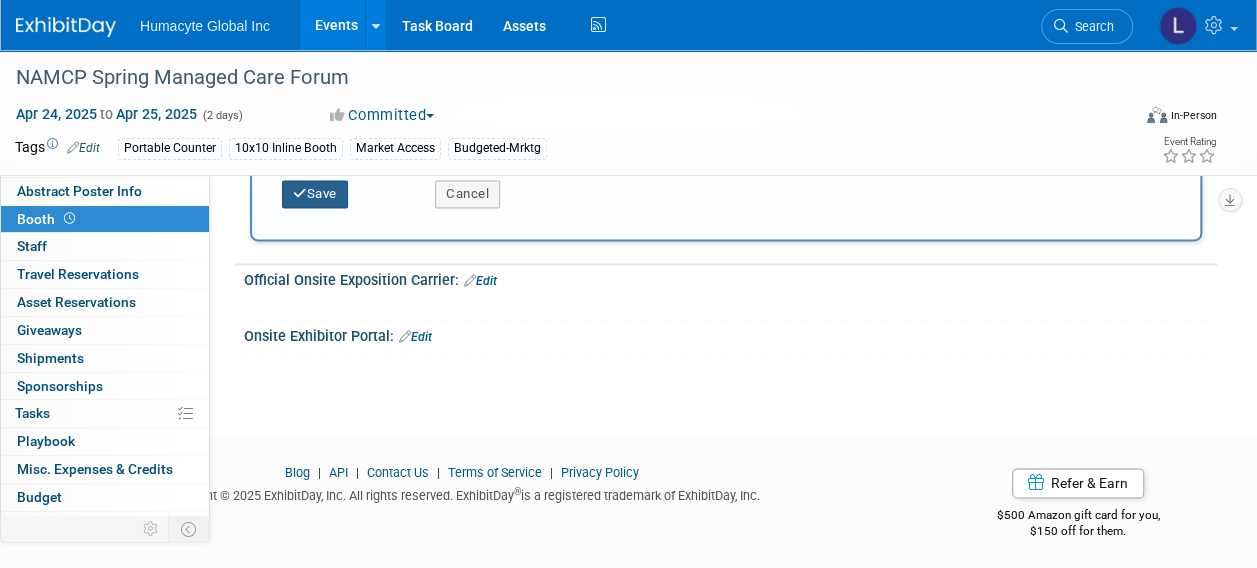 type on "AMEX" 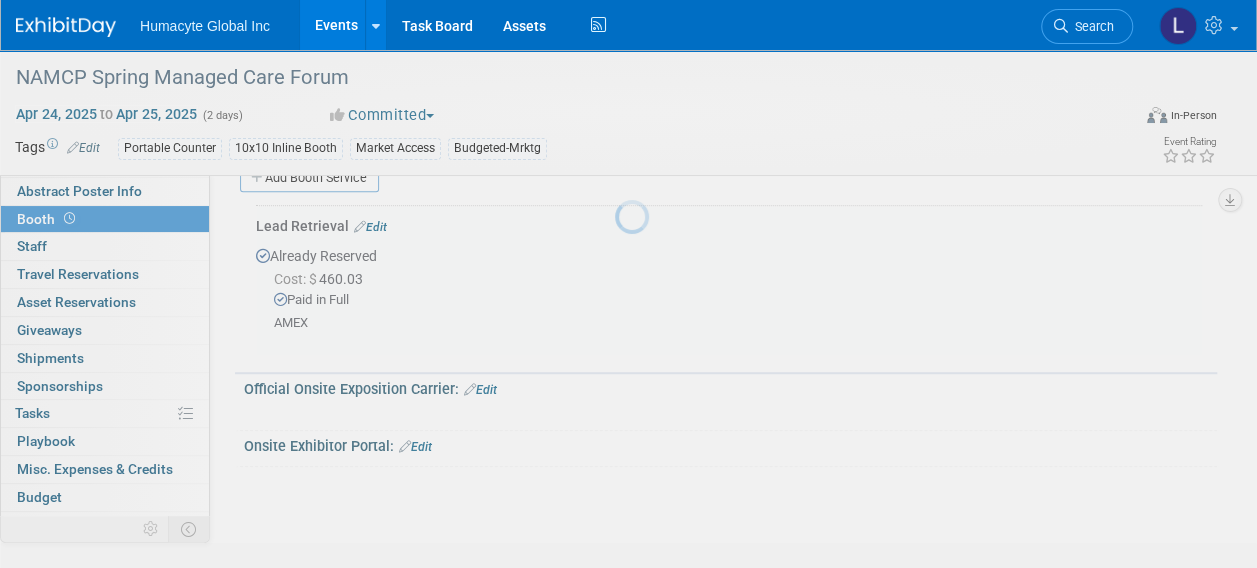 scroll, scrollTop: 506, scrollLeft: 0, axis: vertical 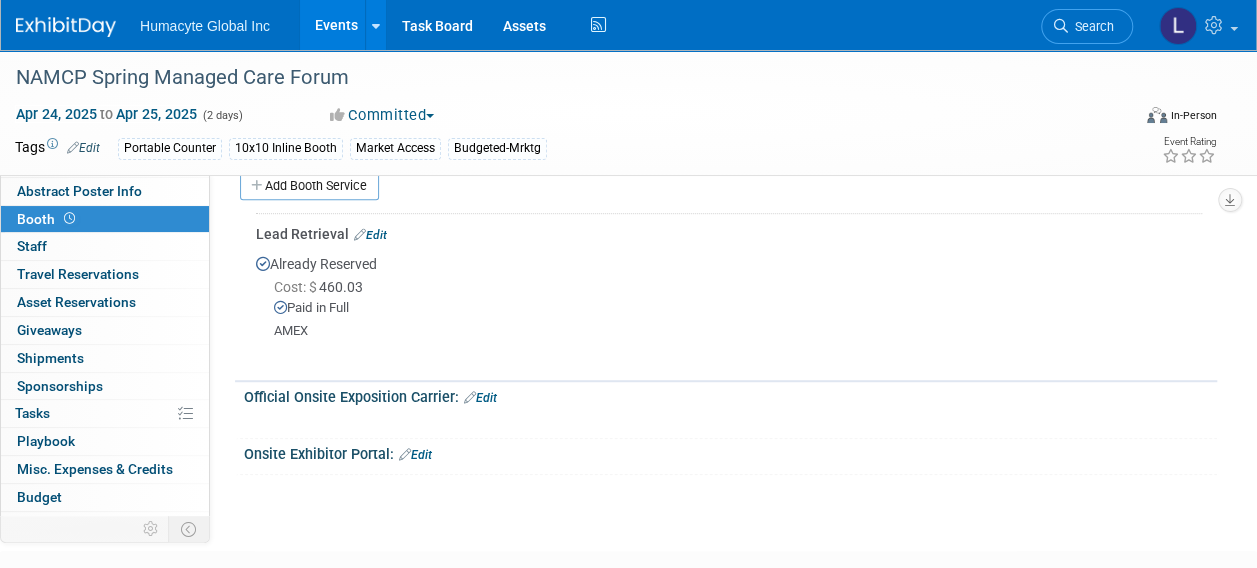 click on "Booth" at bounding box center (48, 219) 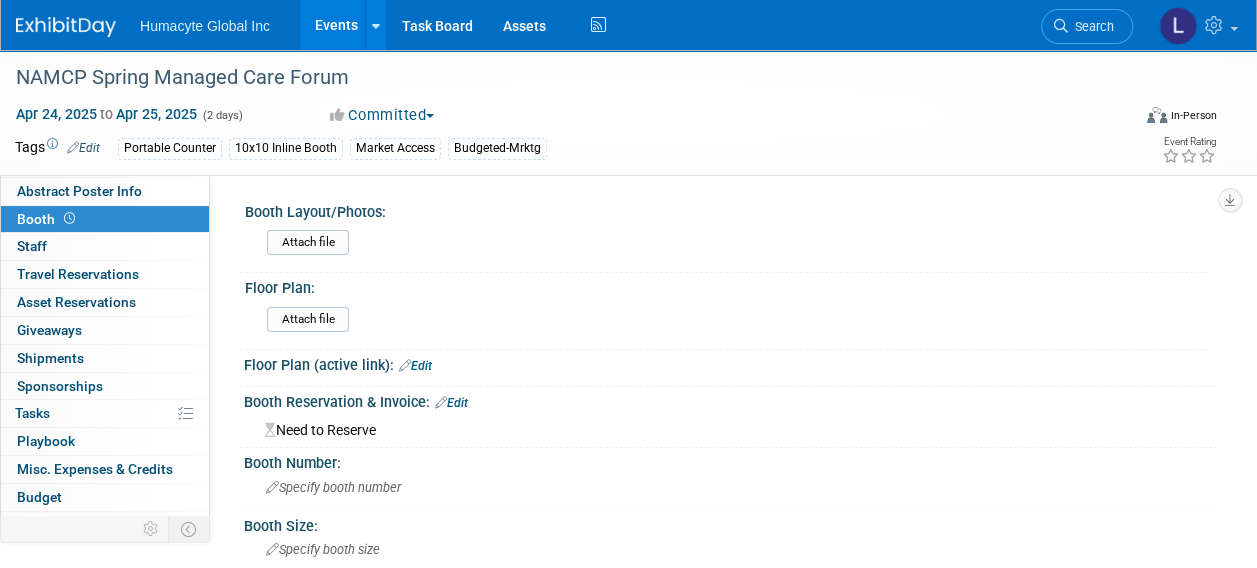 click on "Edit" at bounding box center (451, 403) 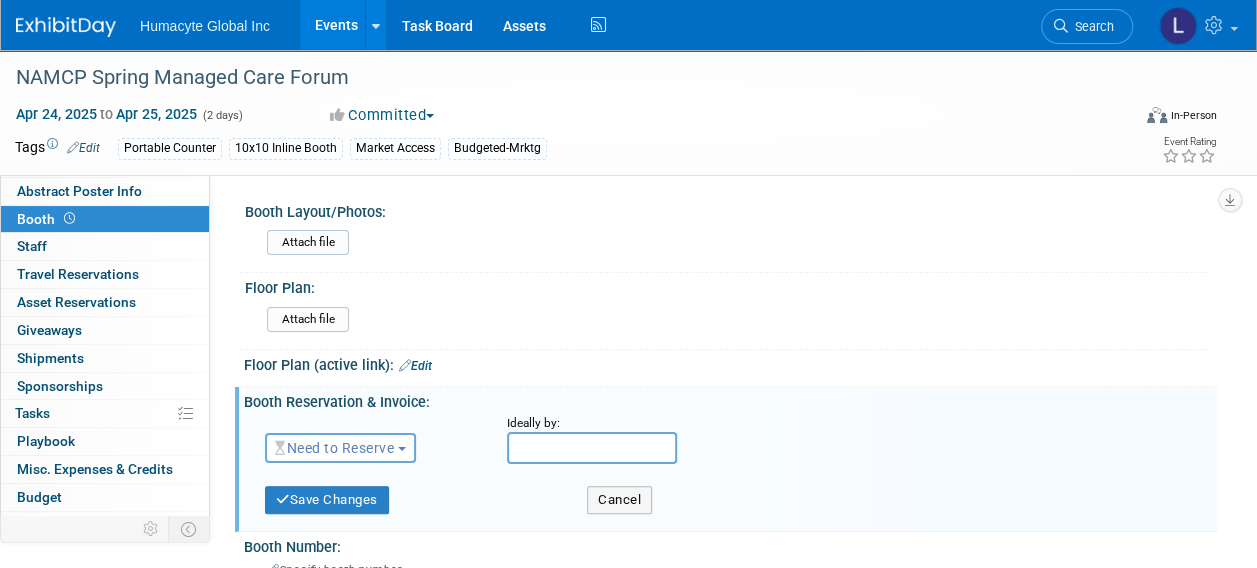 click on "Need to Reserve" at bounding box center [334, 448] 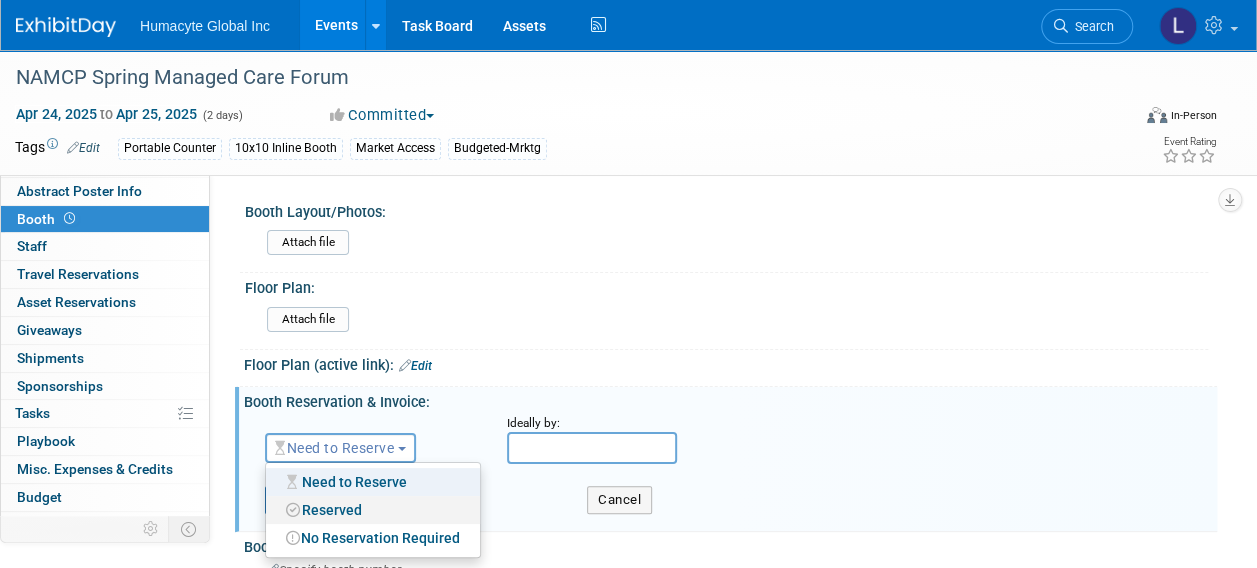 click on "Reserved" at bounding box center [373, 510] 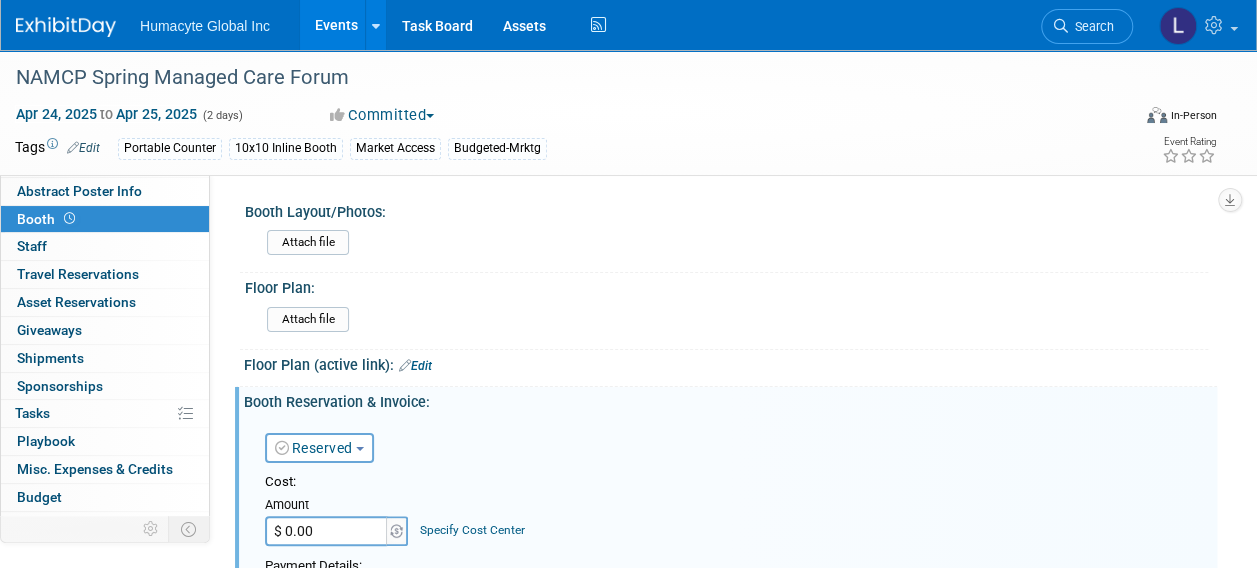 click on "$ 0.00" at bounding box center [327, 531] 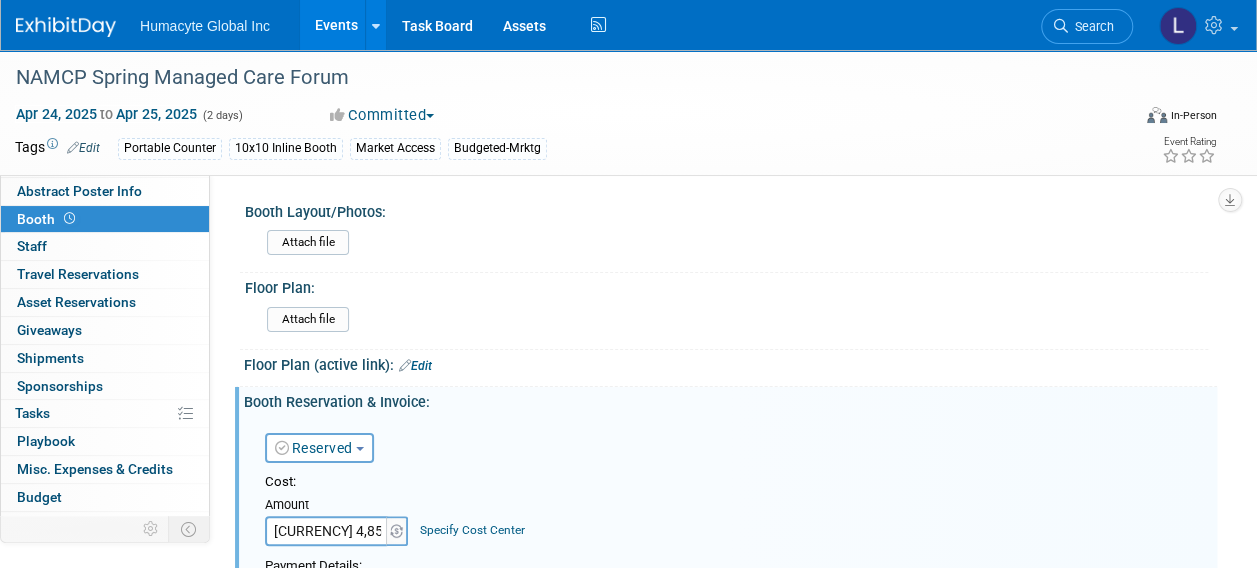 type on "[CURRENCY] 4,850.00" 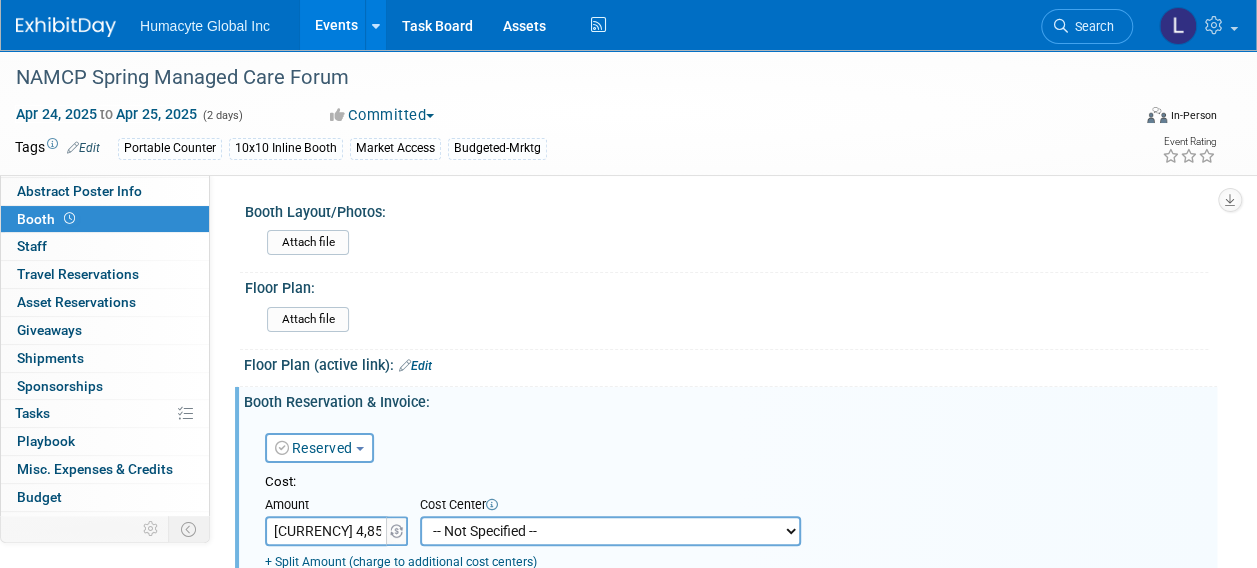 click on "-- Not Specified --
Dept 10 - Clinical
Dept 11 - Clinical Ops
Dept 12 - Medical Affairs
Dept 20 - Product Development
Dept 21 - QC Assay Lab
Dept 22 - Process Development
Dept 23 - New Product Development
Dept 24 - Scientific Program Management
Dept 25 - Discovery
Dept 26 - BioMaterials
Dept 30 - General & Administrative
Dept 31 - Finance
Dept 32 - Human Resources
Dept 40 - Manufacturing
Dept 41 - Bioprocessing
Dept 42 - MSAT
Dept 43 - Logistics
Dept 44 - Automation
Dept 45 - Allosource Dept 46 - Tissue" at bounding box center (610, 531) 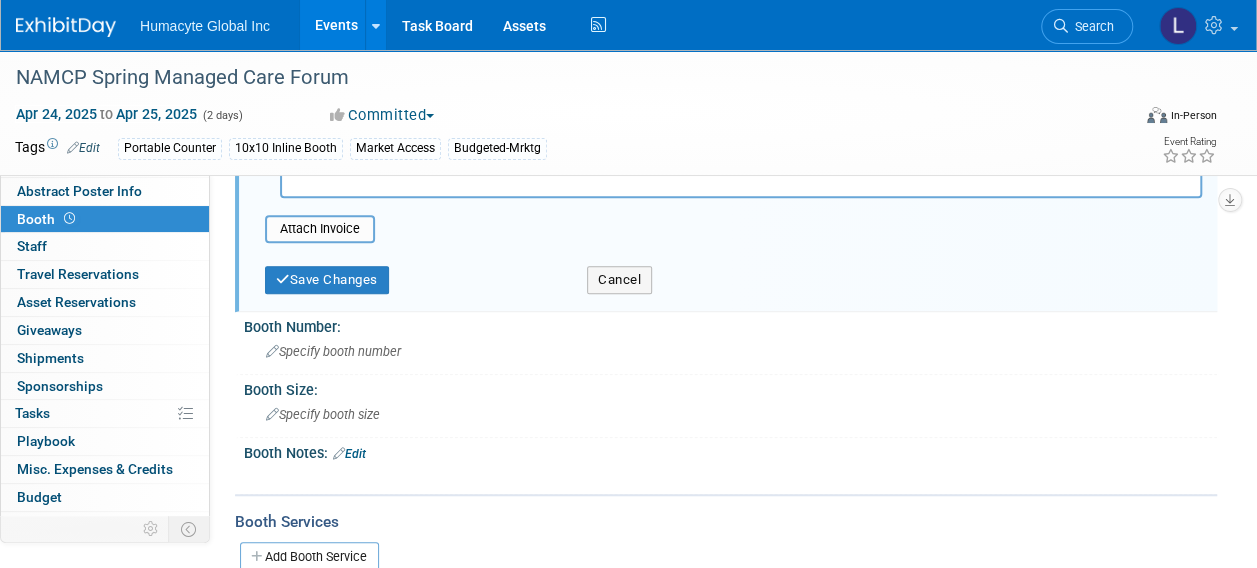 scroll, scrollTop: 512, scrollLeft: 0, axis: vertical 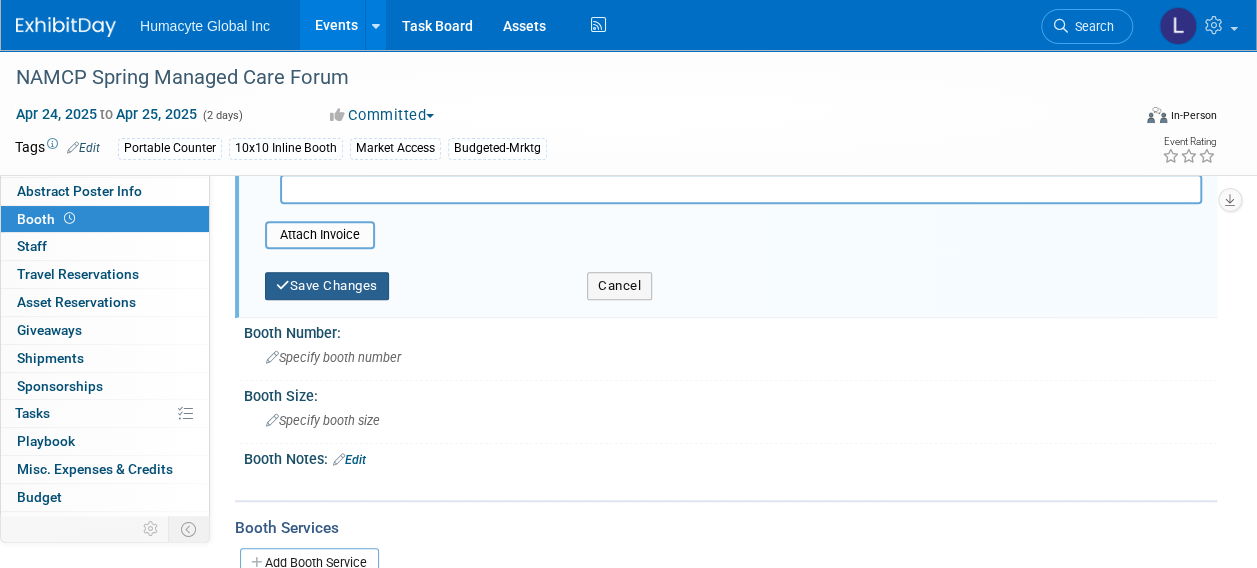 click on "Save Changes" at bounding box center [327, 286] 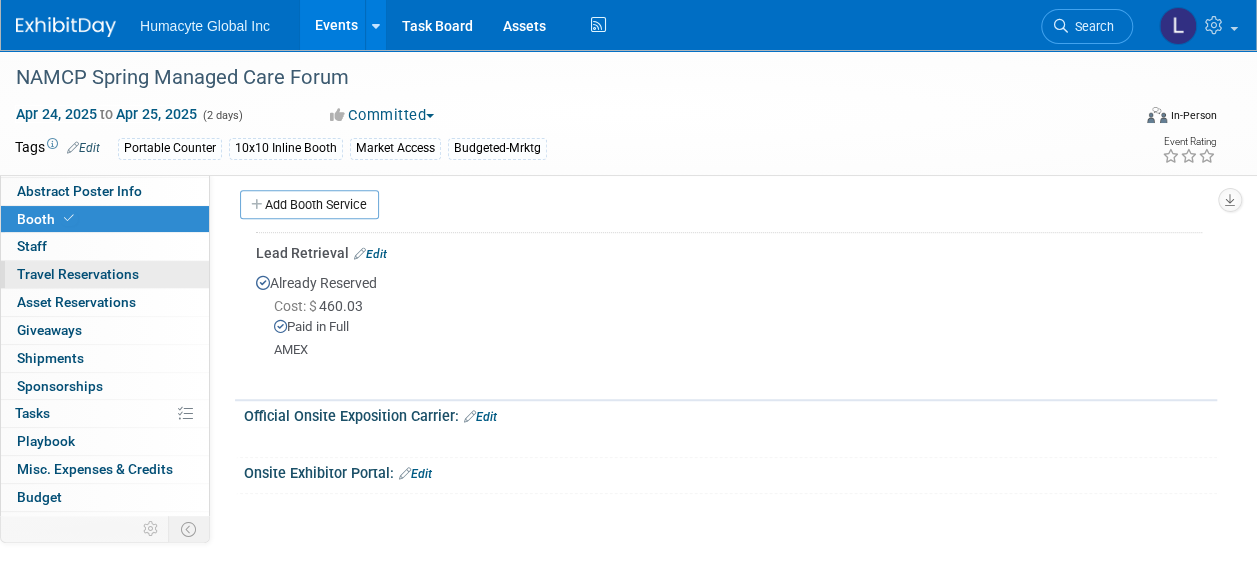 click on "Travel Reservations 0" at bounding box center [78, 274] 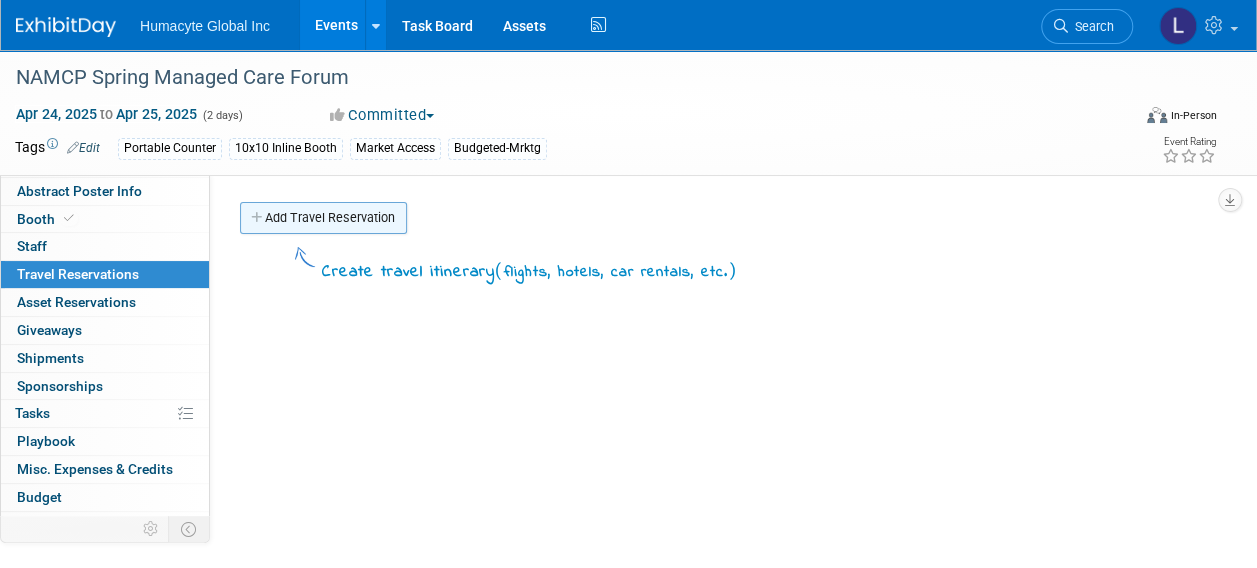 click on "Add Travel Reservation" at bounding box center (323, 218) 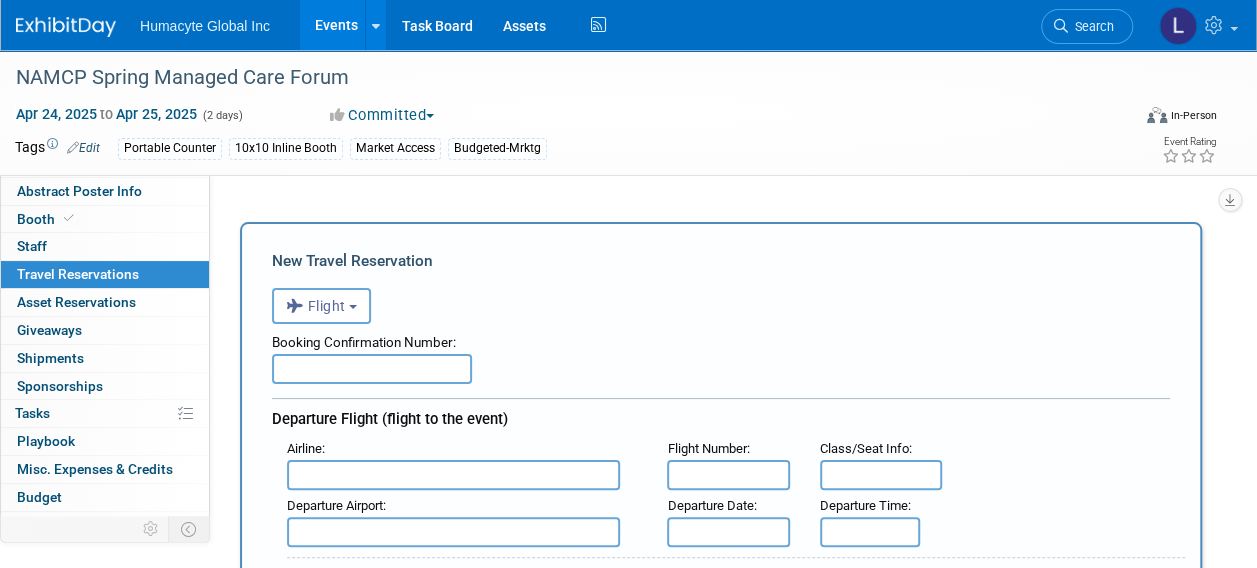 scroll, scrollTop: 0, scrollLeft: 0, axis: both 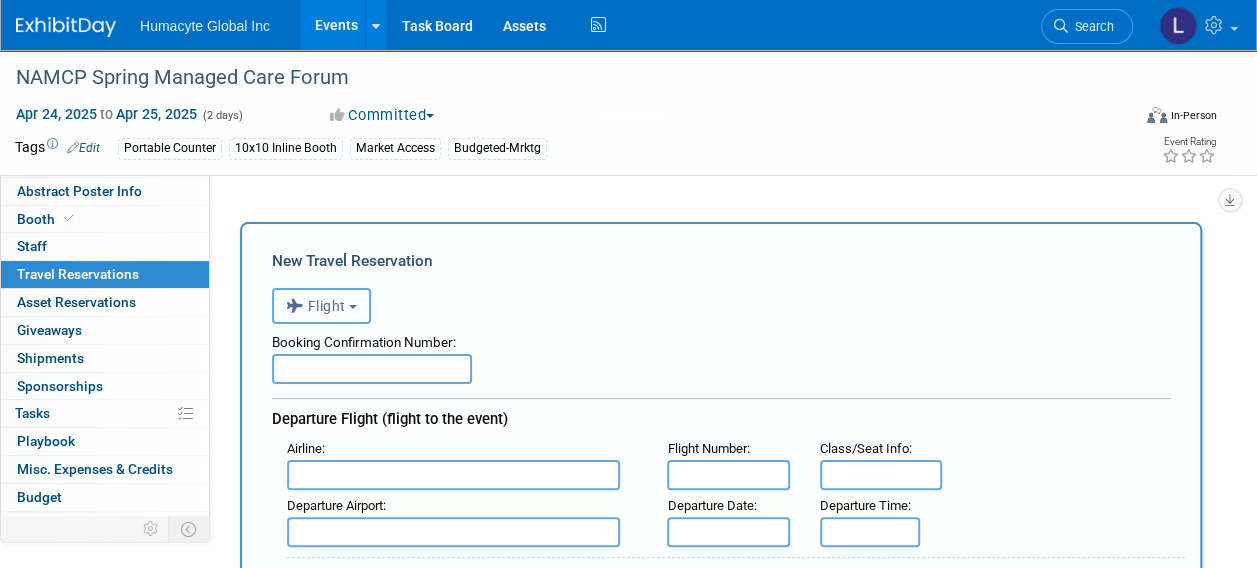 click on "Flight" at bounding box center [316, 306] 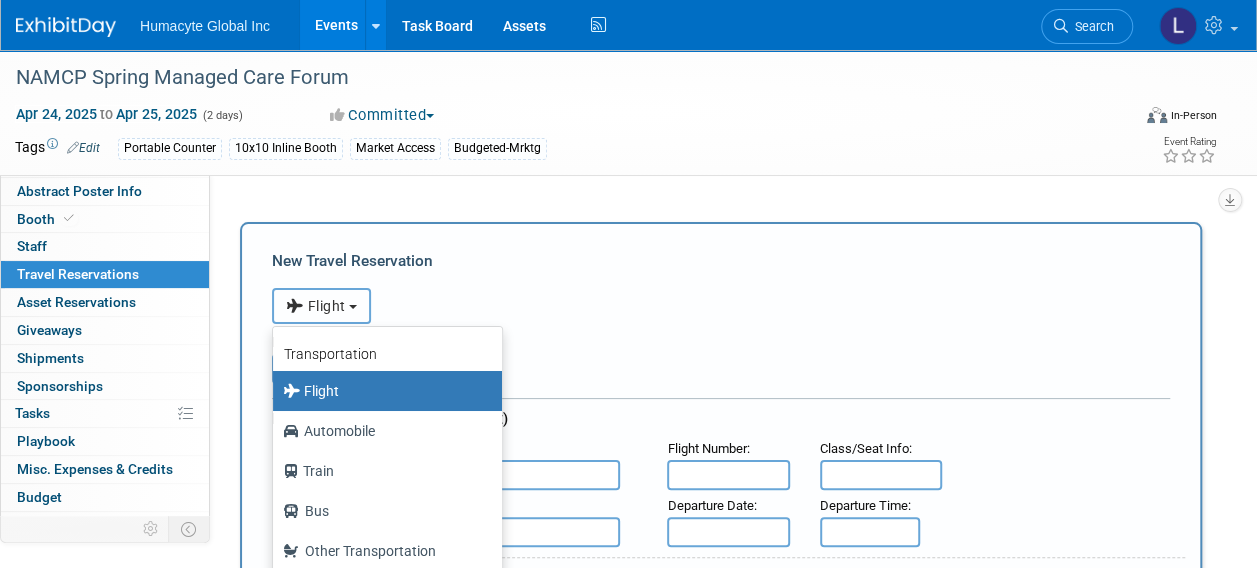 scroll, scrollTop: 84, scrollLeft: 0, axis: vertical 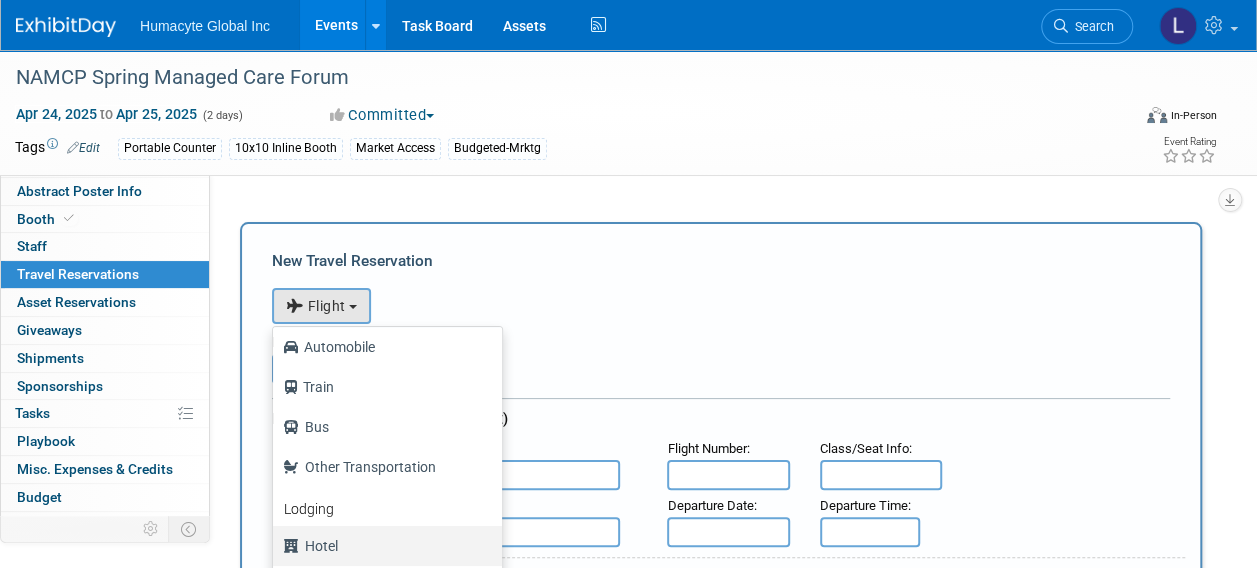 click on "Hotel" at bounding box center (382, 546) 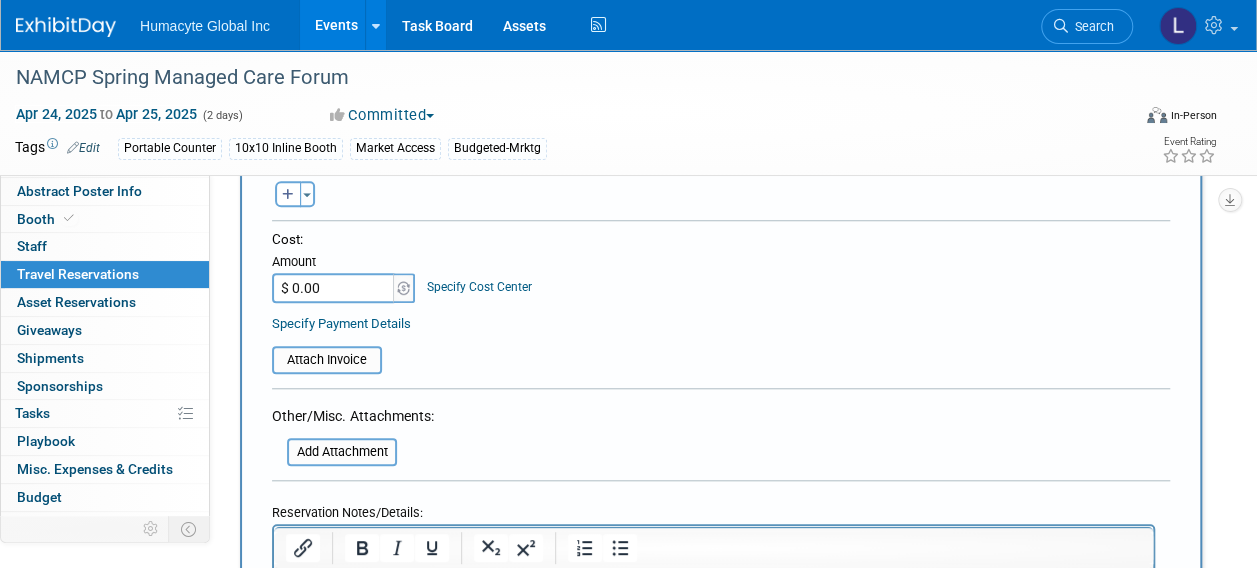 scroll, scrollTop: 741, scrollLeft: 0, axis: vertical 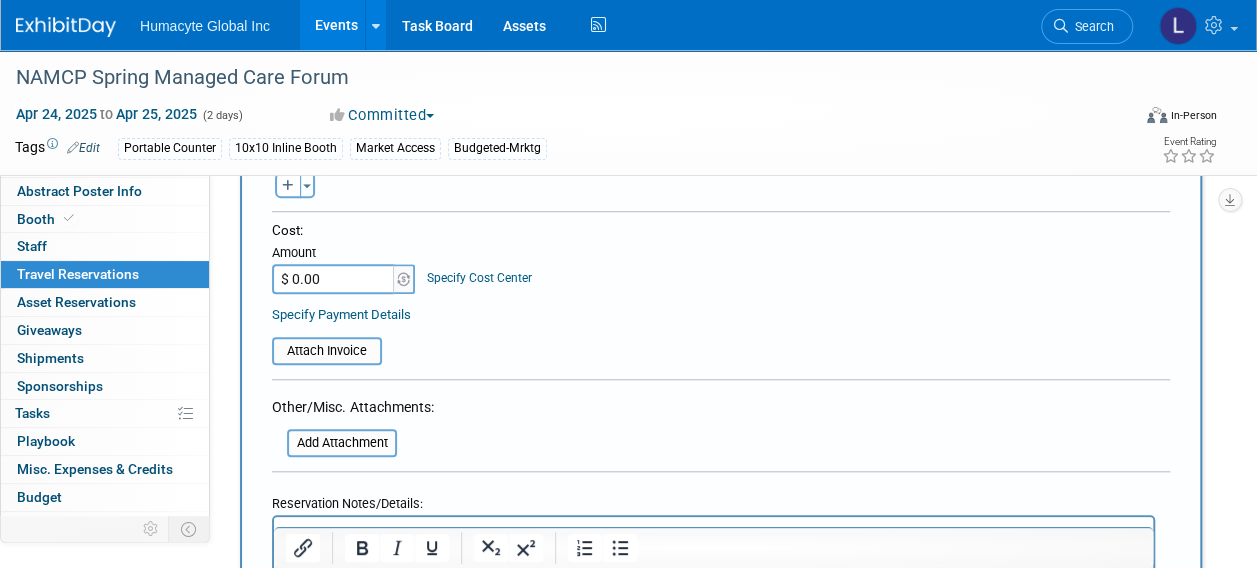 click on "$ 0.00" at bounding box center (334, 279) 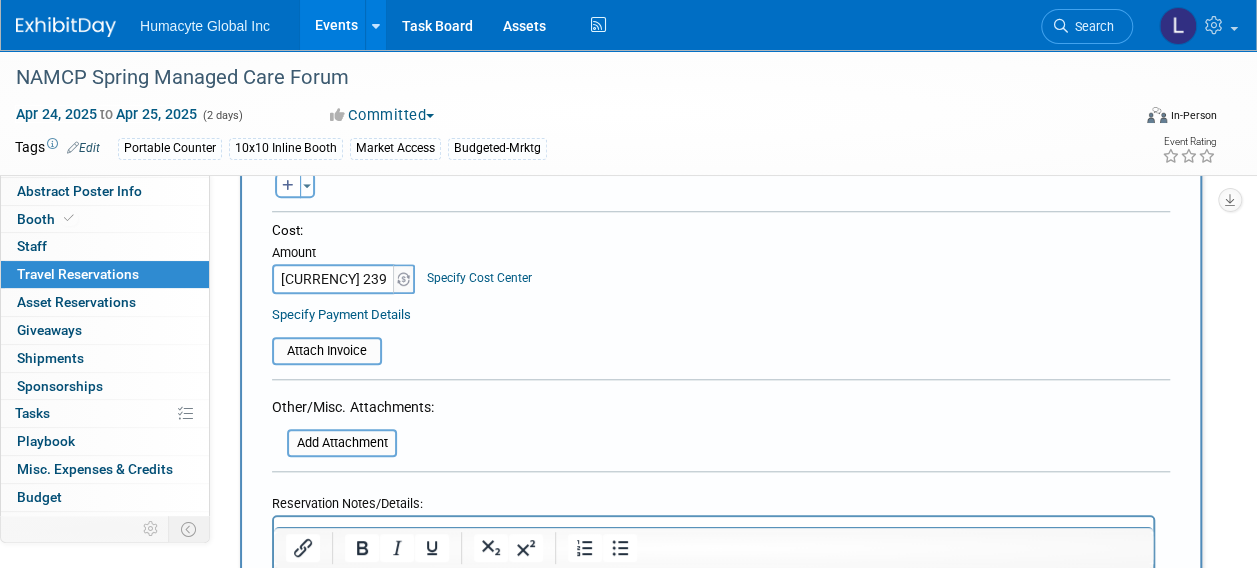 type on "[CURRENCY] 239.00" 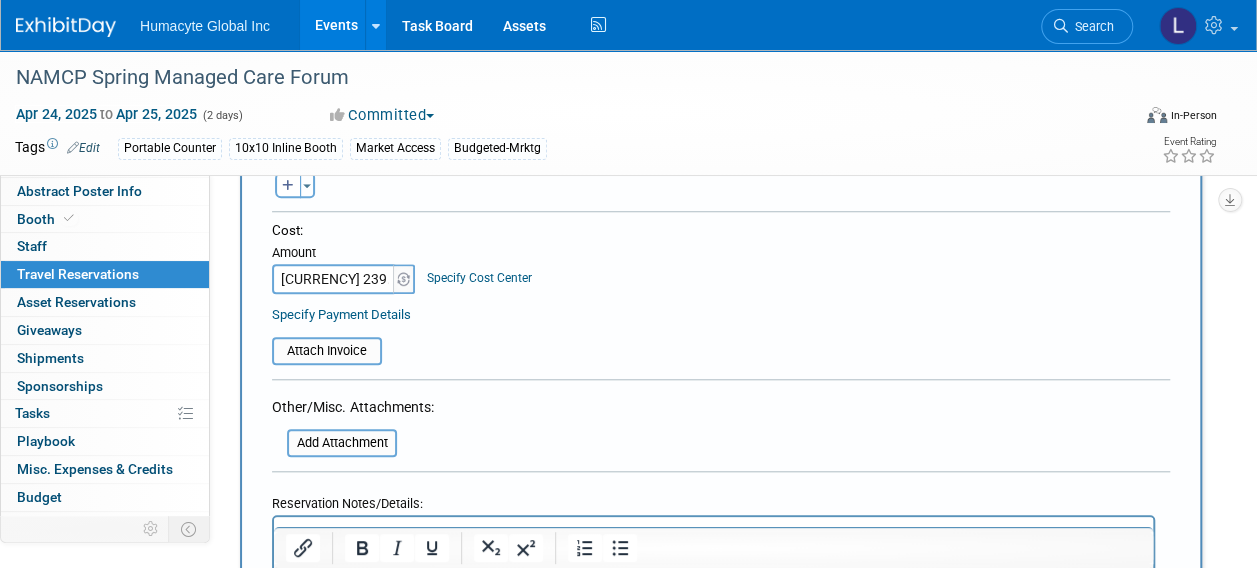click on "Specify Cost Center" at bounding box center [479, 278] 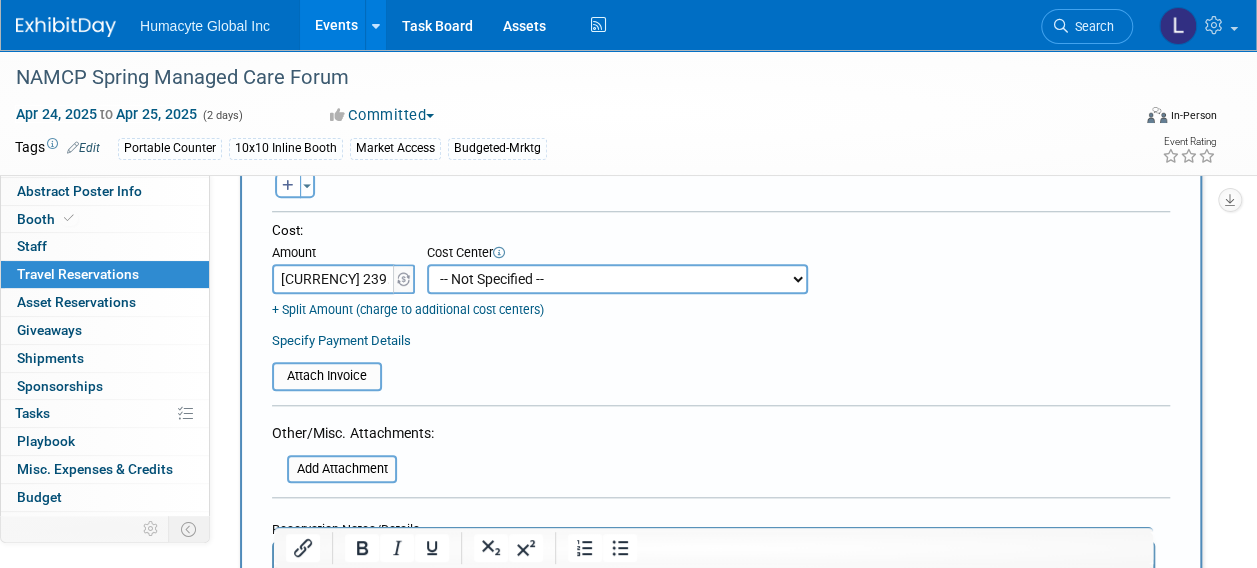 click on "-- Not Specified --
Dept 10 - Clinical
Dept 11 - Clinical Ops
Dept 12 - Medical Affairs
Dept 20 - Product Development
Dept 21 - QC Assay Lab
Dept 22 - Process Development
Dept 23 - New Product Development
Dept 24 - Scientific Program Management
Dept 25 - Discovery
Dept 26 - BioMaterials
Dept 30 - General & Administrative
Dept 31 - Finance
Dept 32 - Human Resources
Dept 40 - Manufacturing
Dept 41 - Bioprocessing
Dept 42 - MSAT
Dept 43 - Logistics
Dept 44 - Automation
Dept 45 - Allosource Dept 46 - Tissue" at bounding box center [617, 279] 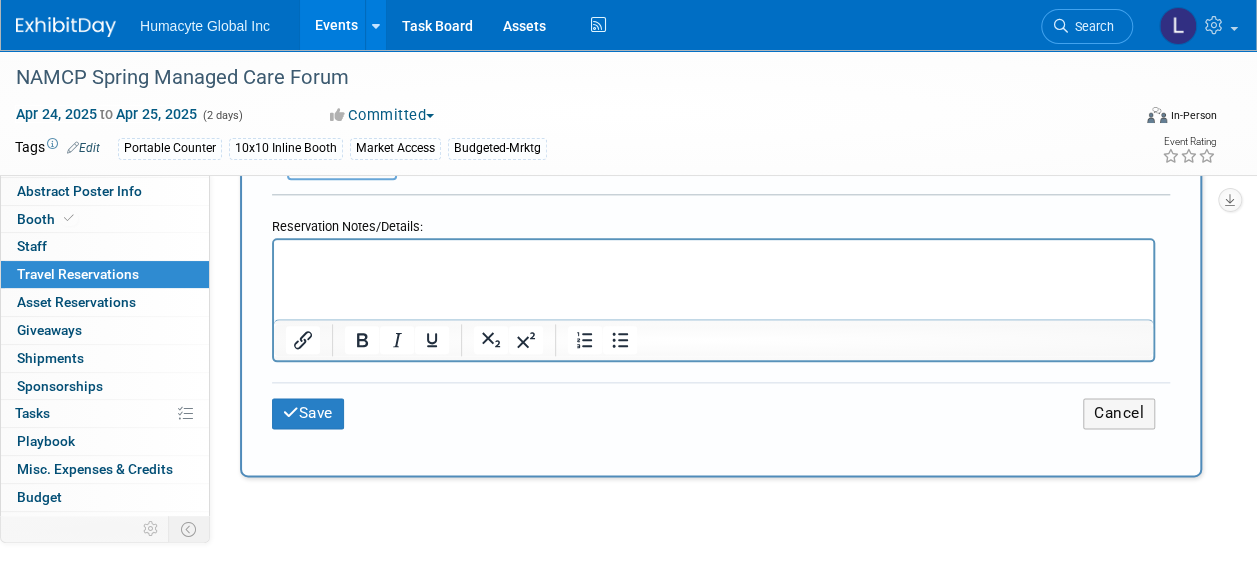 scroll, scrollTop: 1046, scrollLeft: 0, axis: vertical 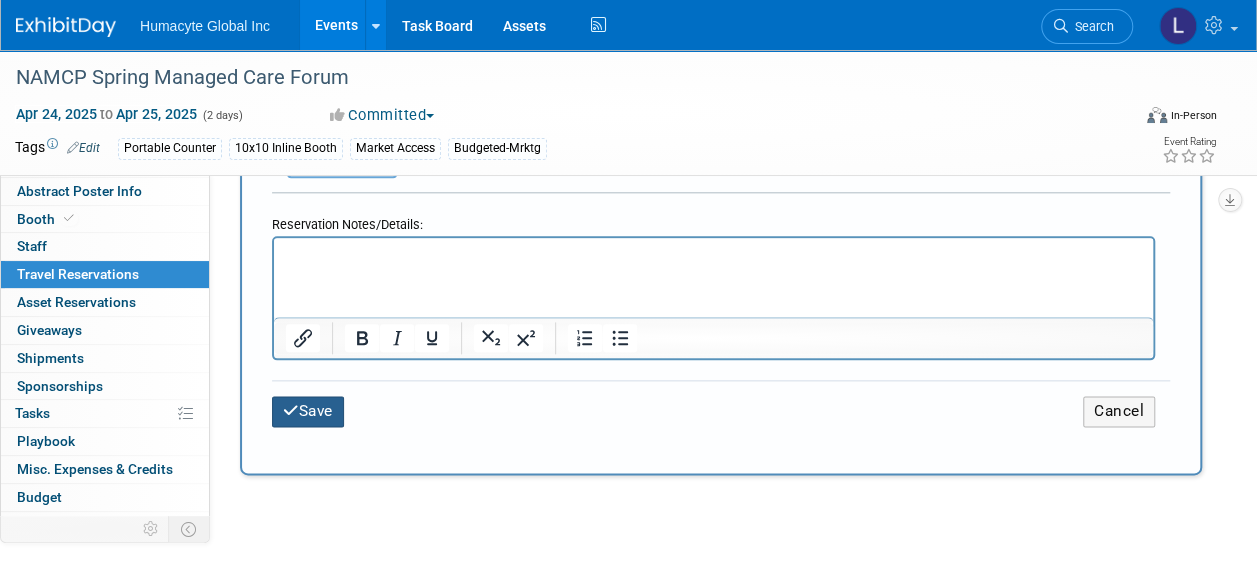 click on "Save" at bounding box center (308, 411) 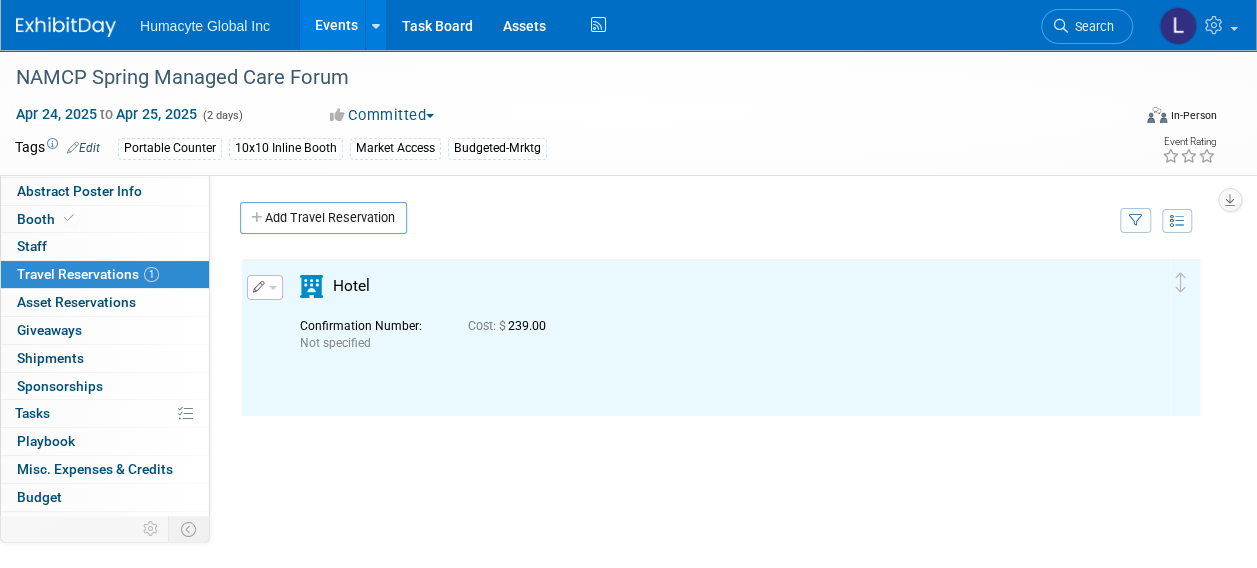 scroll, scrollTop: 0, scrollLeft: 0, axis: both 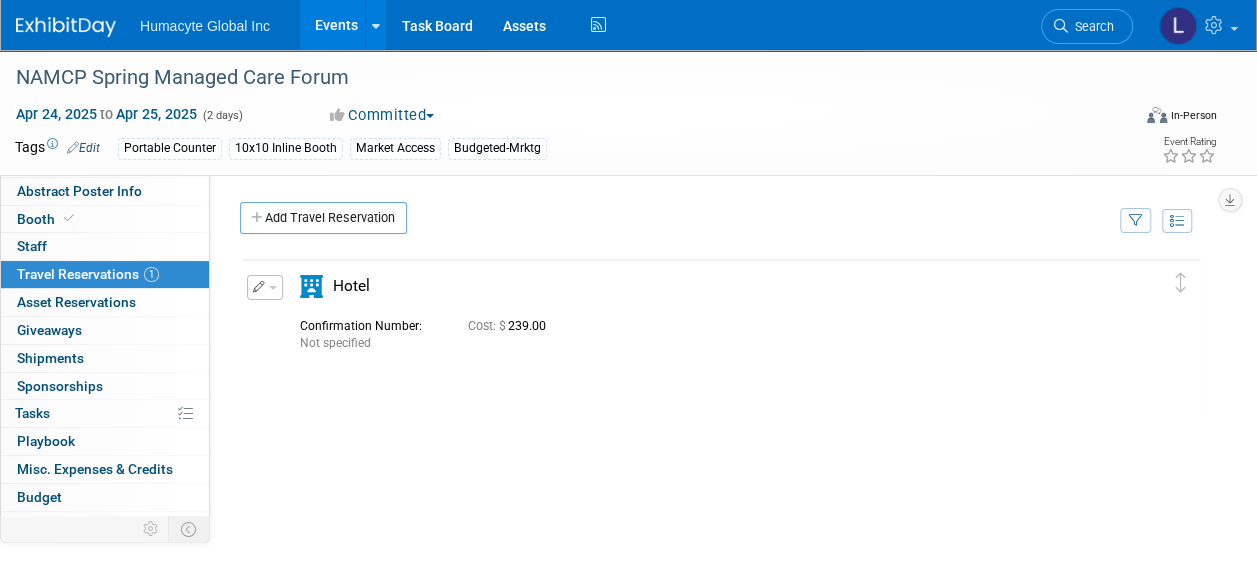 click at bounding box center [265, 287] 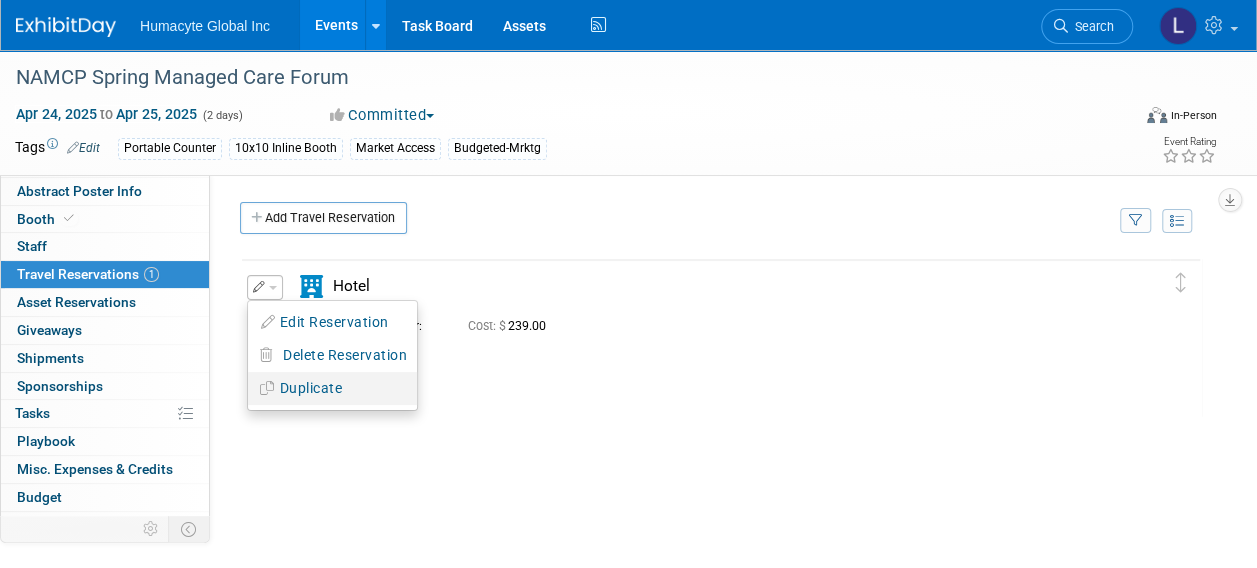 click on "Duplicate" at bounding box center (332, 388) 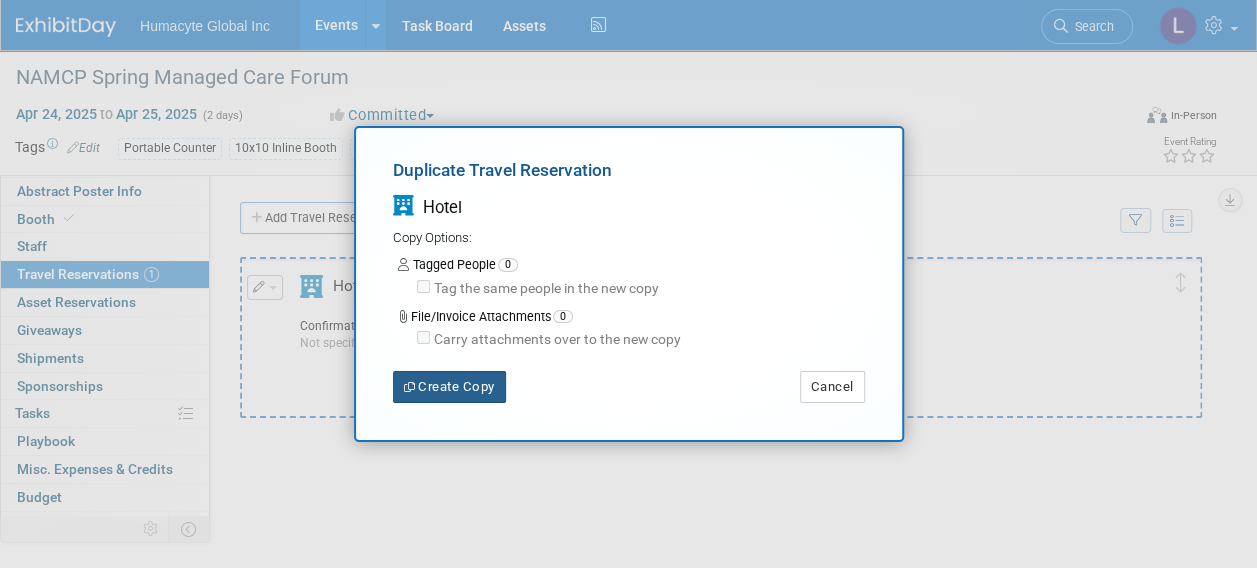 click on "Create Copy" at bounding box center [449, 387] 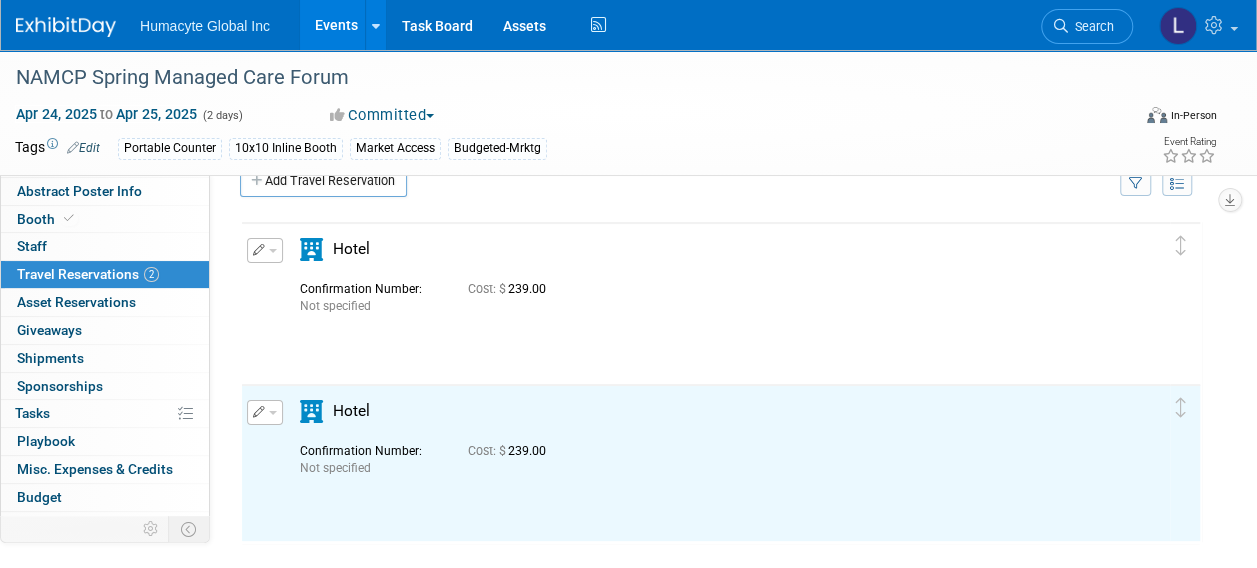 scroll, scrollTop: 0, scrollLeft: 0, axis: both 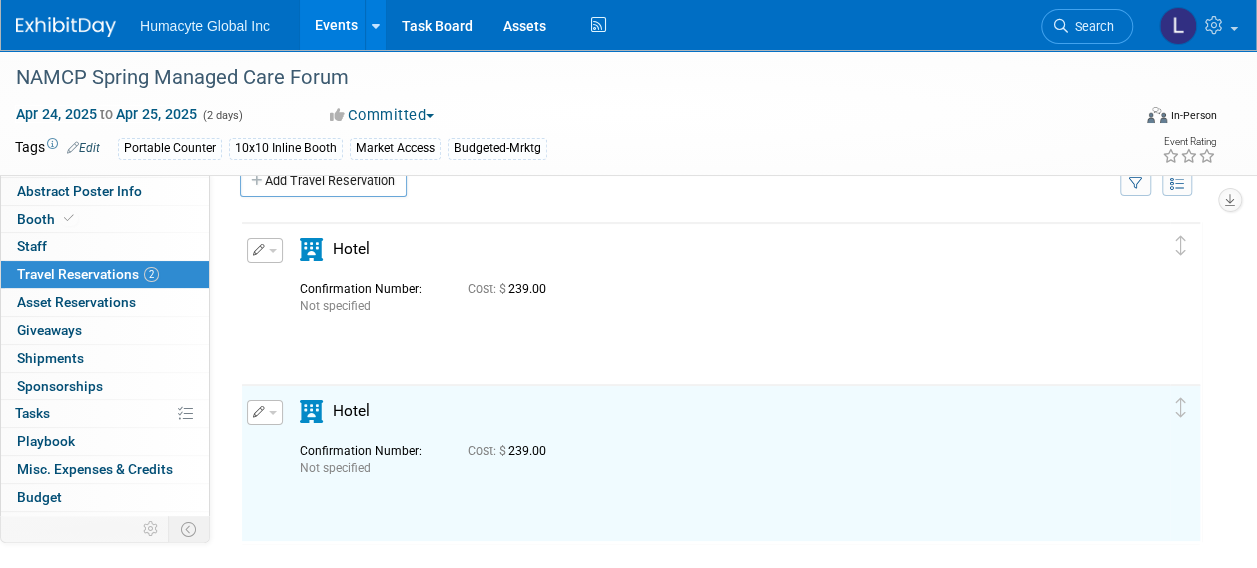 click at bounding box center [265, 412] 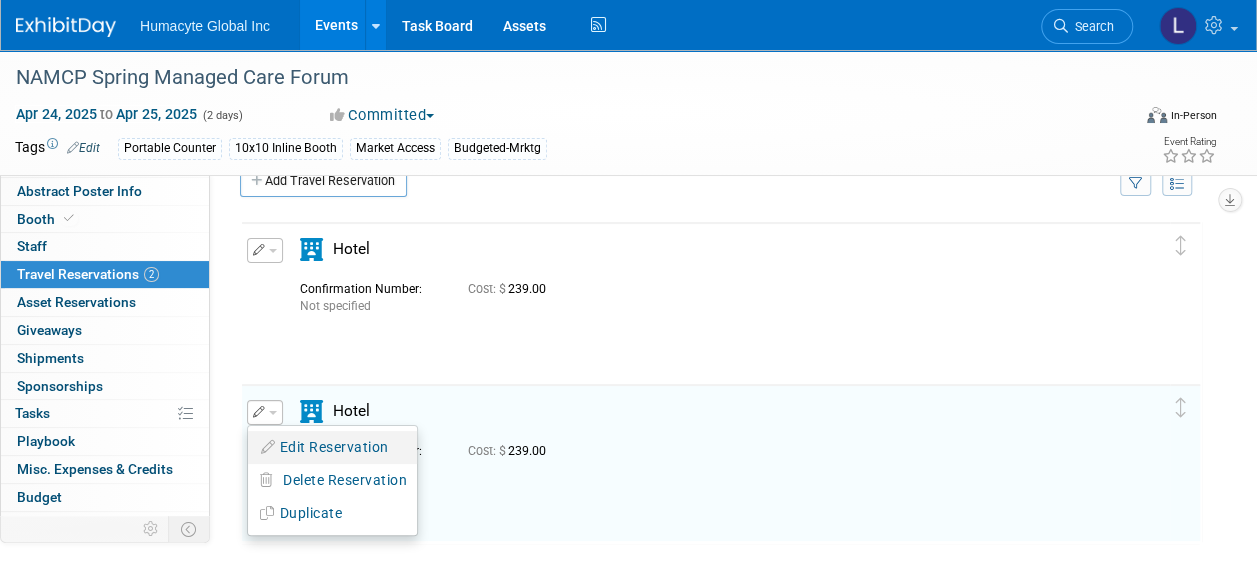 click on "Edit Reservation" at bounding box center (332, 447) 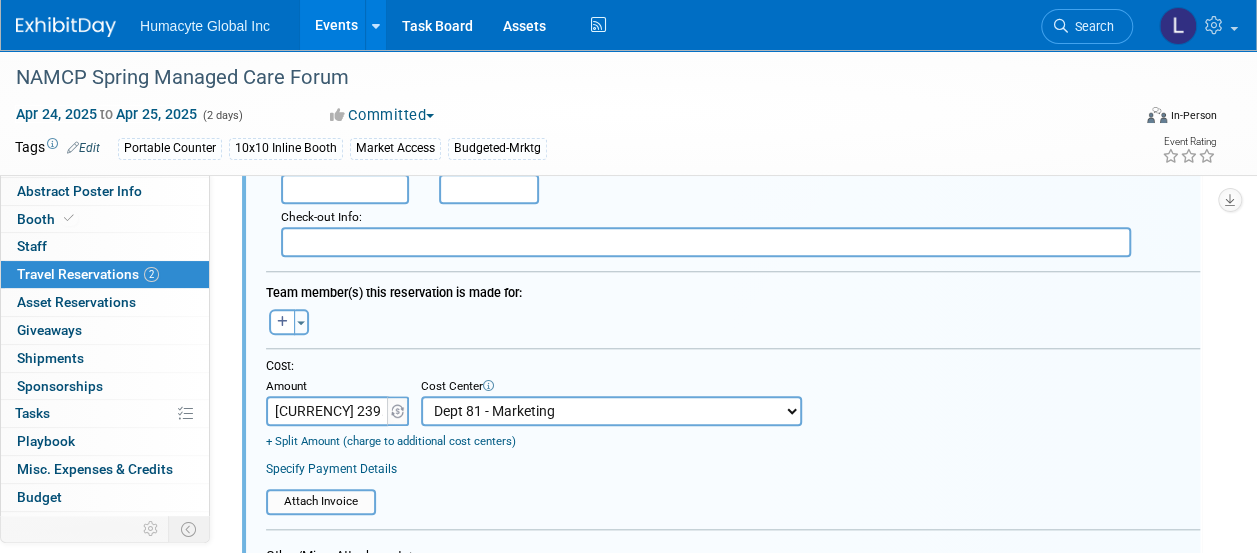 scroll, scrollTop: 763, scrollLeft: 0, axis: vertical 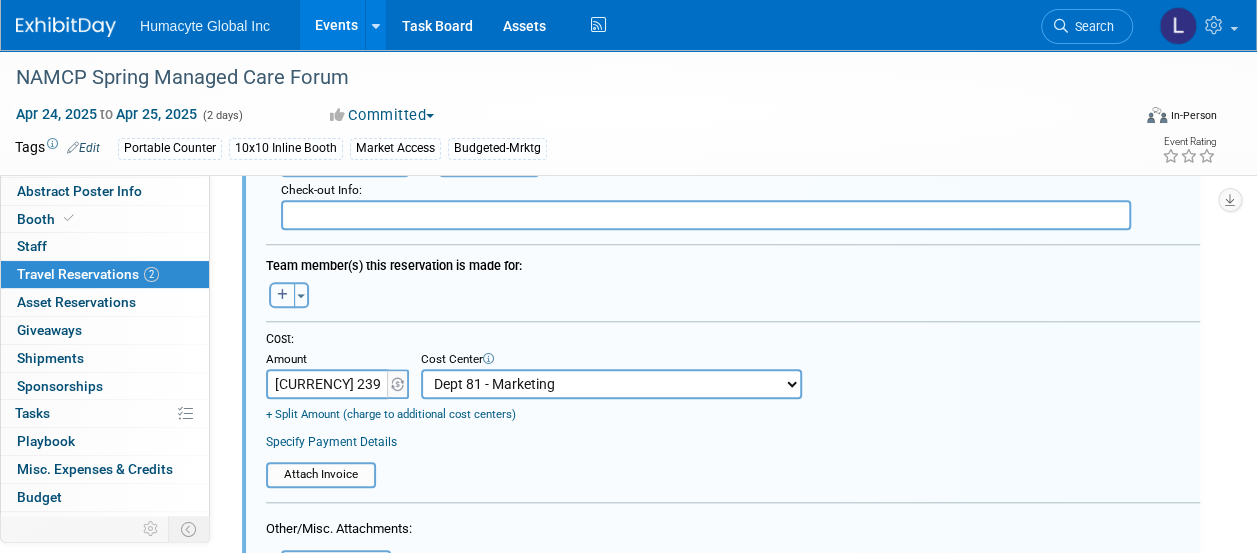 click at bounding box center (282, 295) 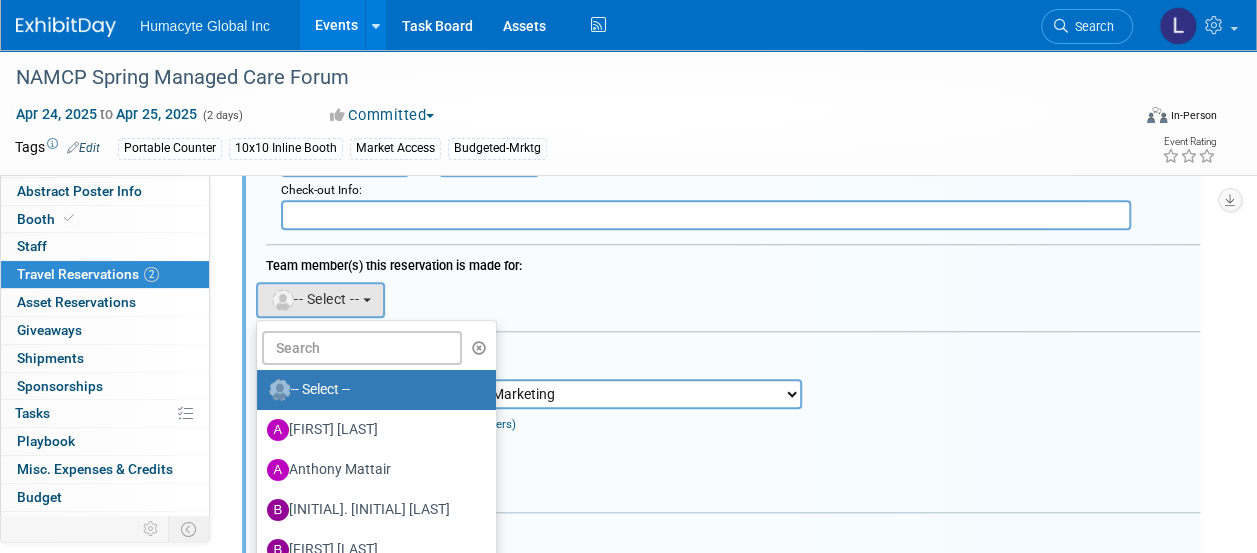 click on "-- Select --
[FIRST] [LAST]
[FIRST] [LAST]
[INITIAL]. [INITIAL] [LAST]
[FIRST] [LAST]
[FIRST] [LAST] [LAST]
[FIRST] [LAST]
[FIRST] [LAST]
[FIRST] [LAST]
(me)" at bounding box center [376, 470] 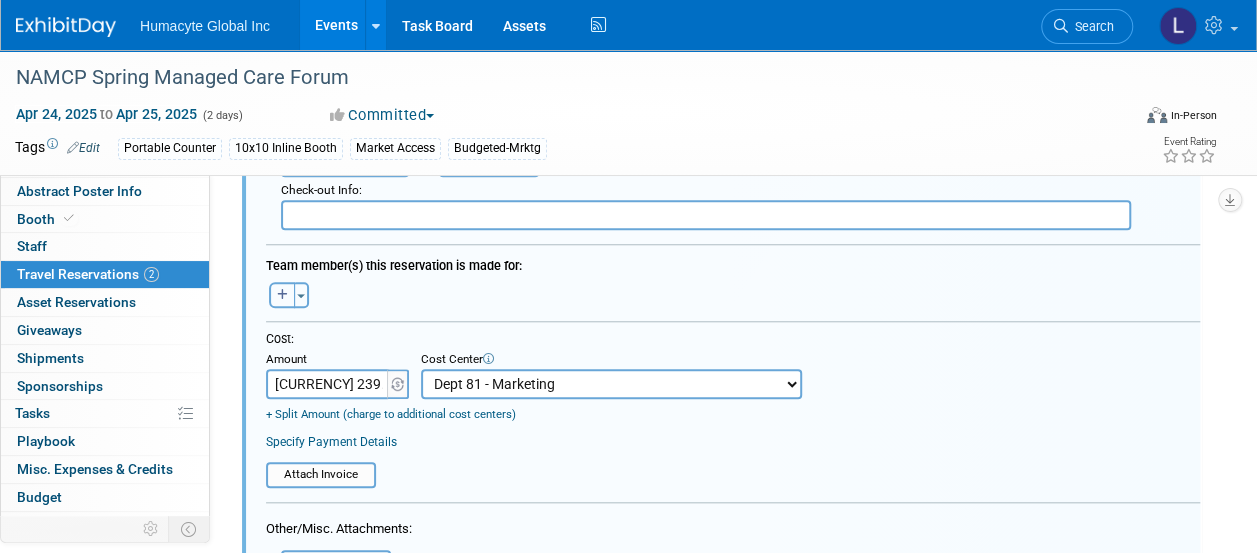 click at bounding box center [282, 295] 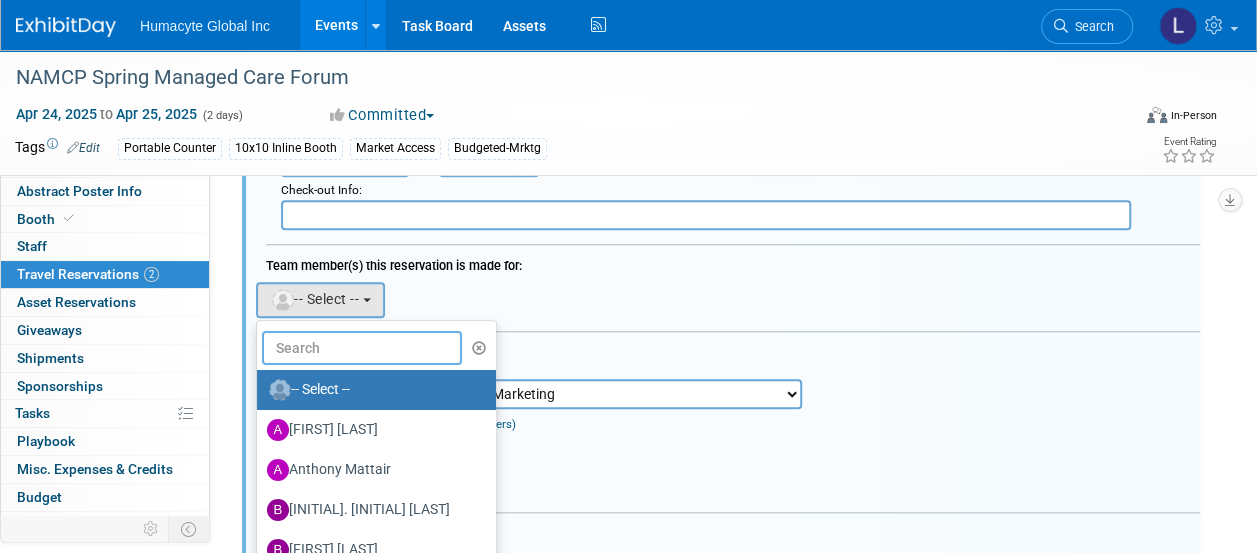 click at bounding box center [362, 348] 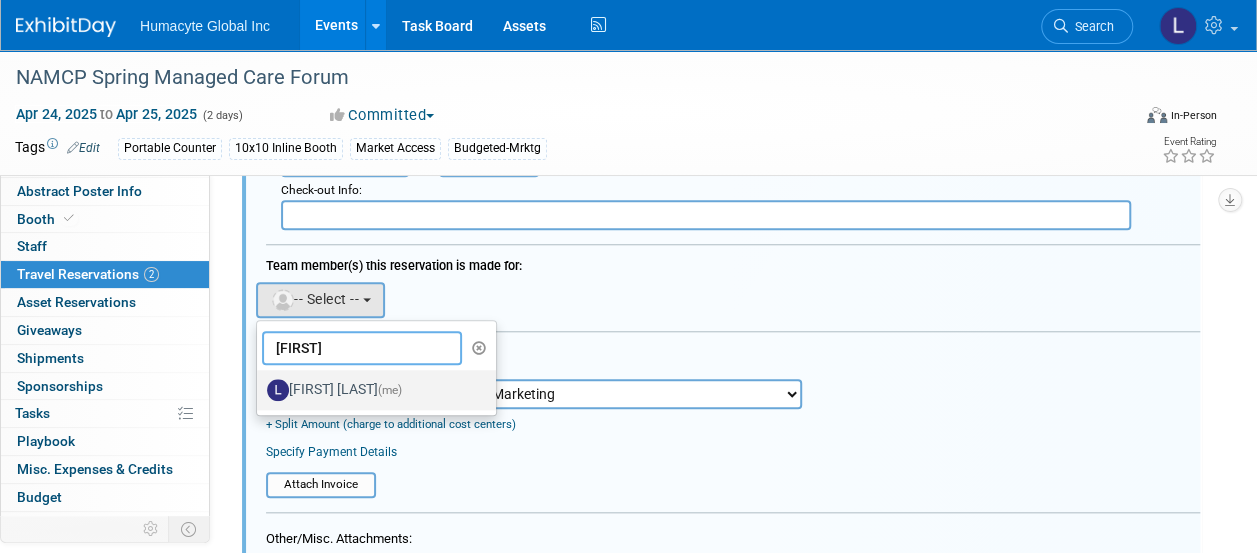 type on "[FIRST]" 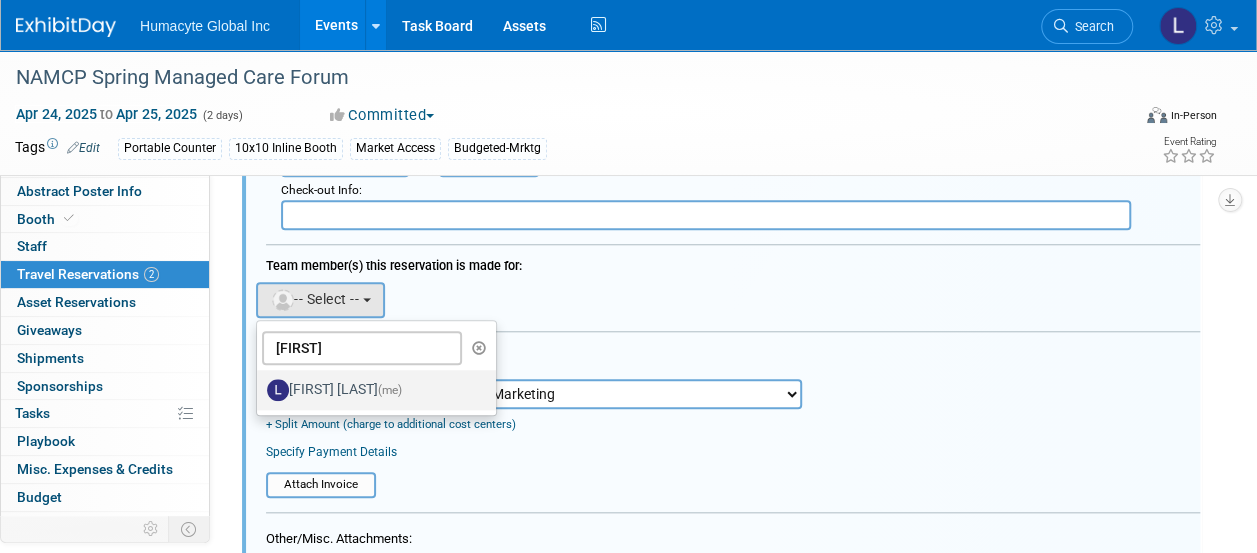 click on "[FIRST] [LAST]
(me)" at bounding box center [371, 390] 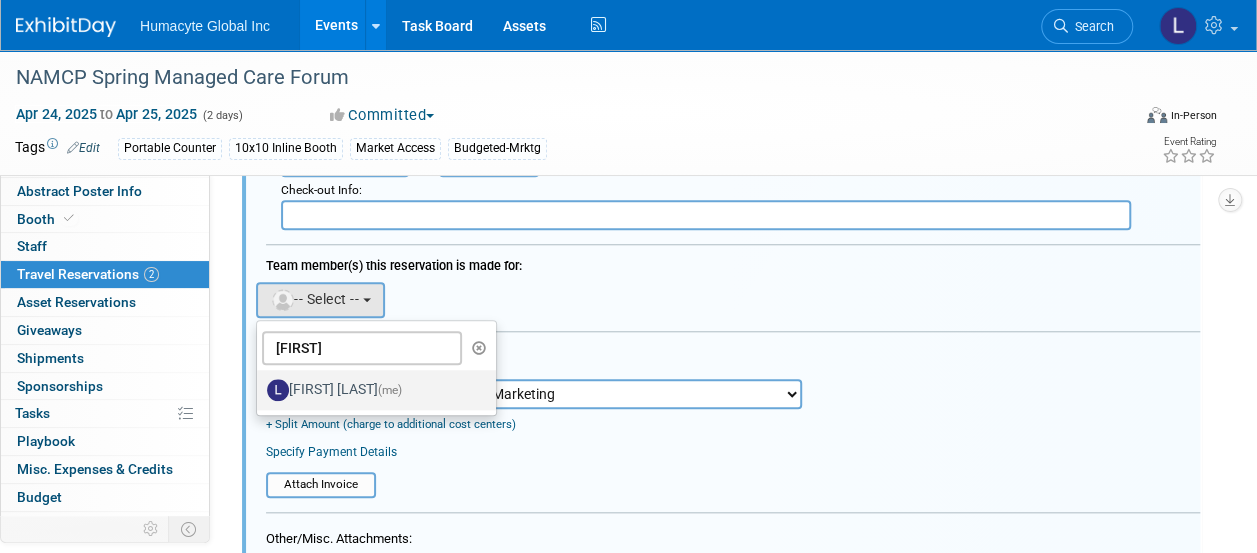click on "[FIRST] [LAST]
(me)" at bounding box center [253, 387] 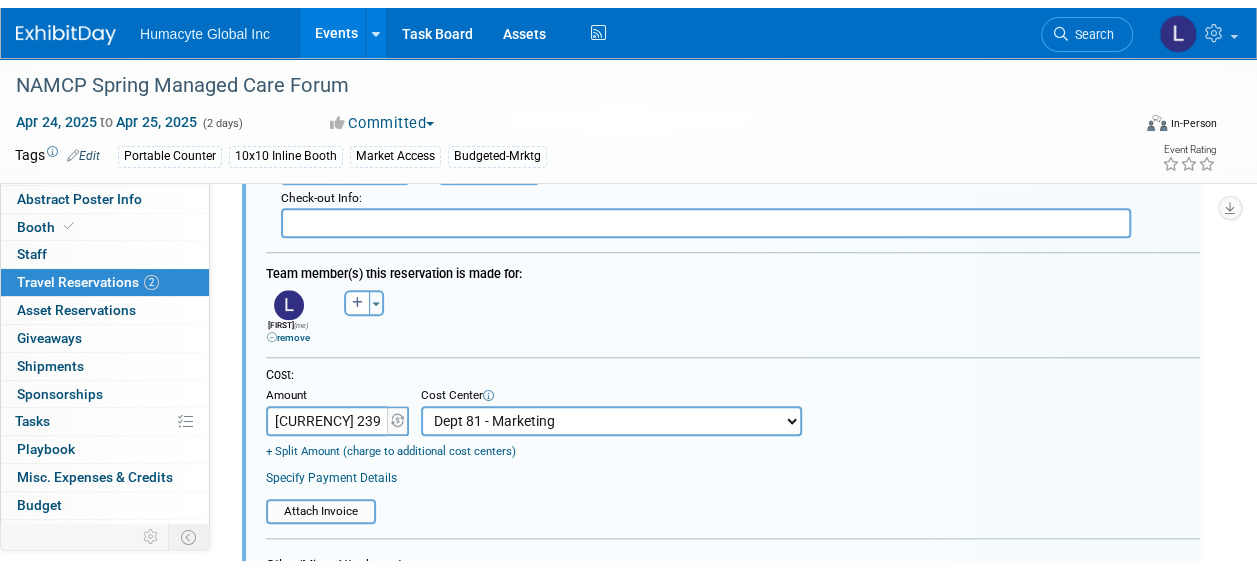 scroll, scrollTop: 1235, scrollLeft: 0, axis: vertical 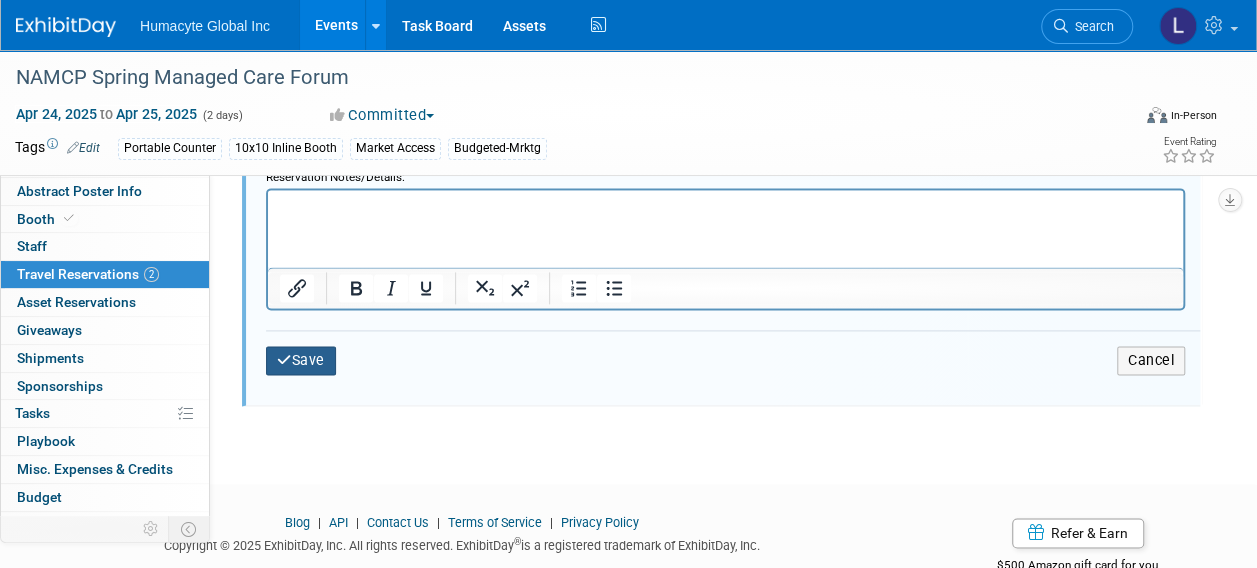 click at bounding box center [284, 360] 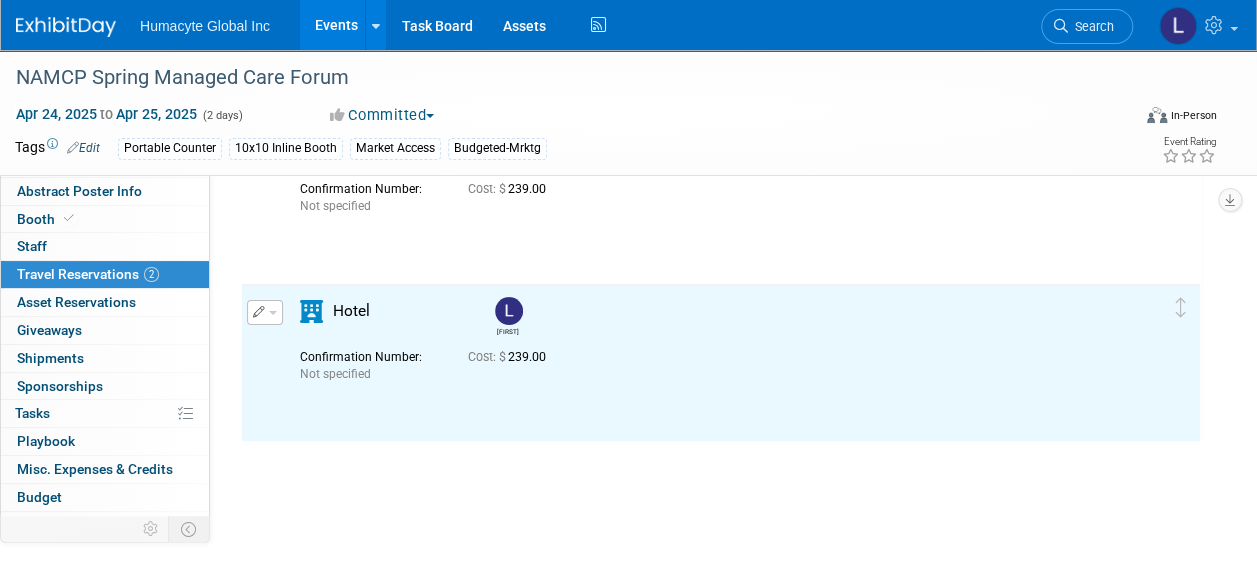 scroll, scrollTop: 0, scrollLeft: 0, axis: both 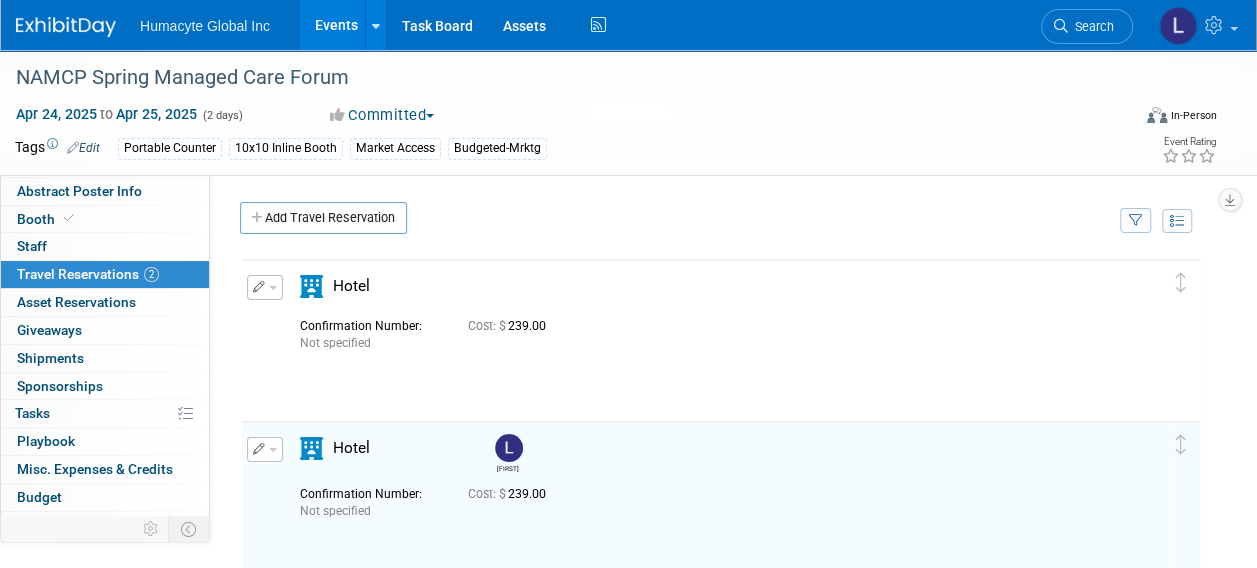 click at bounding box center [273, 288] 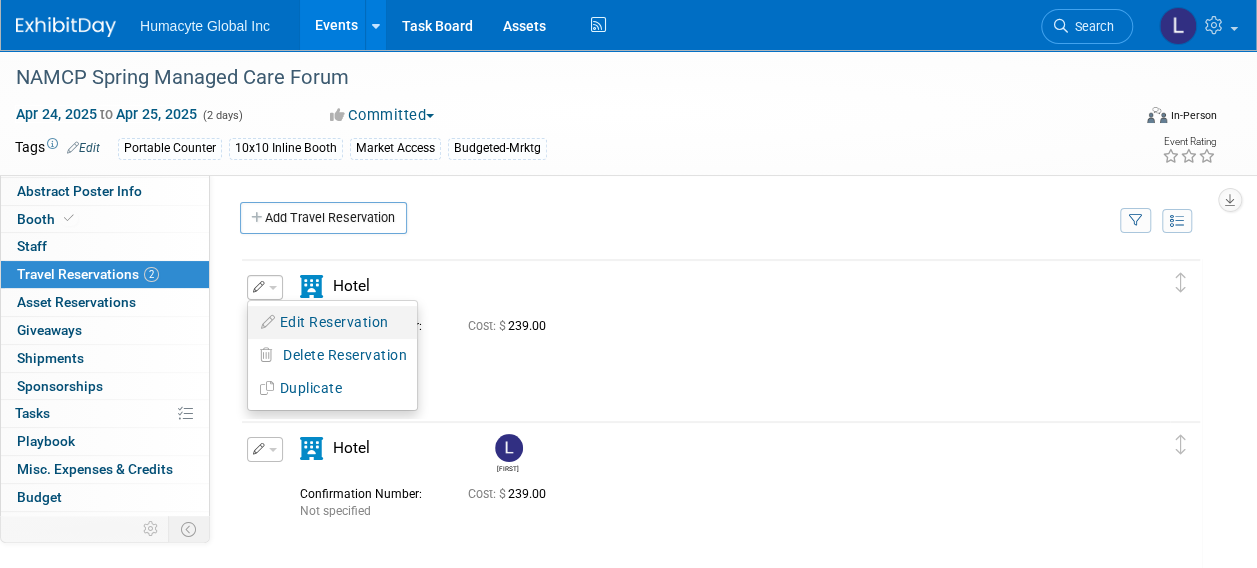 click on "Edit Reservation" at bounding box center [332, 322] 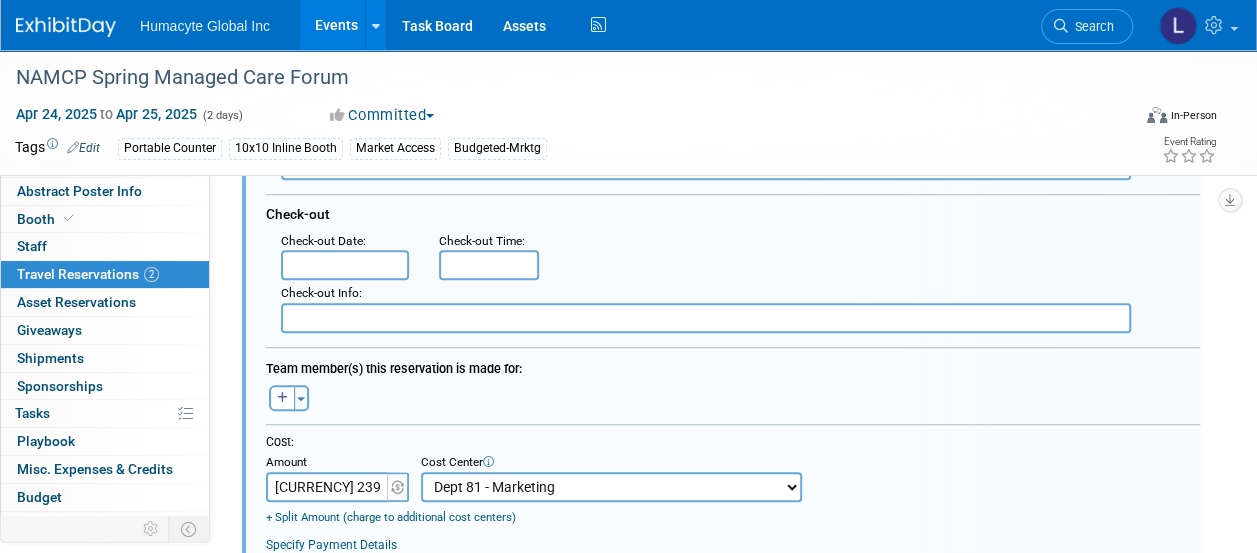 scroll, scrollTop: 496, scrollLeft: 0, axis: vertical 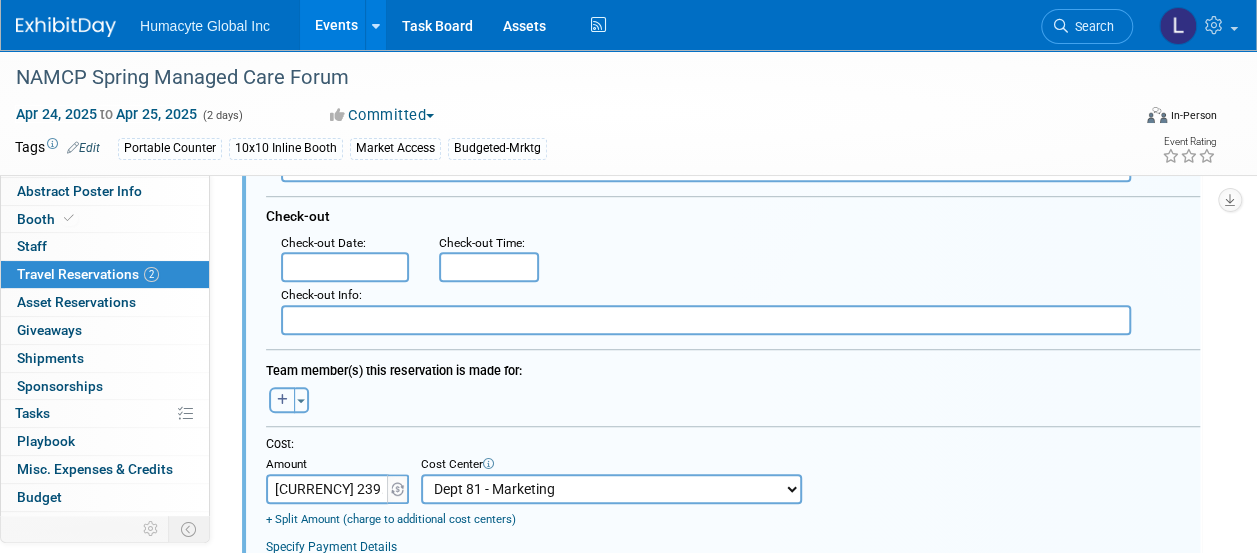 click at bounding box center (282, 400) 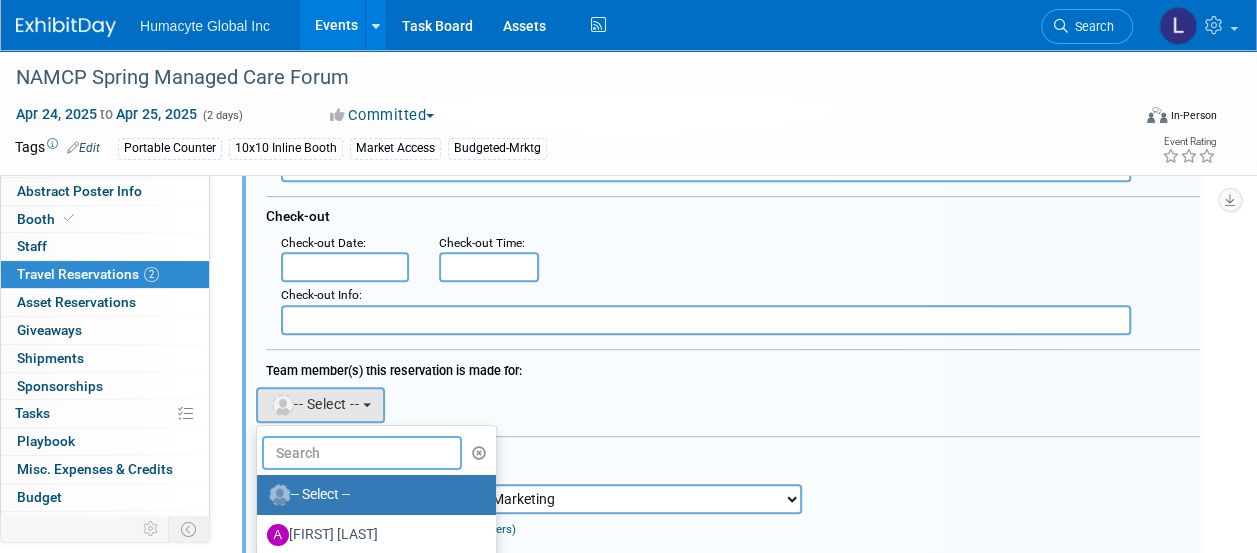 click at bounding box center (362, 453) 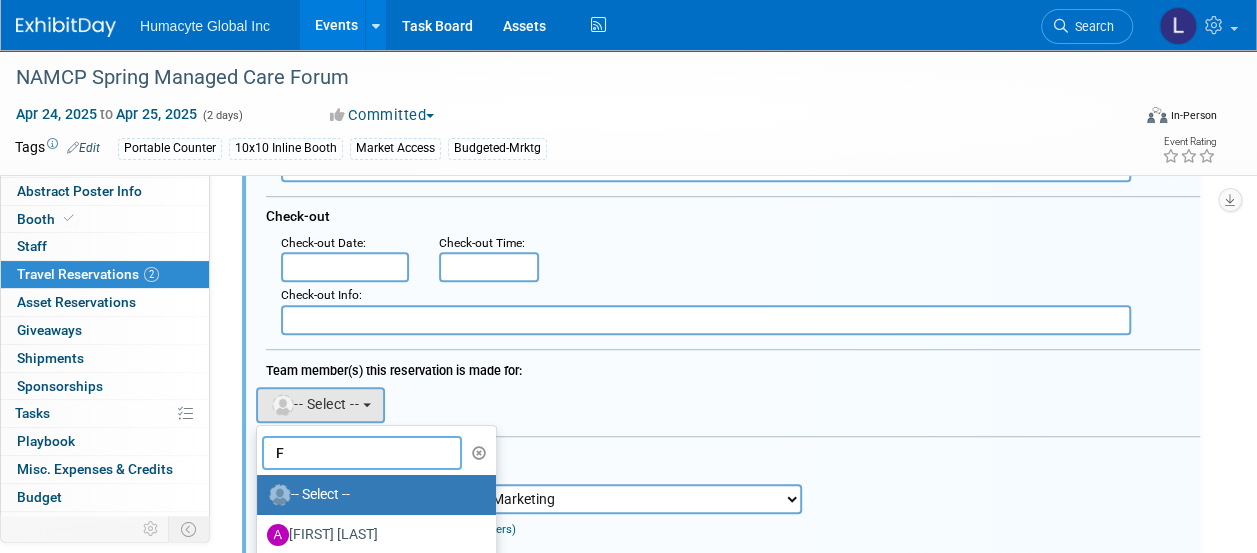 click on "F" at bounding box center (362, 453) 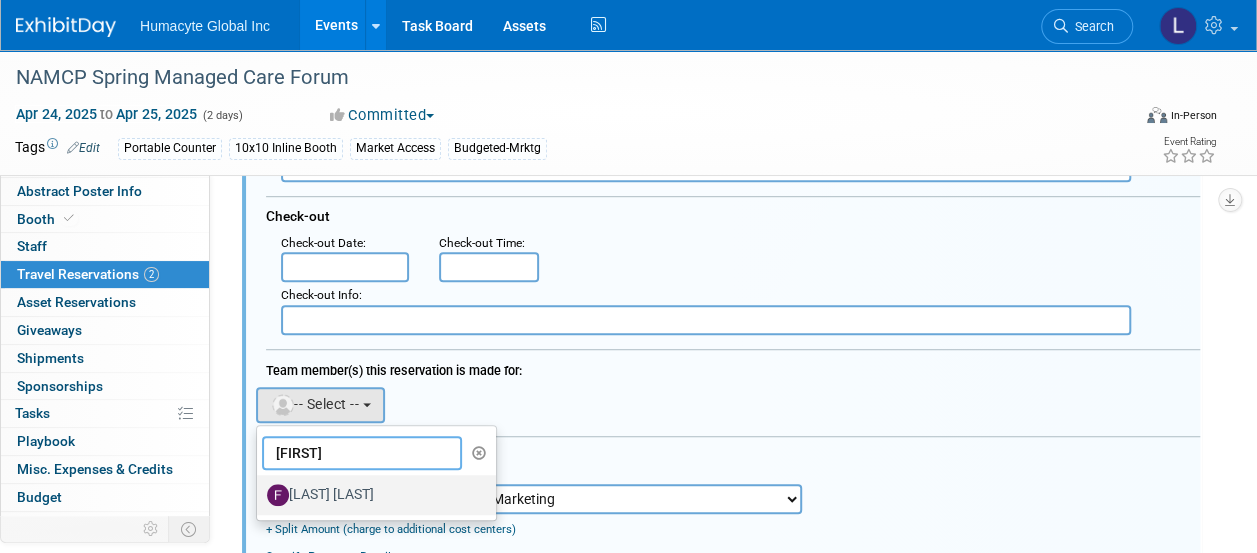 type on "[FIRST]" 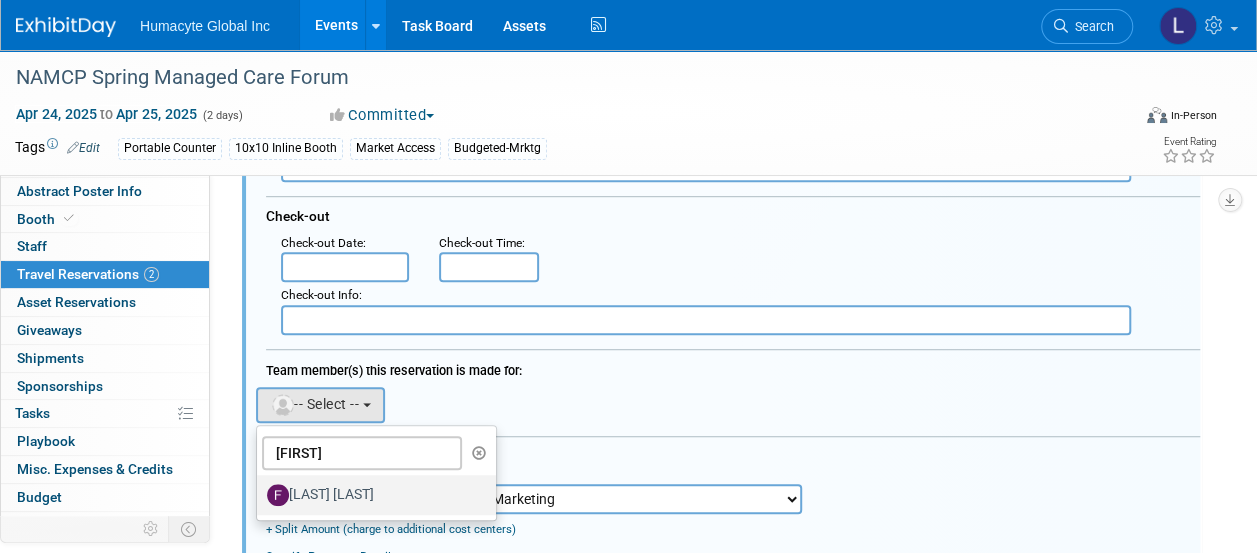 click on "[LAST] [LAST]" at bounding box center [371, 495] 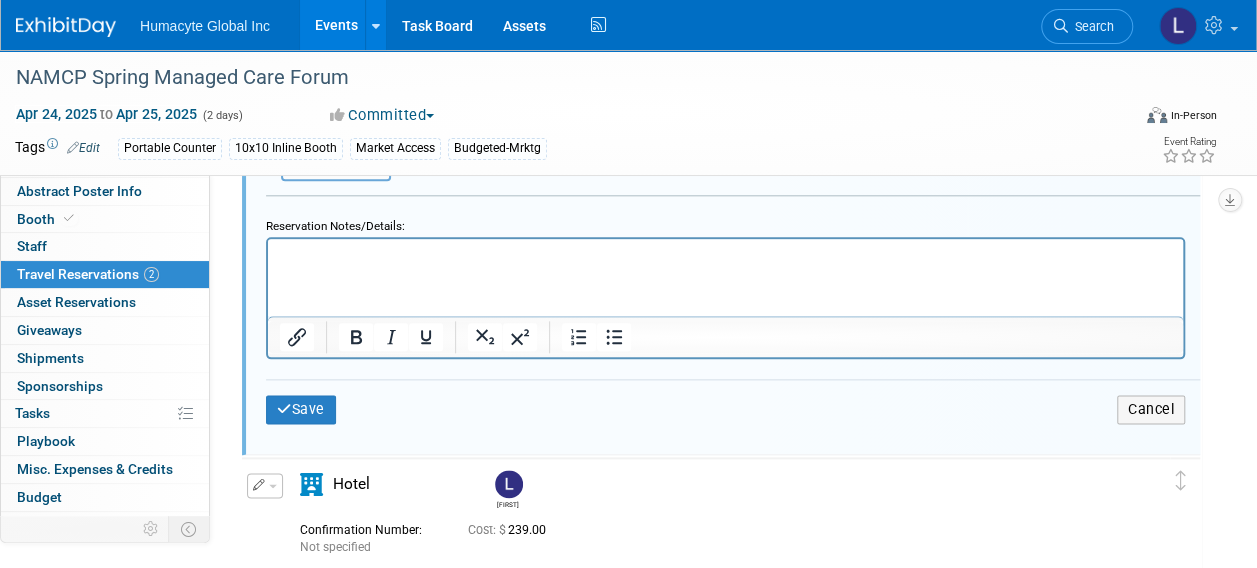 scroll, scrollTop: 1000, scrollLeft: 0, axis: vertical 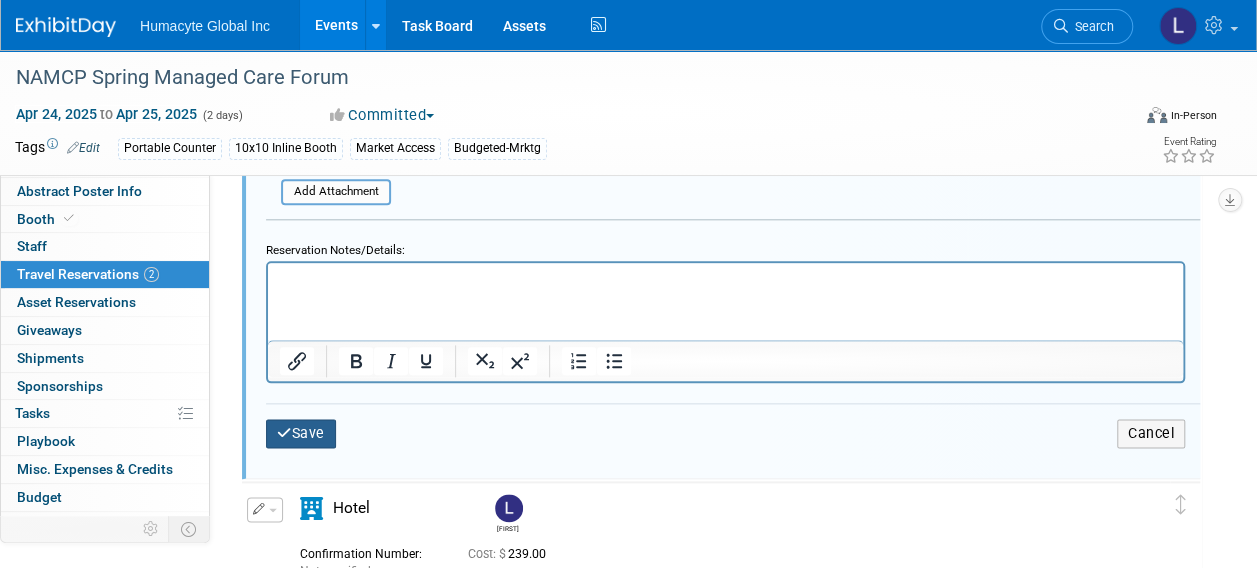 click on "Save" at bounding box center [301, 433] 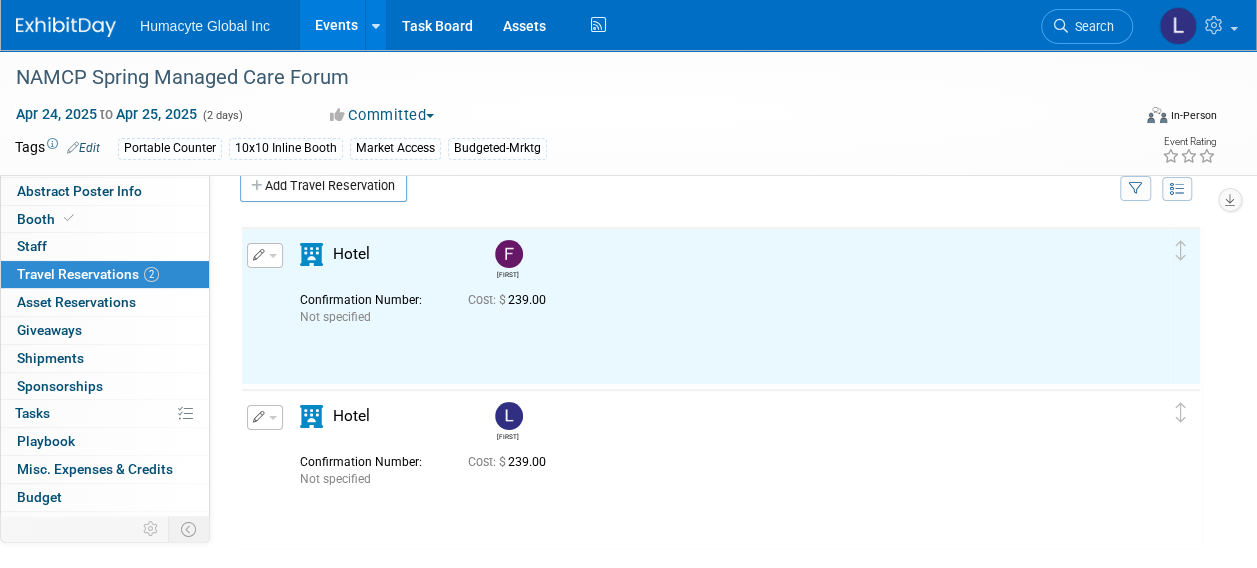 scroll, scrollTop: 0, scrollLeft: 0, axis: both 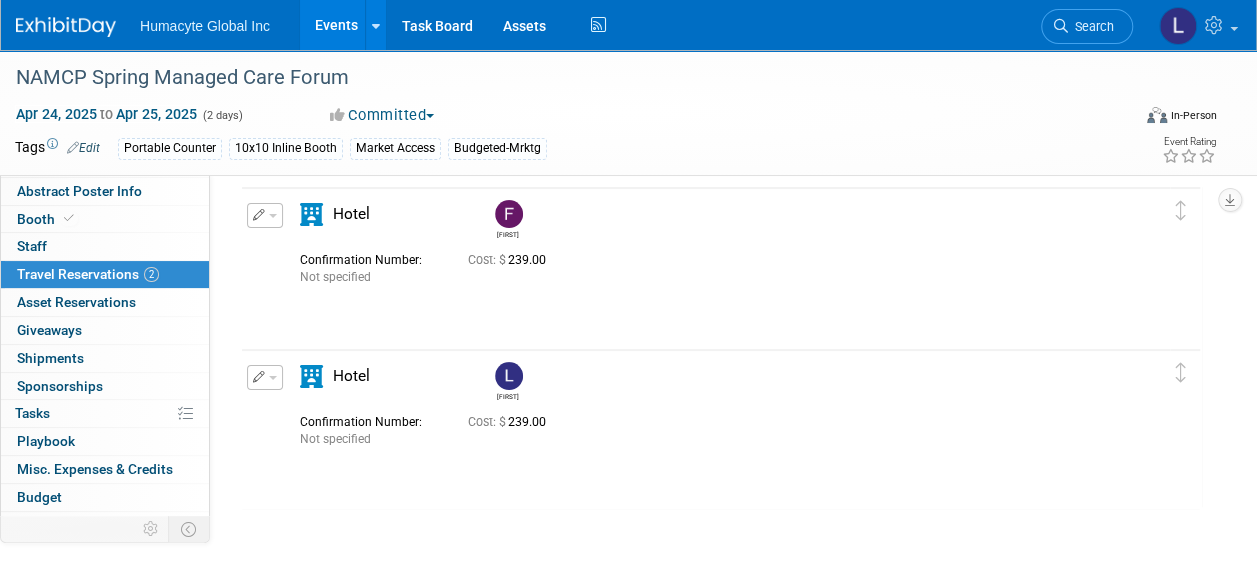 click at bounding box center [265, 215] 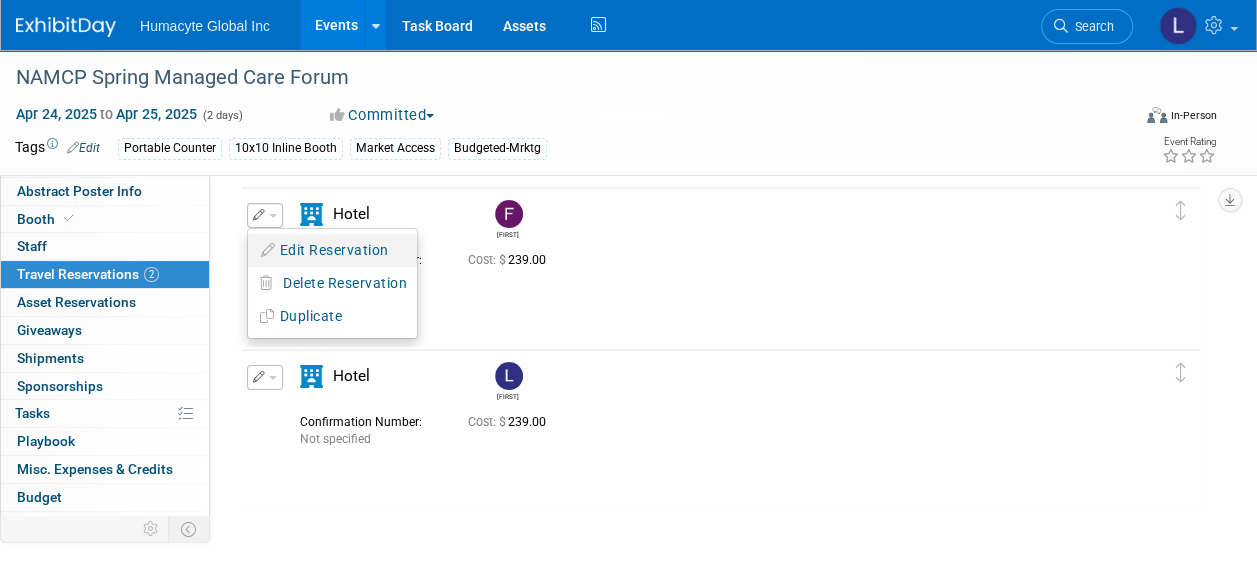click on "Edit Reservation" at bounding box center (332, 250) 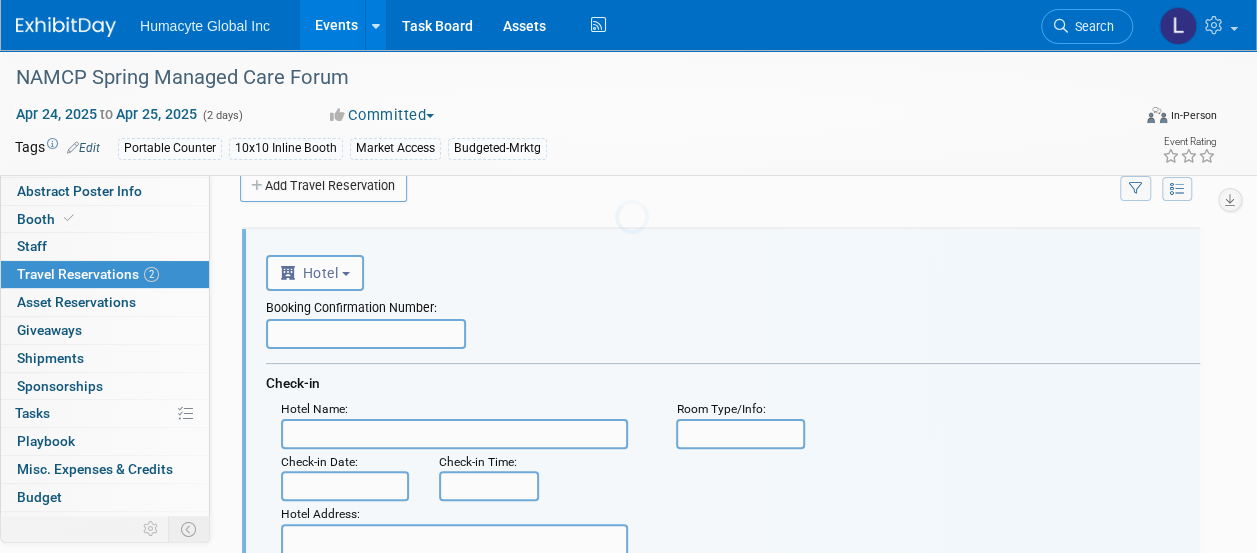 scroll, scrollTop: 0, scrollLeft: 0, axis: both 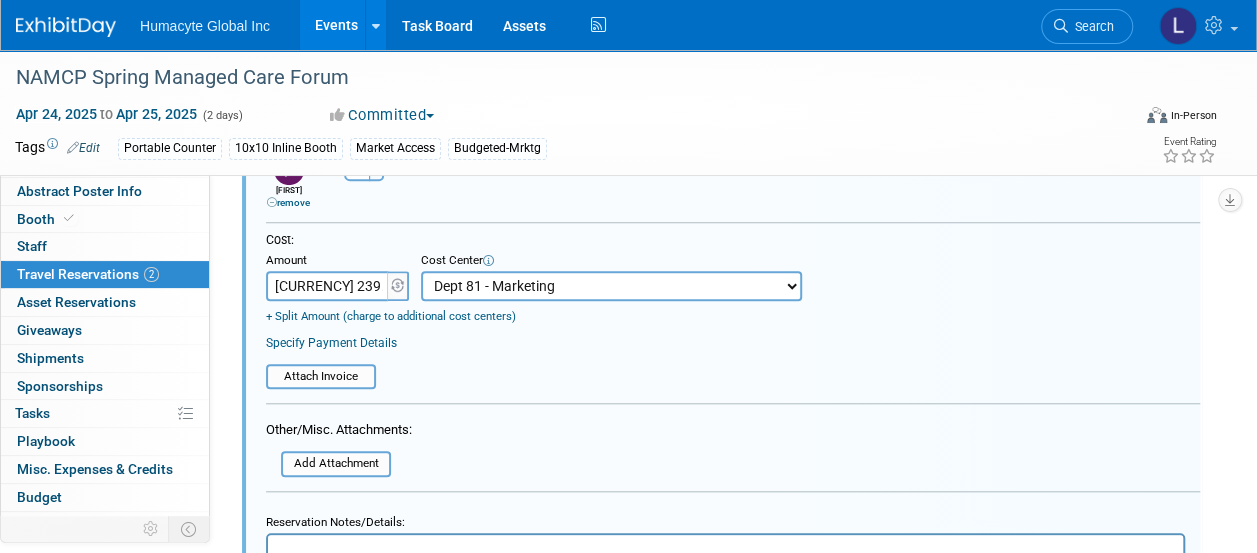 drag, startPoint x: 358, startPoint y: 286, endPoint x: 282, endPoint y: 282, distance: 76.105194 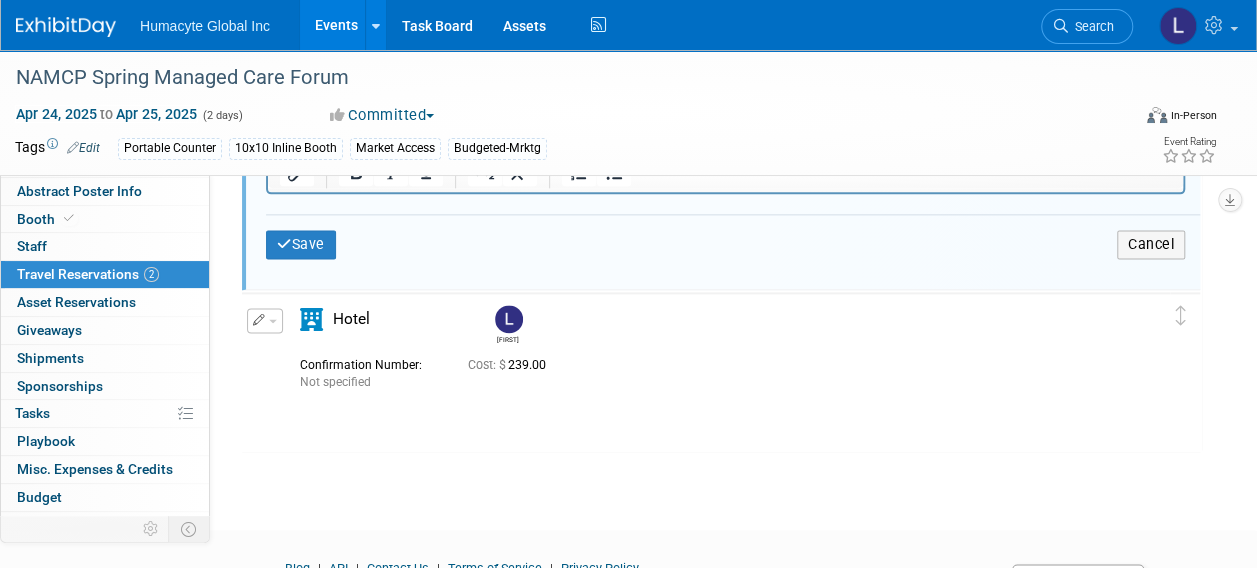 scroll, scrollTop: 1172, scrollLeft: 0, axis: vertical 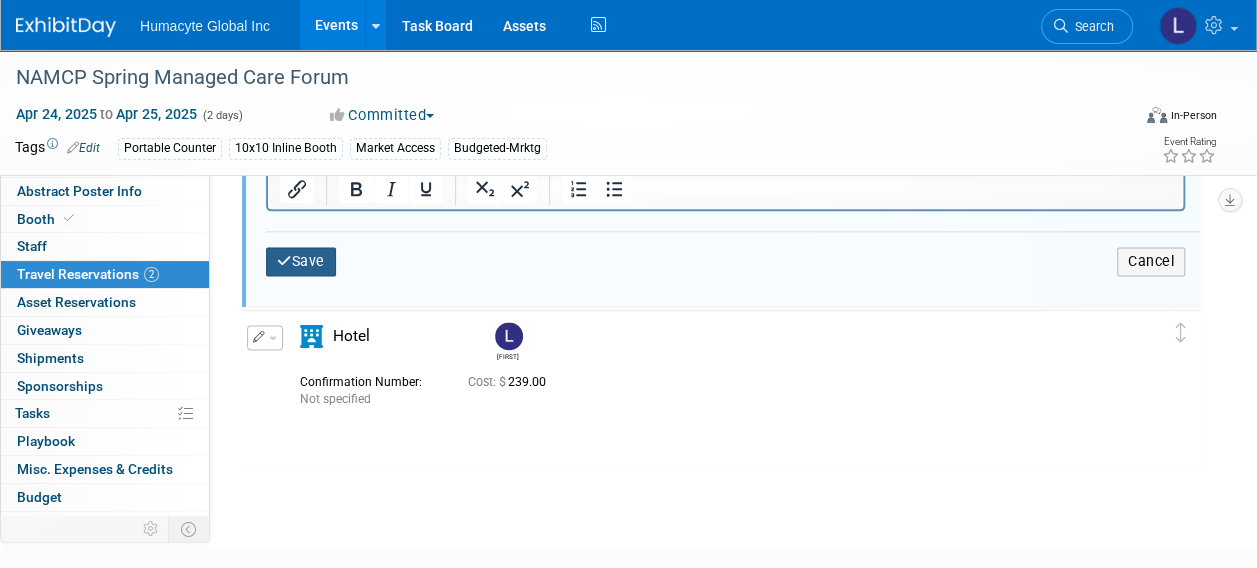 type on "[CURRENCY] 717.00" 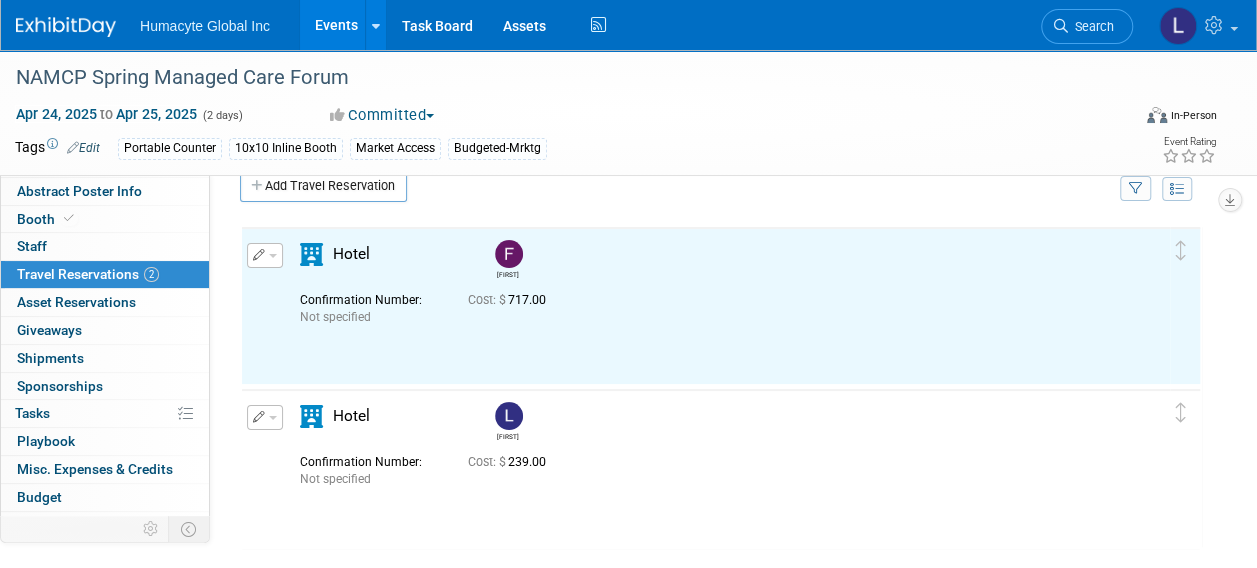 scroll, scrollTop: 0, scrollLeft: 0, axis: both 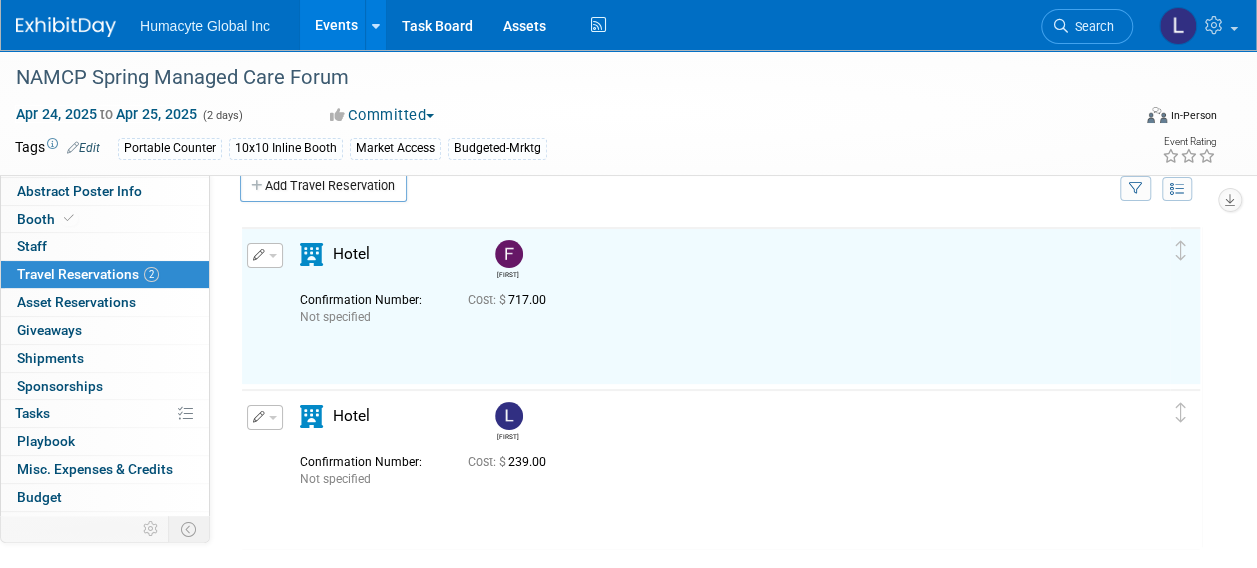 click at bounding box center [265, 417] 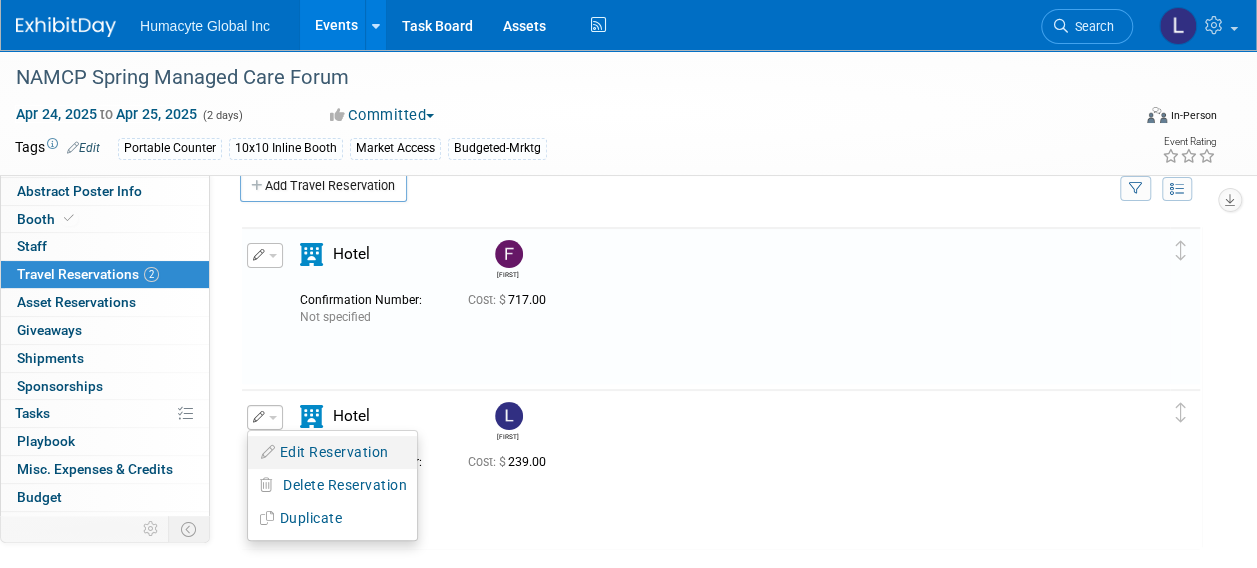 click on "Edit Reservation" at bounding box center (332, 452) 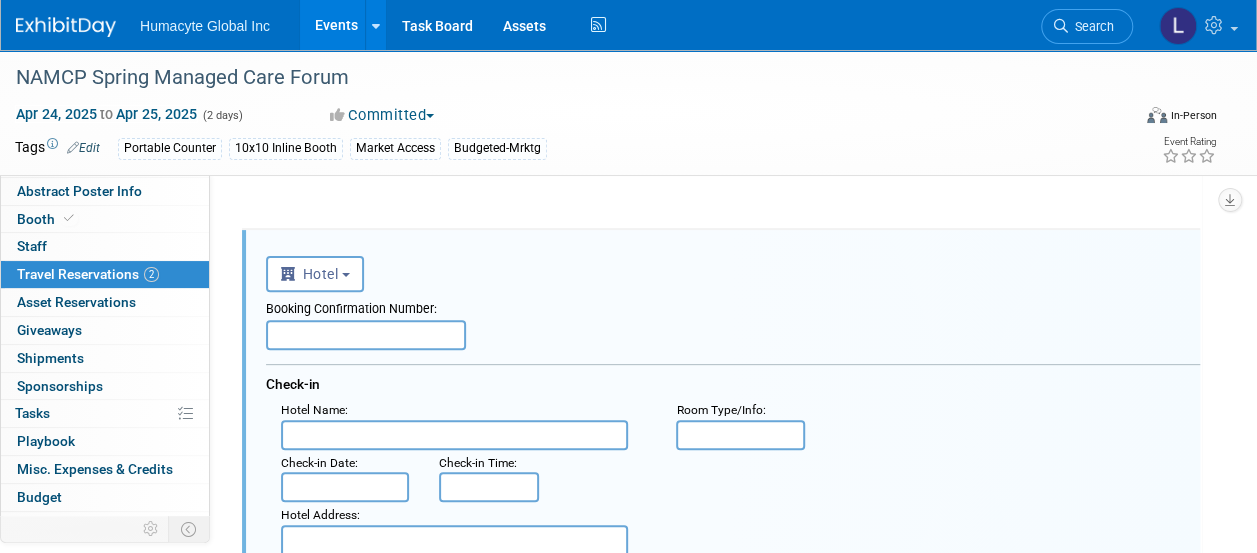 scroll, scrollTop: 0, scrollLeft: 0, axis: both 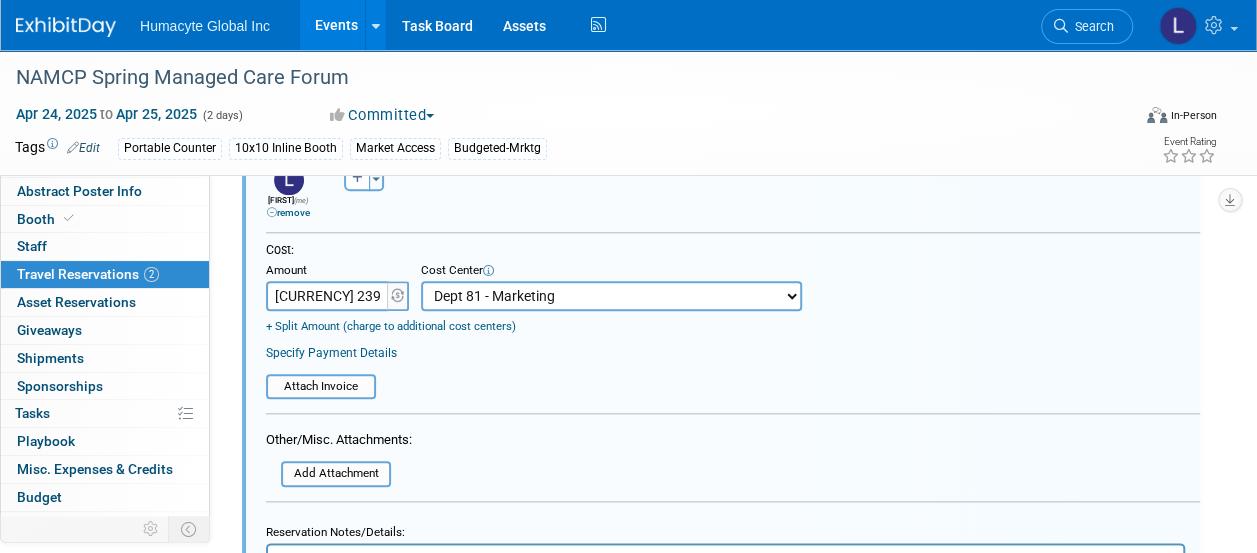 click on "[CURRENCY] 239.00" at bounding box center [328, 296] 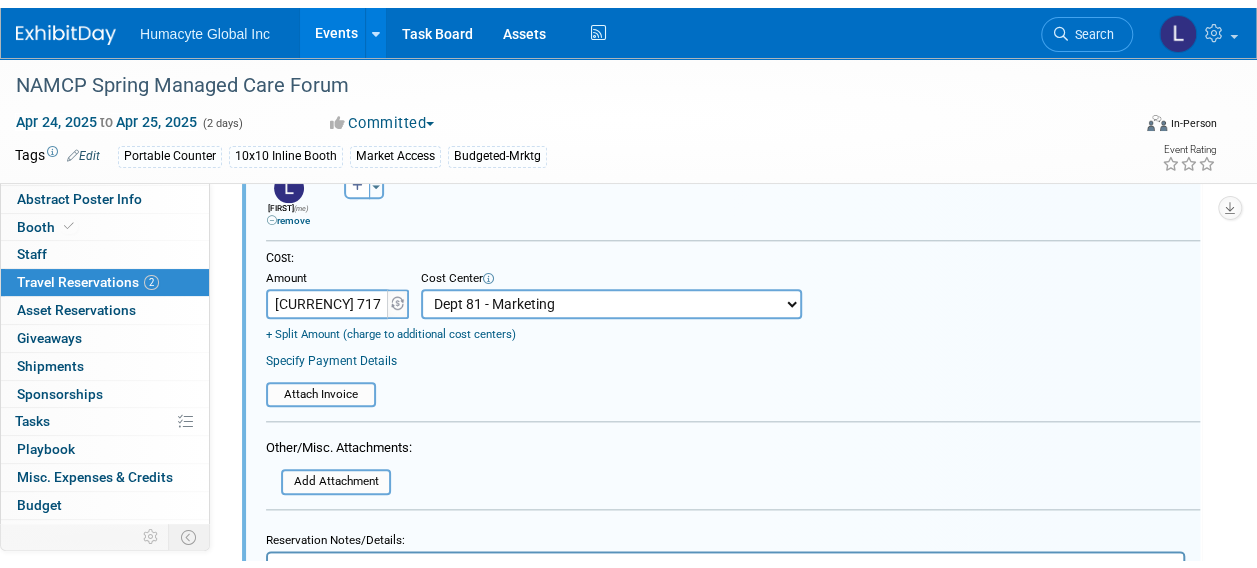 scroll, scrollTop: 1290, scrollLeft: 0, axis: vertical 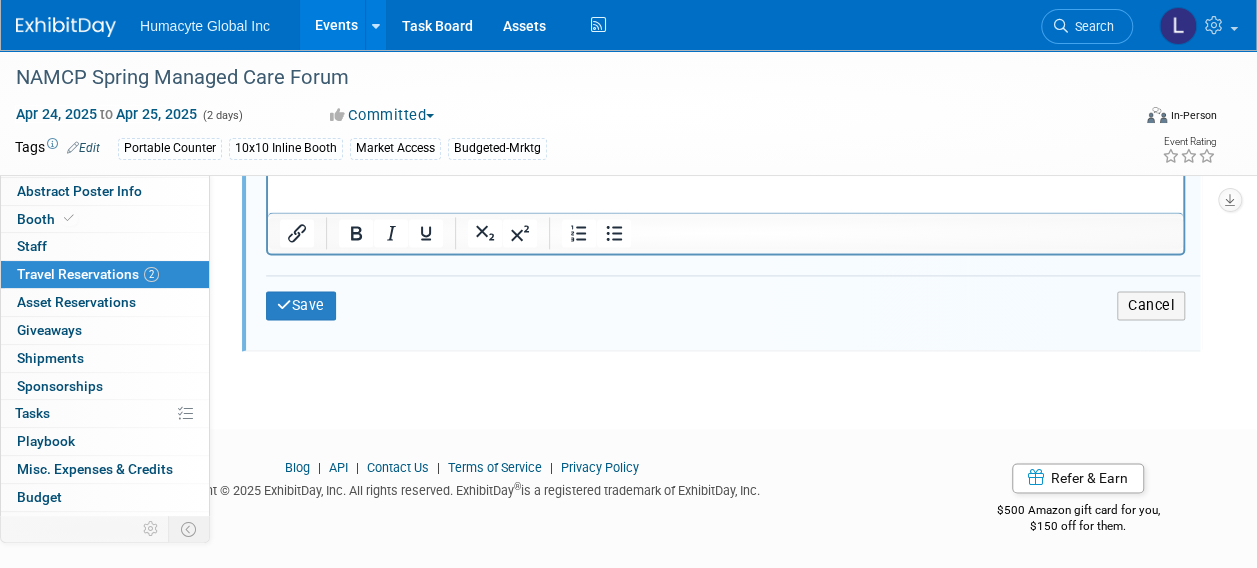 type on "[CURRENCY] 717.00" 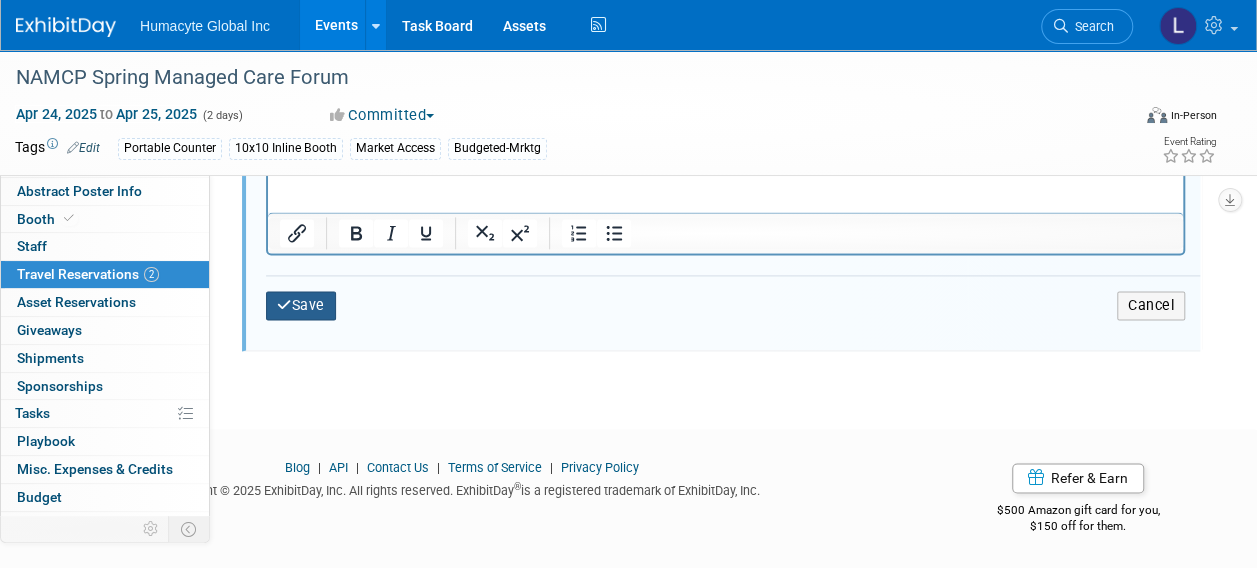 click on "Save" at bounding box center (301, 305) 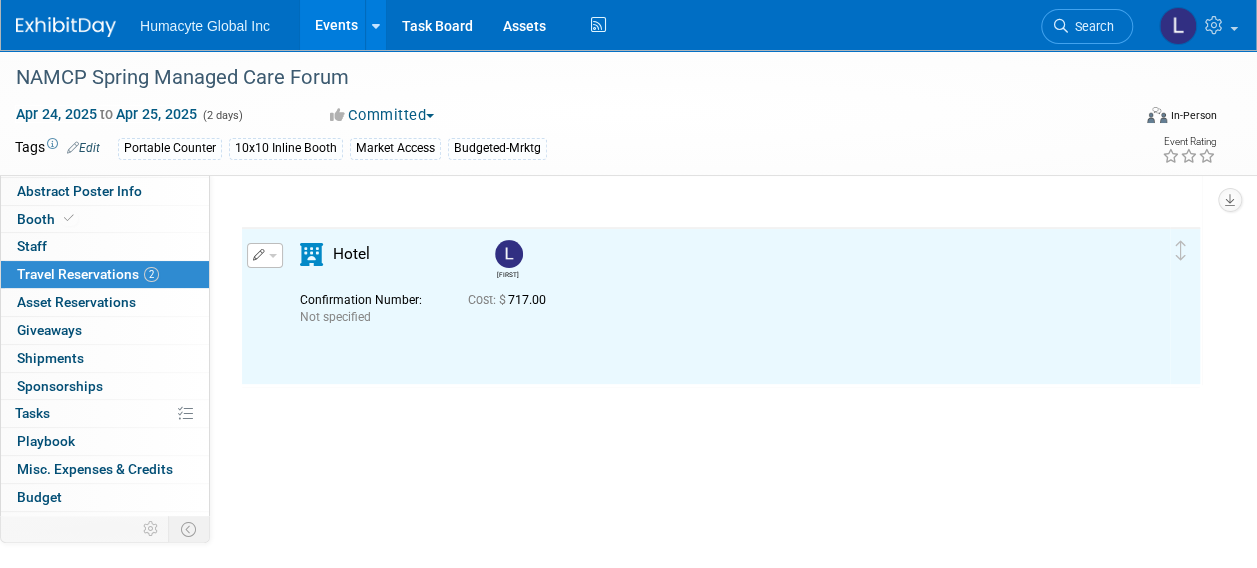 scroll, scrollTop: 0, scrollLeft: 0, axis: both 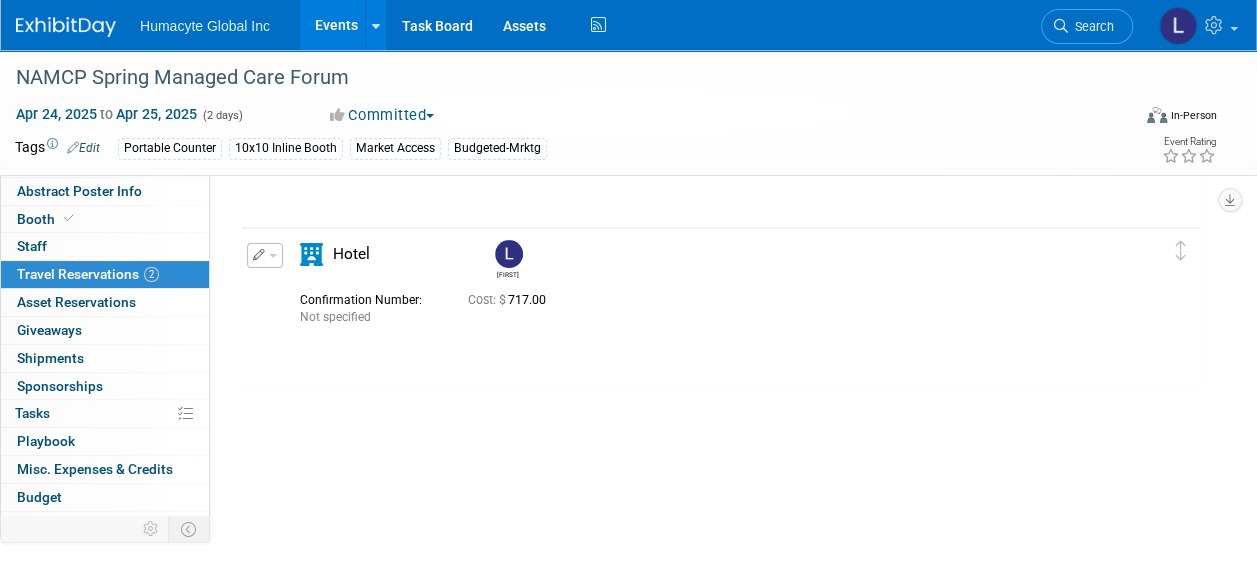 click on "Travel Reservations 2" at bounding box center [88, 274] 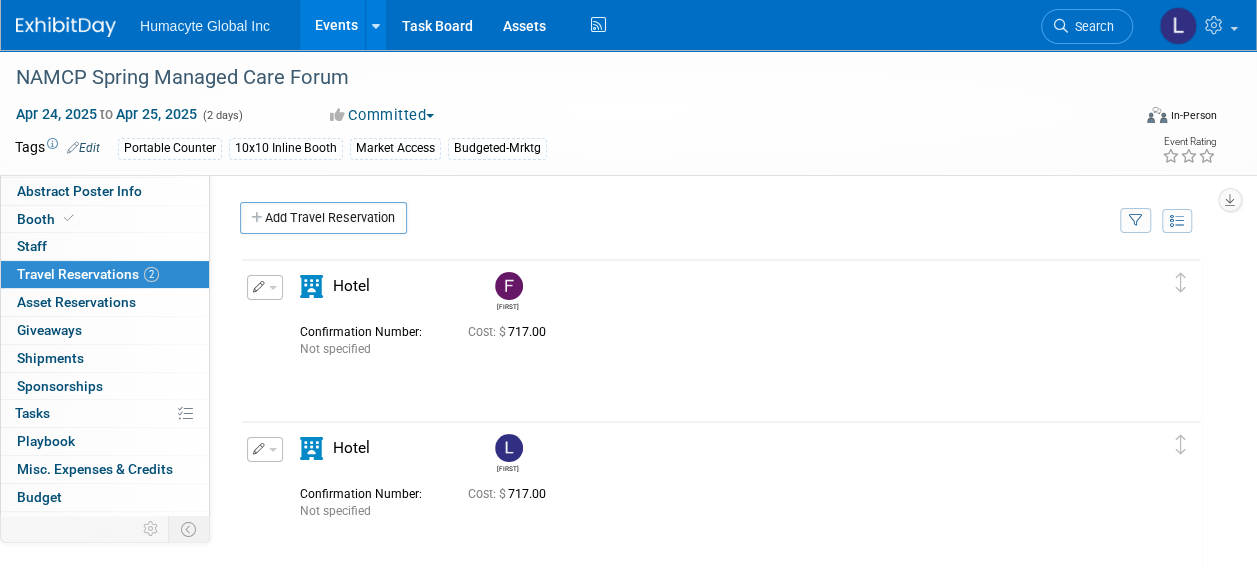 scroll, scrollTop: 0, scrollLeft: 0, axis: both 